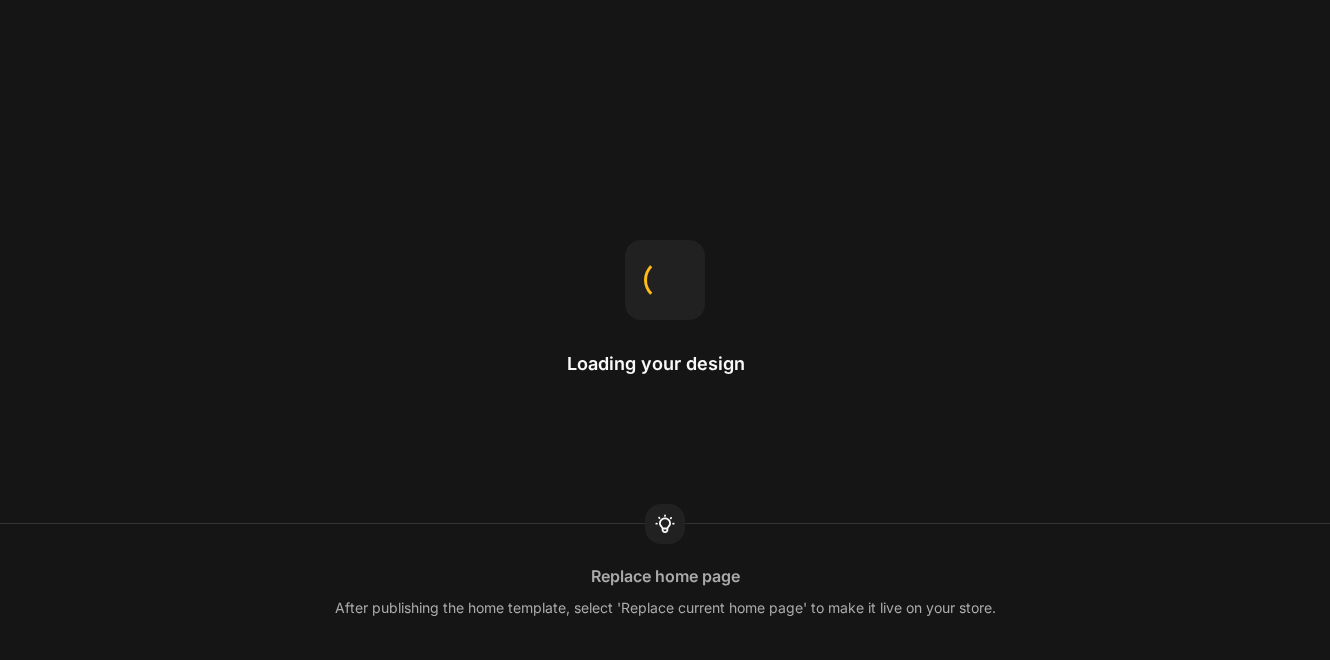 scroll, scrollTop: 0, scrollLeft: 0, axis: both 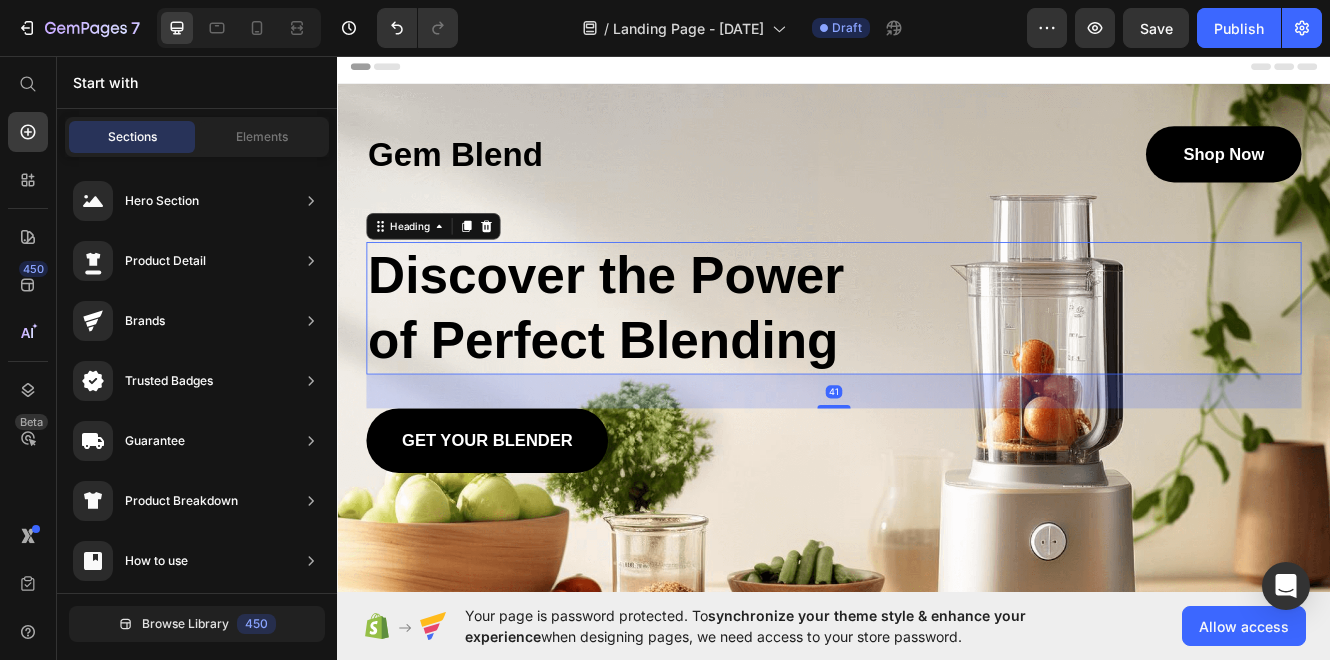click on "Discover the Power of Perfect Blending" at bounding box center [681, 362] 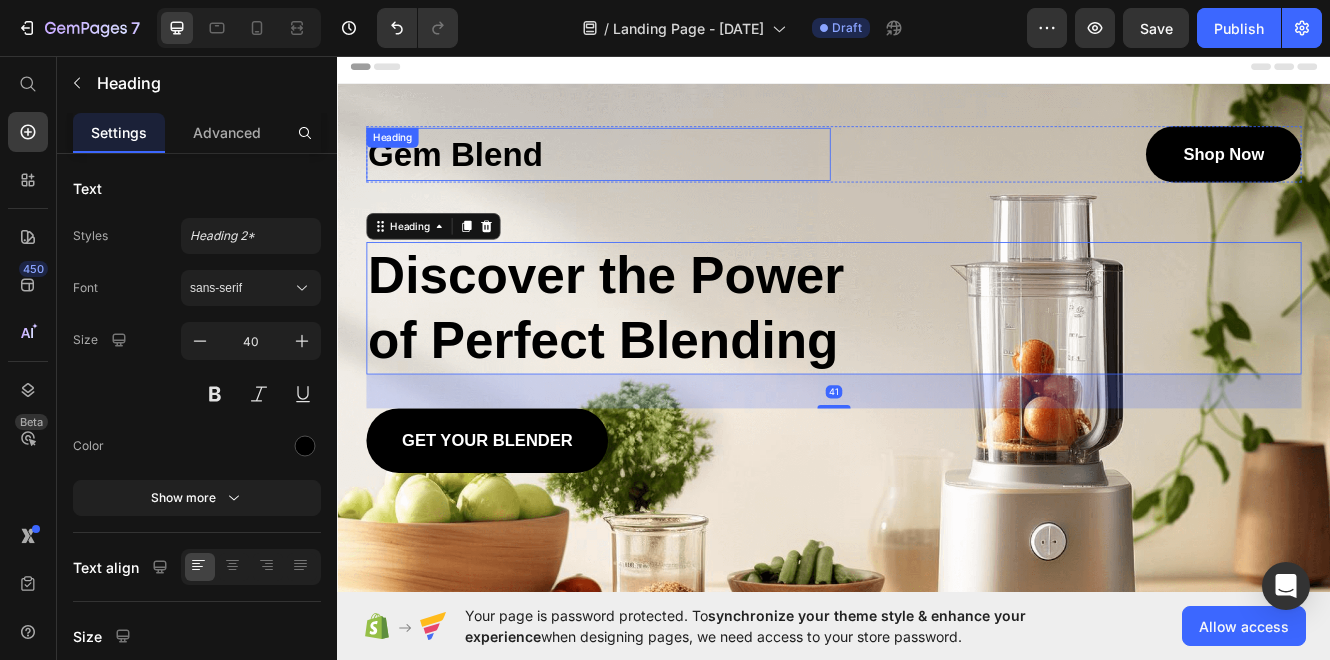 click on "Gem Blend" at bounding box center (652, 176) 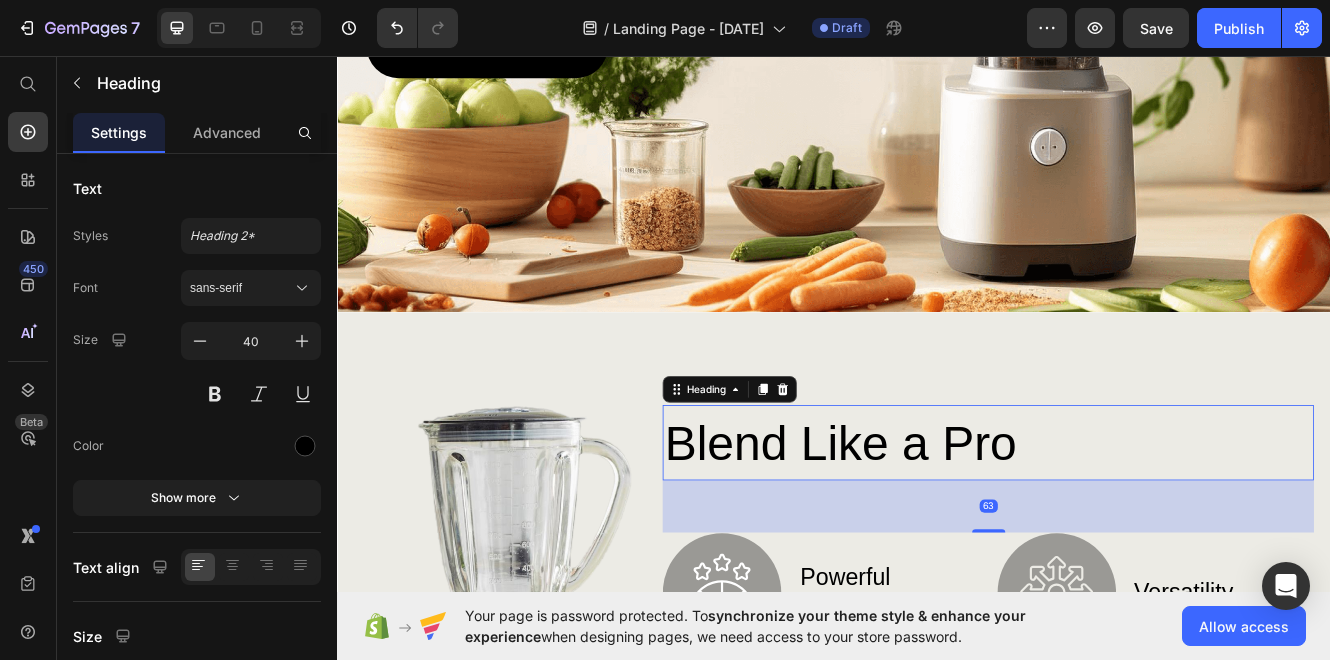 click on "Blend Like a Pro" at bounding box center [1123, 524] 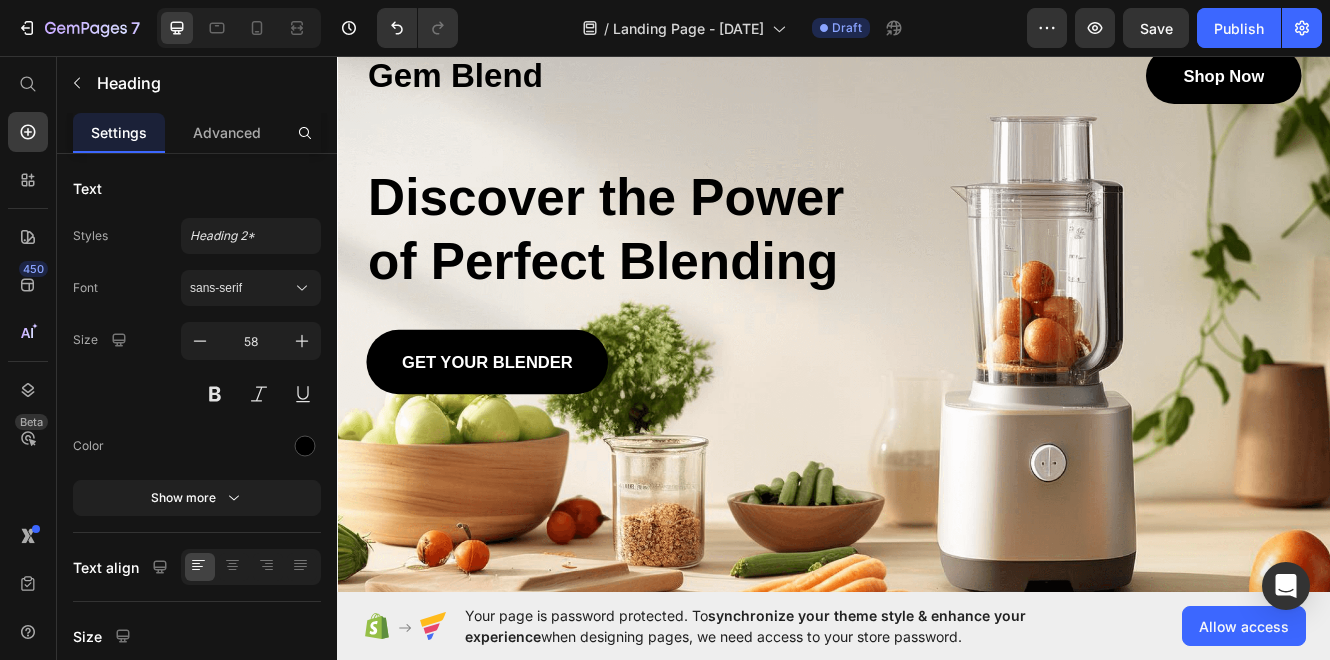 scroll, scrollTop: 0, scrollLeft: 0, axis: both 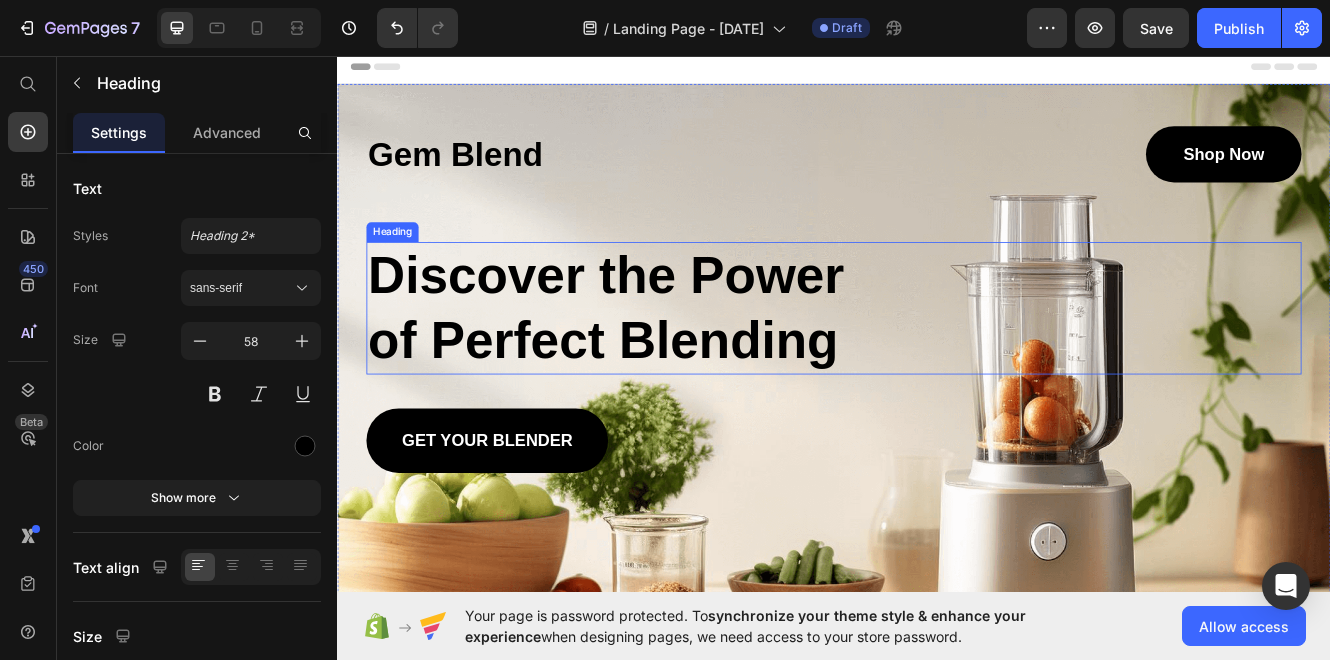 click on "Discover the Power of Perfect Blending" at bounding box center [681, 362] 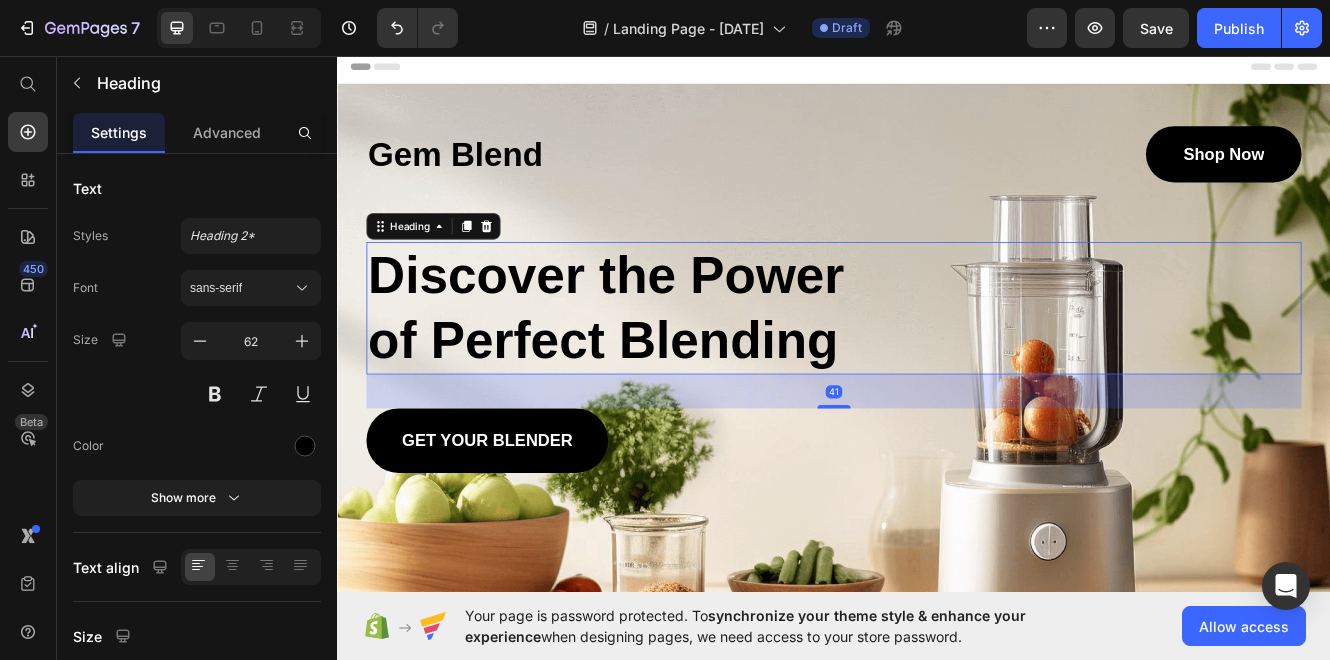 click on "Discover the Power of Perfect Blending" at bounding box center [681, 362] 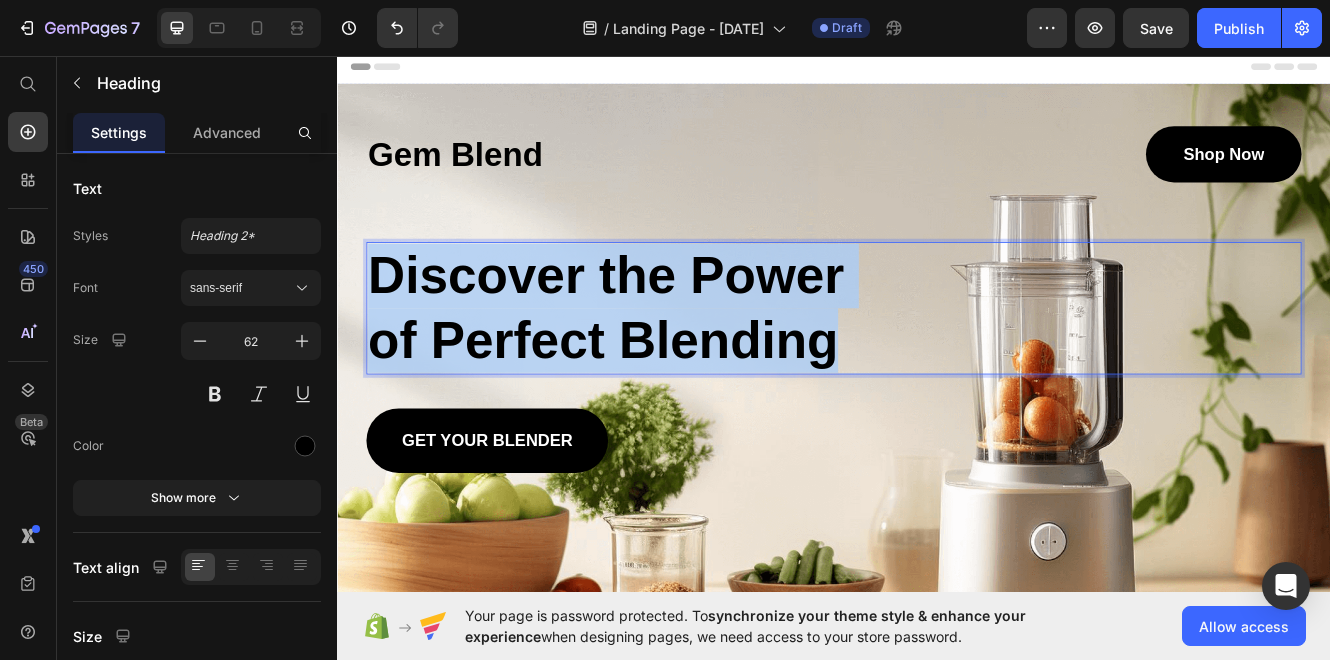 click on "Discover the Power of Perfect Blending" at bounding box center [681, 362] 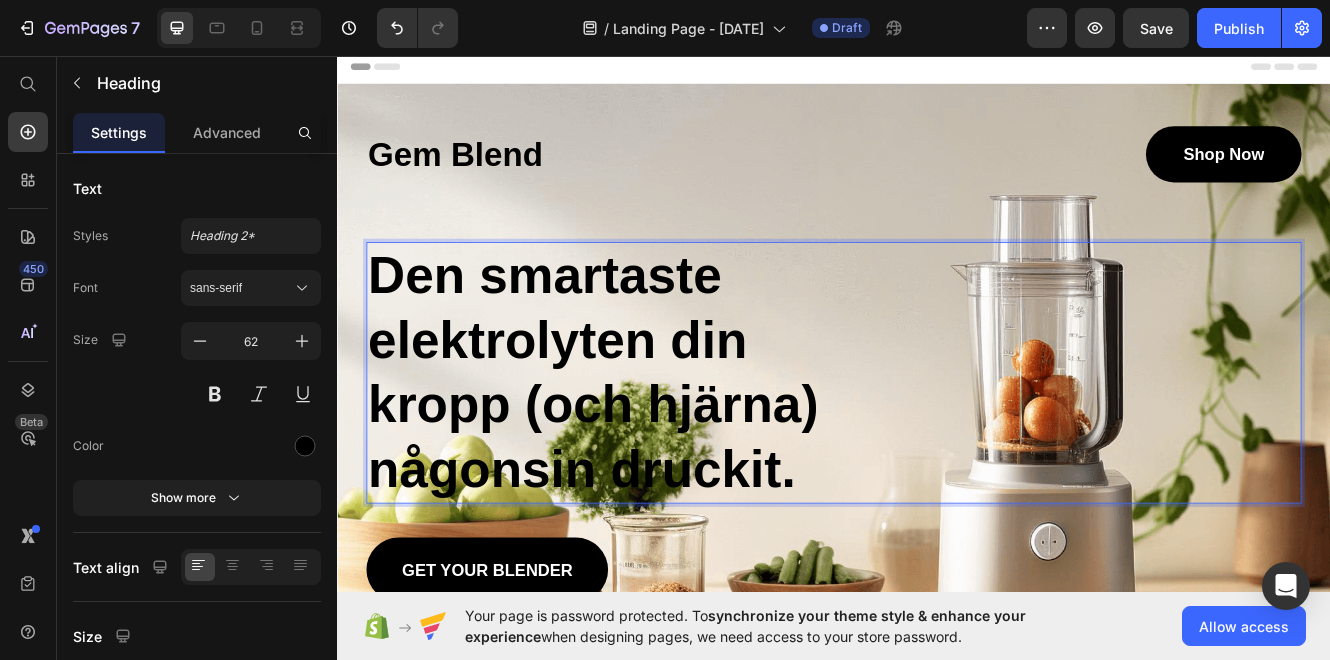click on "Den smartaste elektrolyten din kropp (och hjärna) någonsin druckit." at bounding box center [681, 440] 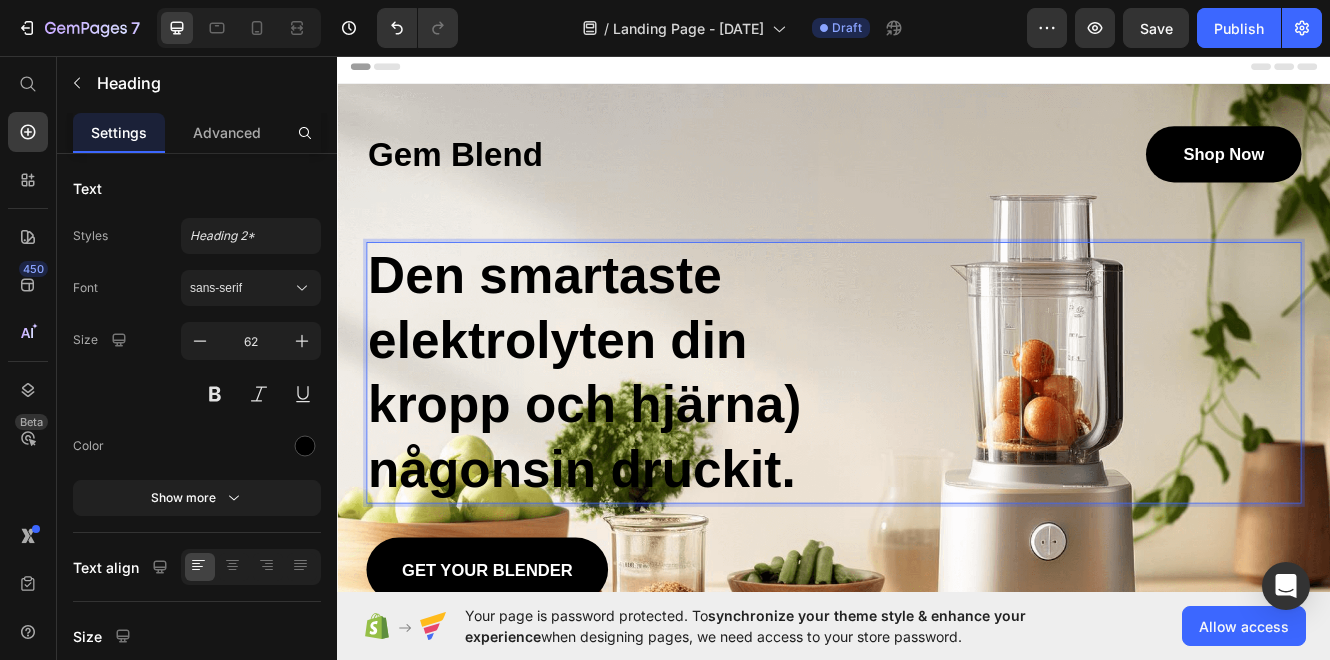 click on "Den smartaste elektrolyten din kropp och hjärna) någonsin druckit." at bounding box center (681, 440) 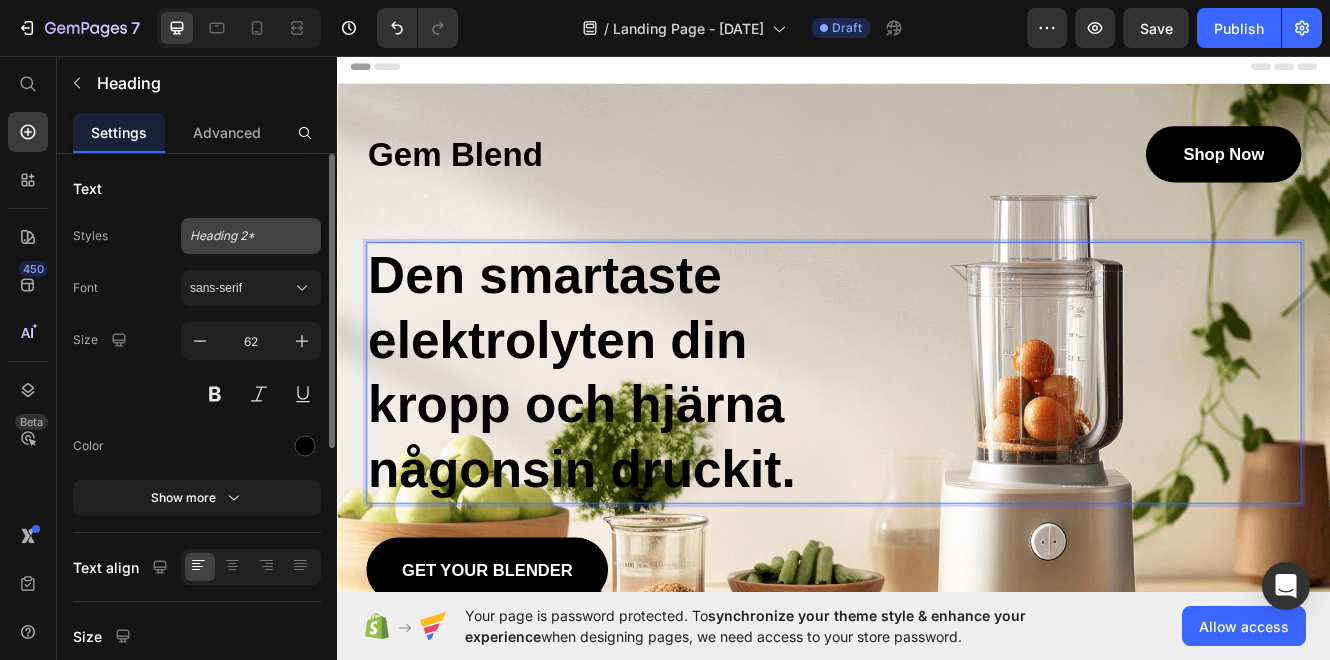 click on "Heading 2*" 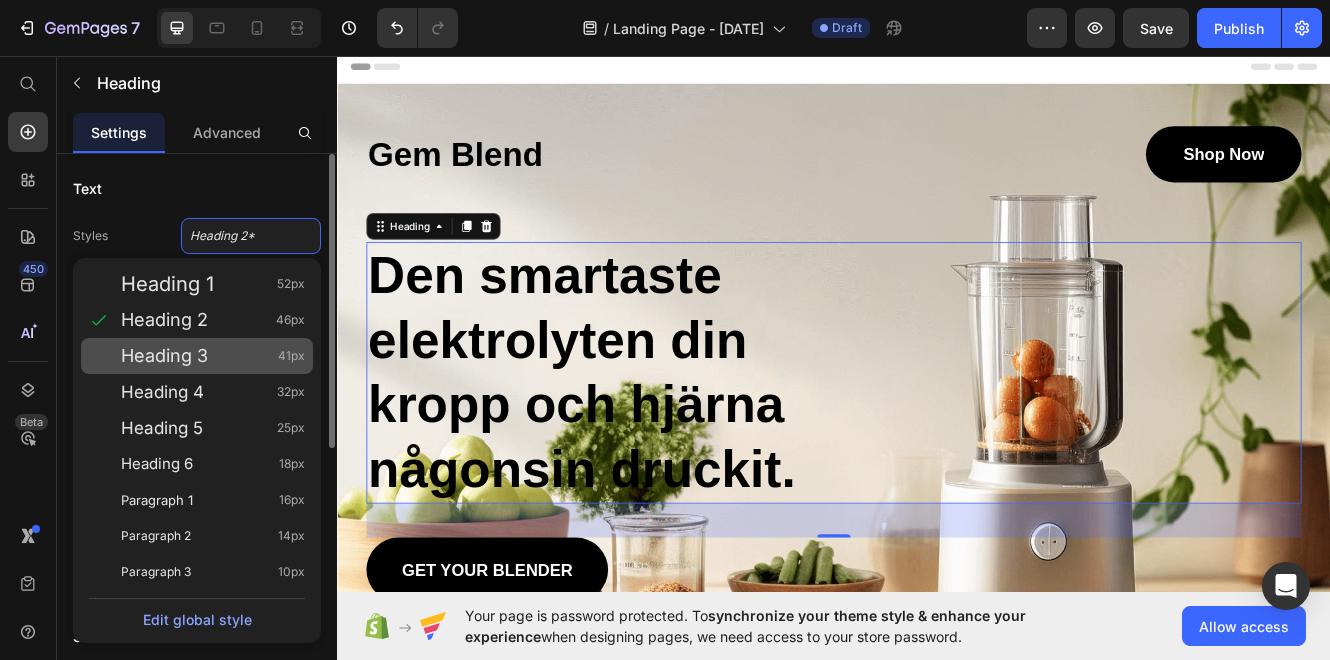 click on "Heading 3" at bounding box center (164, 356) 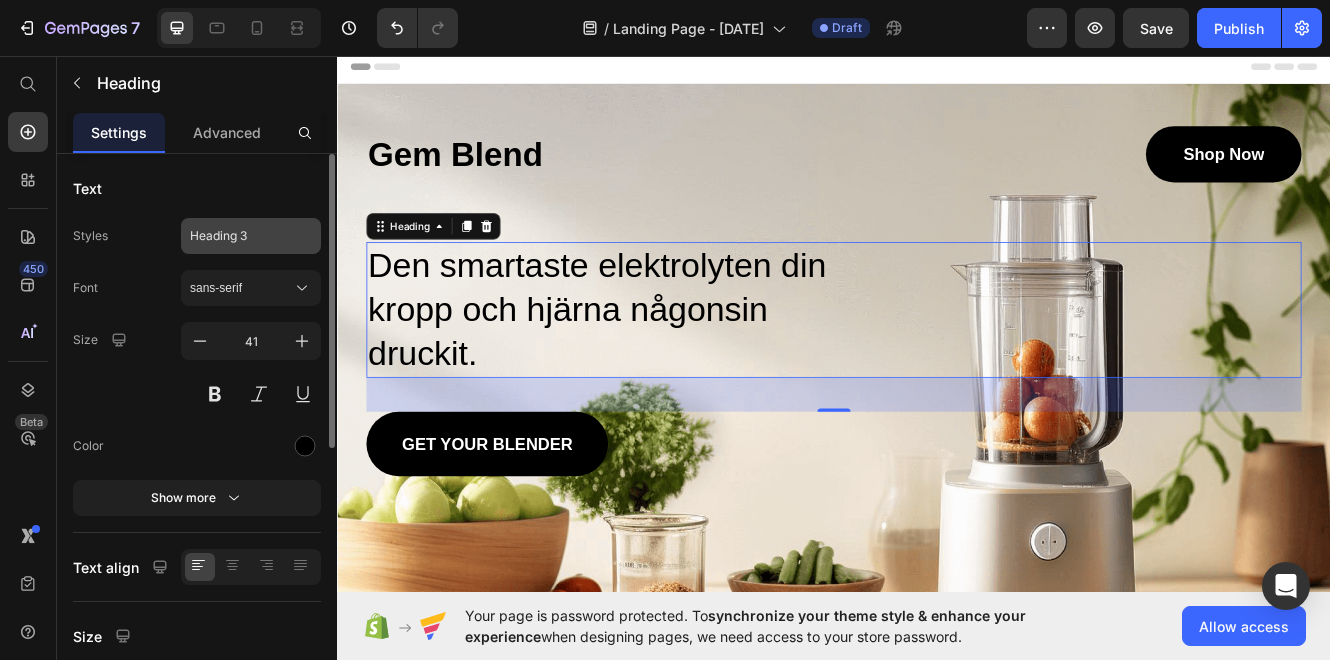 click on "Heading 3" 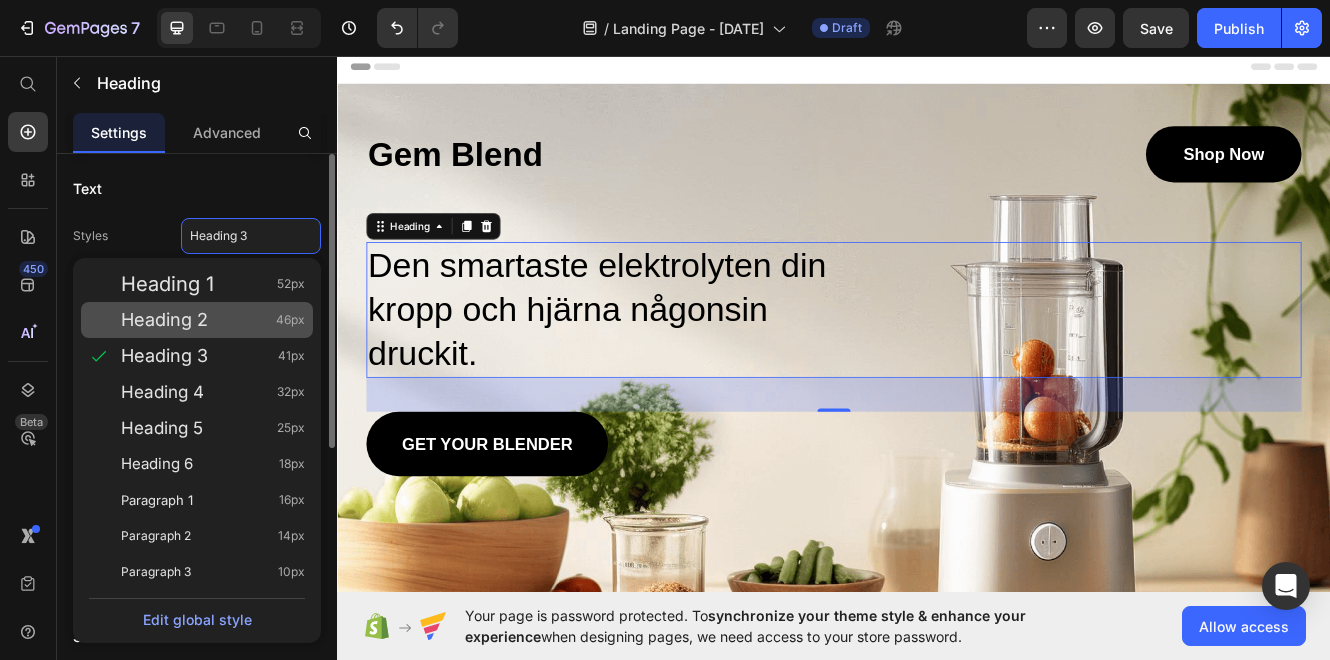 click on "Heading 2" at bounding box center (164, 320) 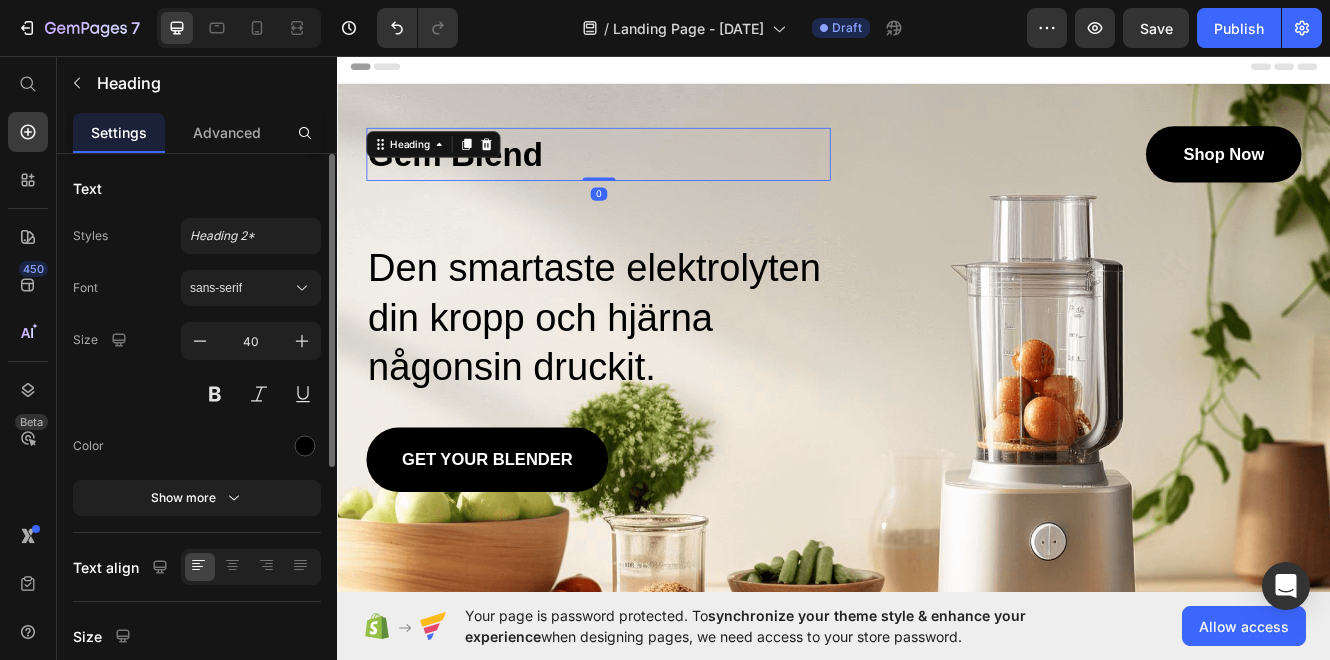 click on "Gem Blend" at bounding box center (652, 176) 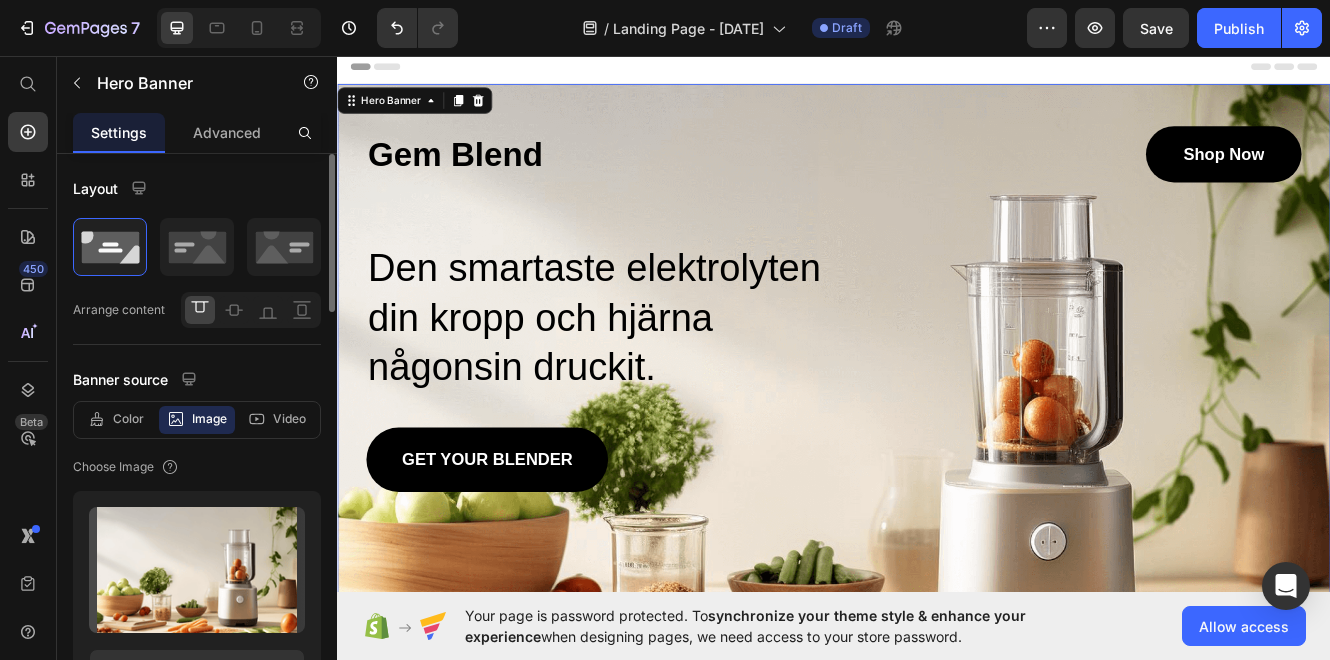 click on "Gem Blend Heading shop now Button Row Den smartaste elektrolyten din kropp och hjärna någonsin druckit. Heading GET YOUR BLENDER Button" at bounding box center [937, 363] 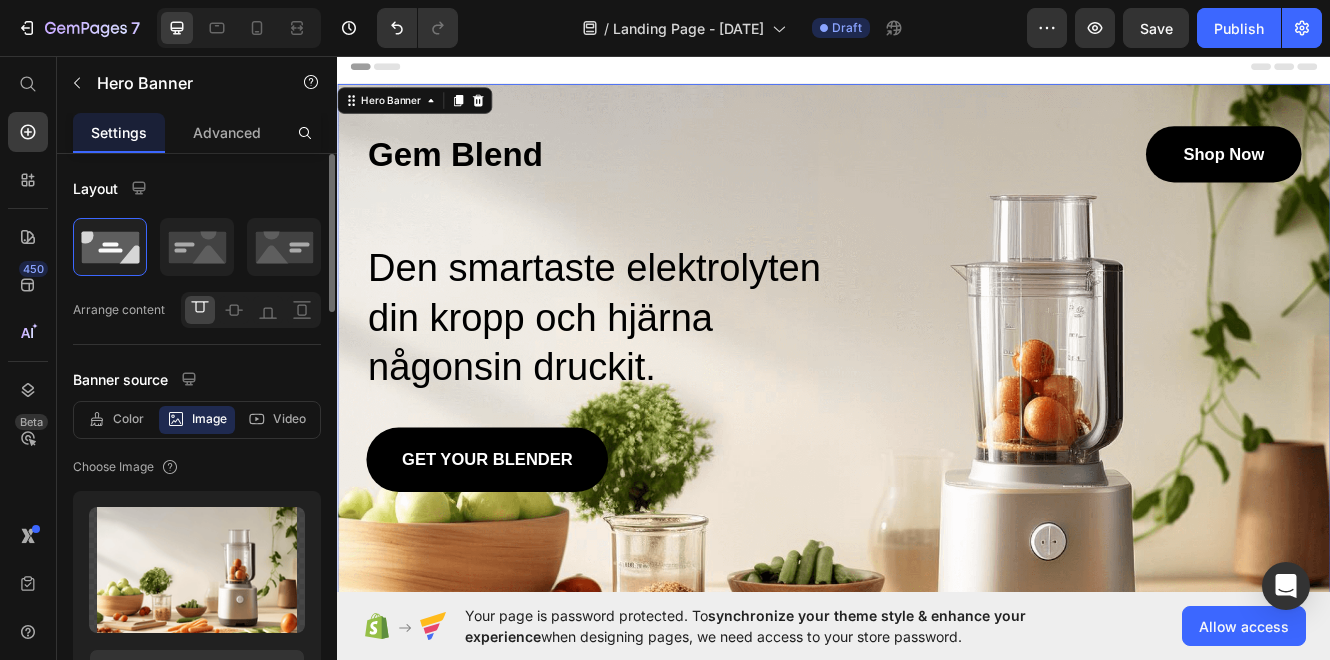 click on "shop now Button" at bounding box center (1221, 176) 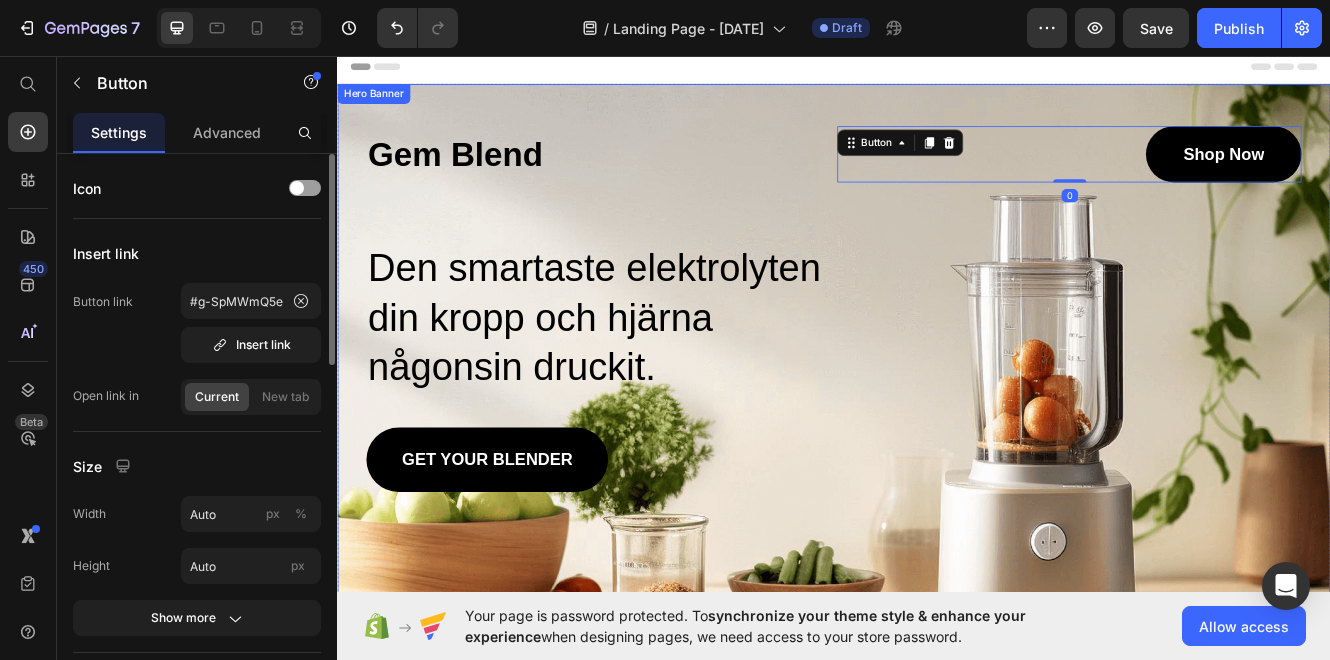 click on "Gem Blend Heading shop now Button   0 Row Den smartaste elektrolyten din kropp och hjärna någonsin druckit. Heading GET YOUR BLENDER Button" at bounding box center (937, 337) 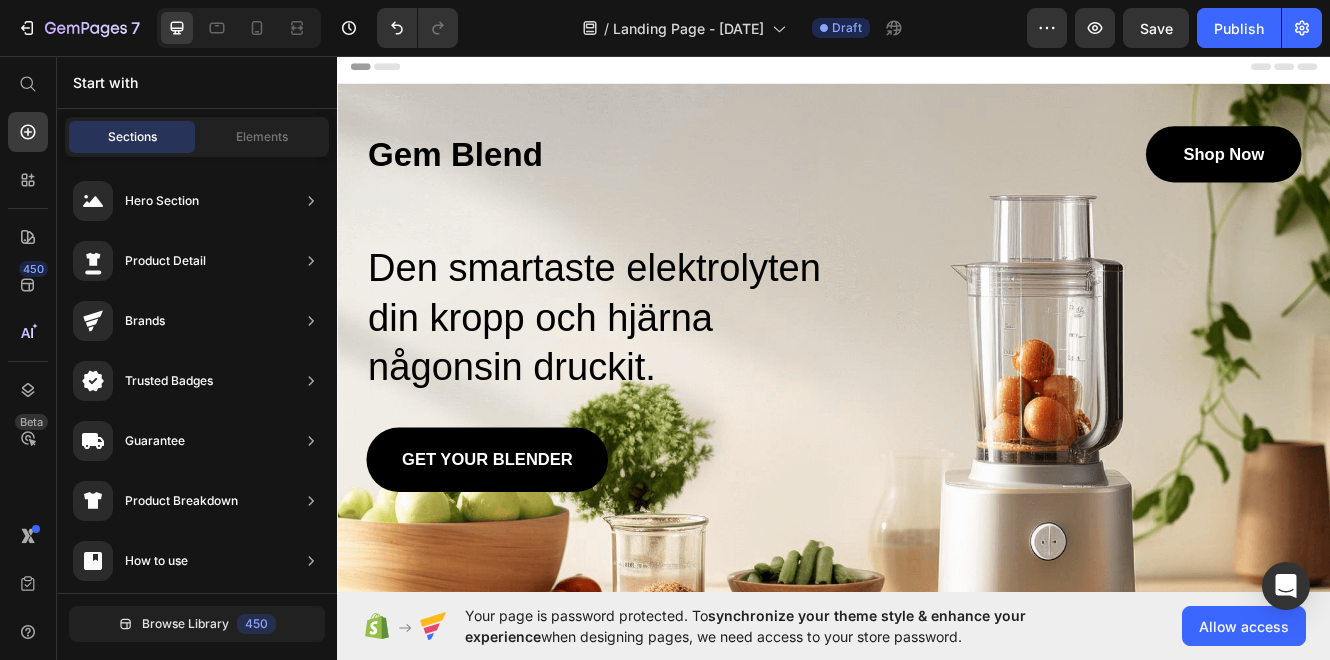 click on "Header" at bounding box center [937, 70] 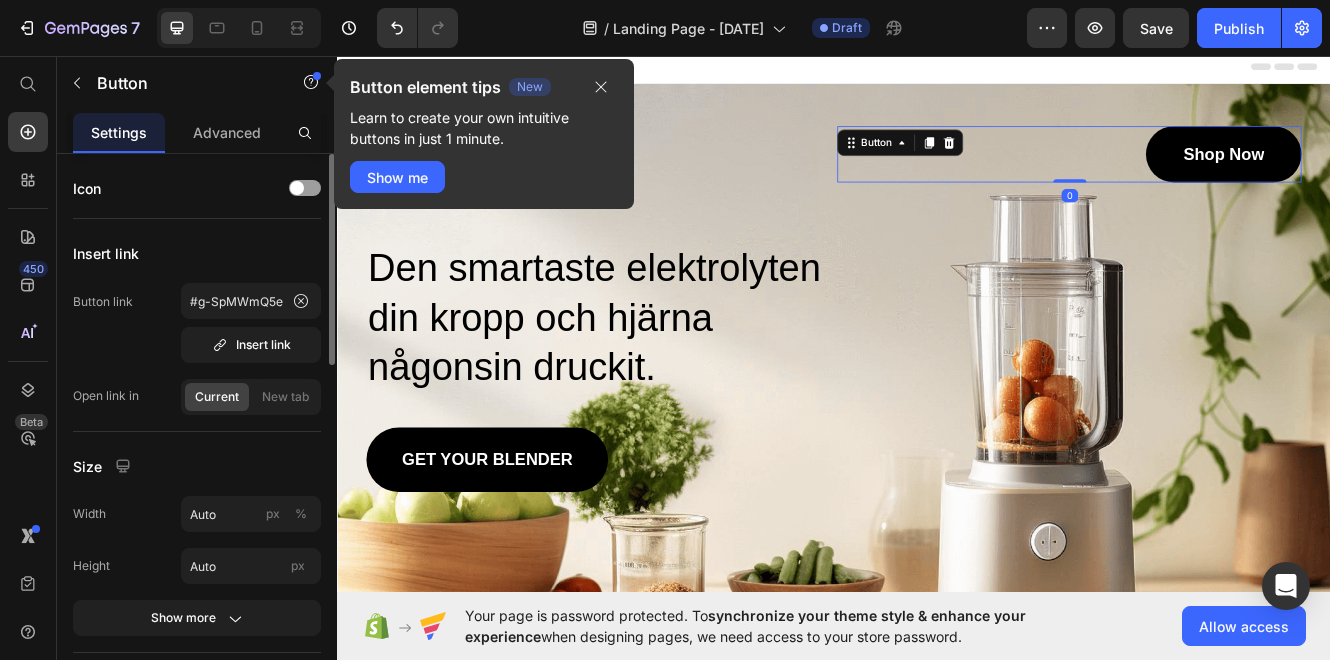 click on "shop now Button   0" at bounding box center (1221, 176) 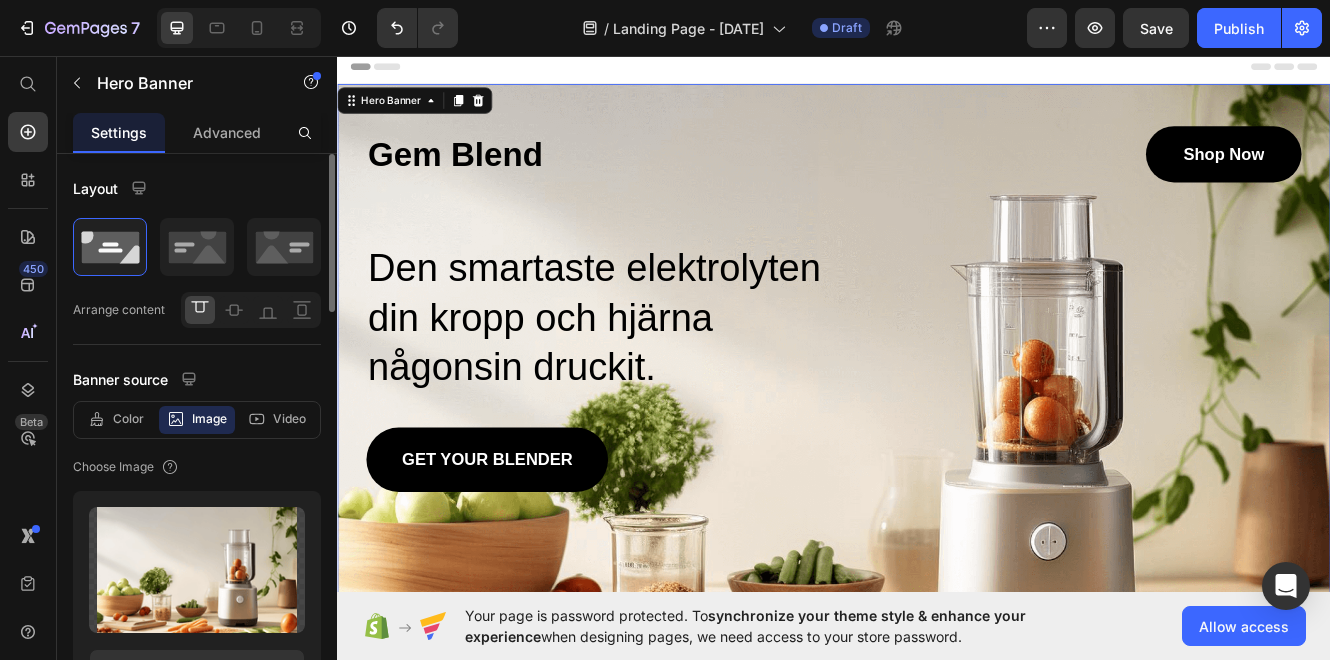 click on "Gem Blend Heading shop now Button Row Den smartaste elektrolyten din kropp och hjärna någonsin druckit. Heading GET YOUR BLENDER Button" at bounding box center (937, 337) 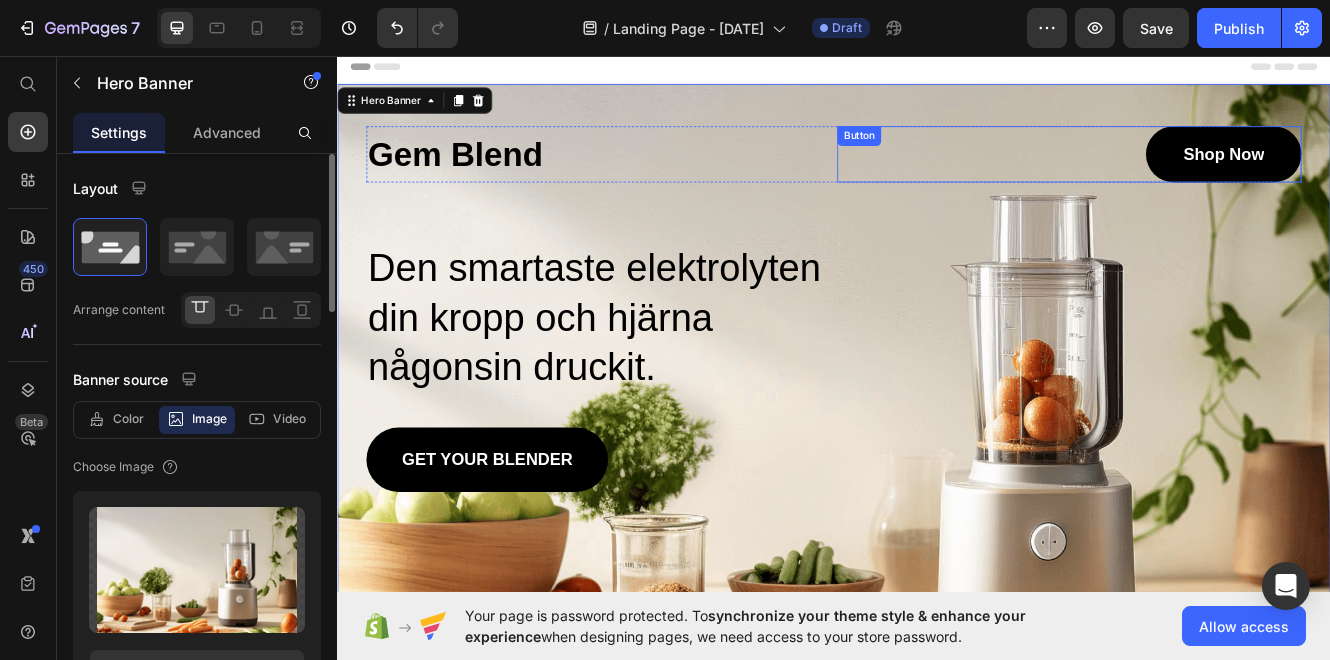 click on "shop now Button" at bounding box center (1221, 176) 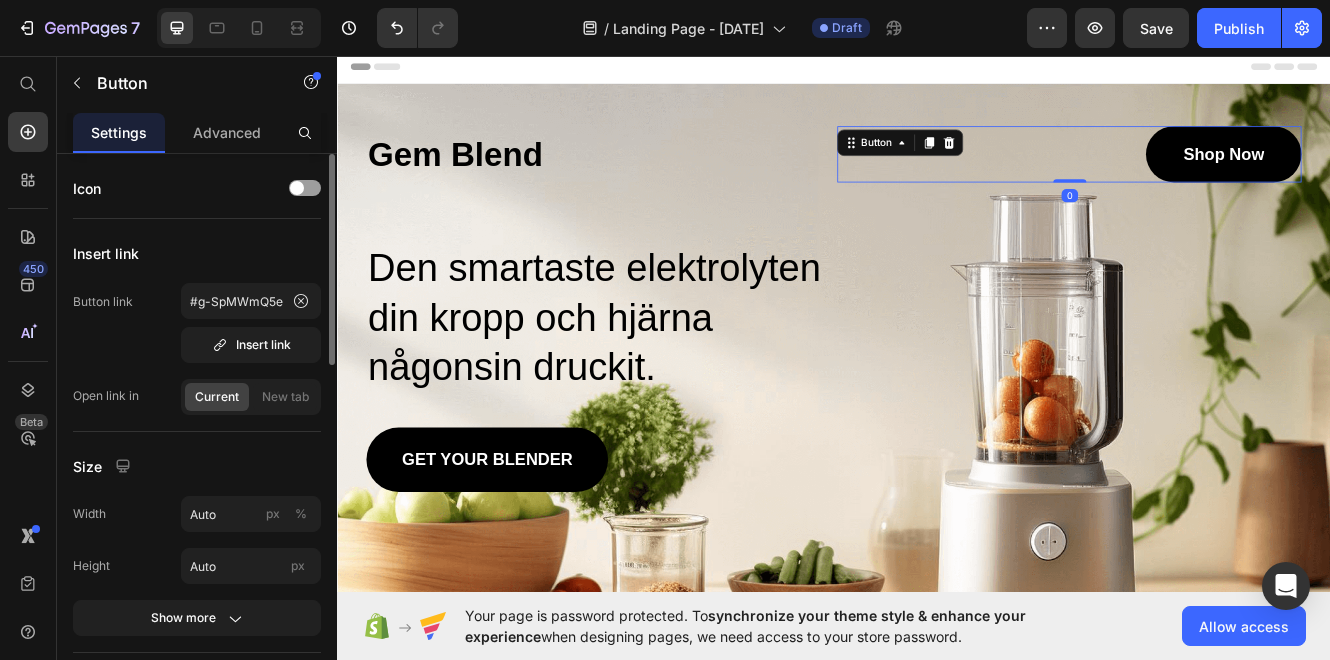click on "Gem Blend Heading shop now Button   0 Row Den smartaste elektrolyten din kropp och hjärna någonsin druckit. Heading GET YOUR BLENDER Button" at bounding box center (937, 337) 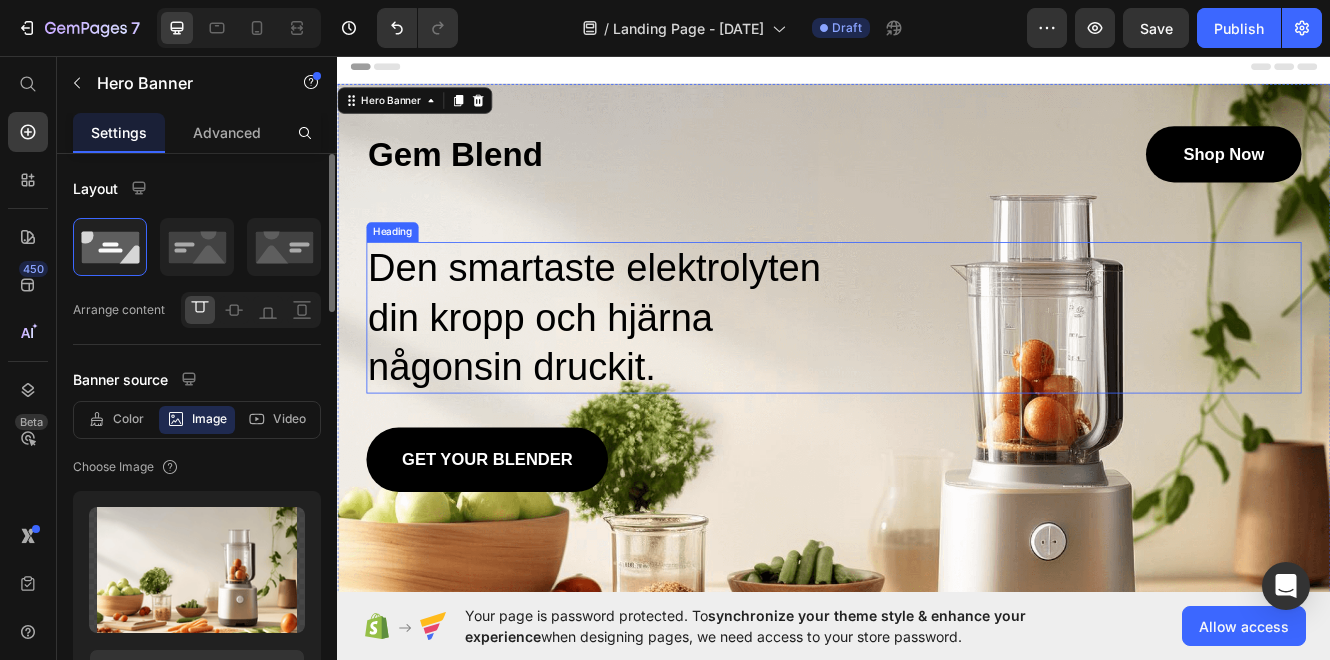 click on "Den smartaste elektrolyten din kropp och hjärna någonsin druckit." at bounding box center (937, 373) 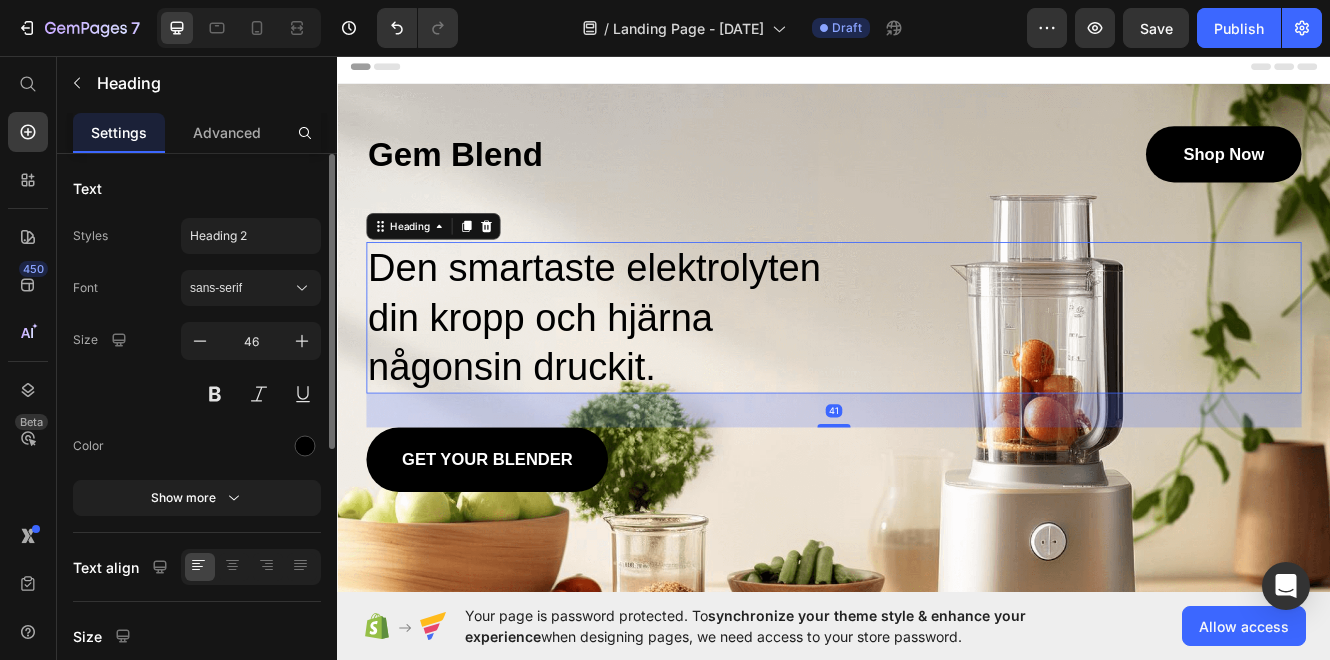 click on "Den smartaste elektrolyten din kropp och hjärna någonsin druckit." at bounding box center [937, 373] 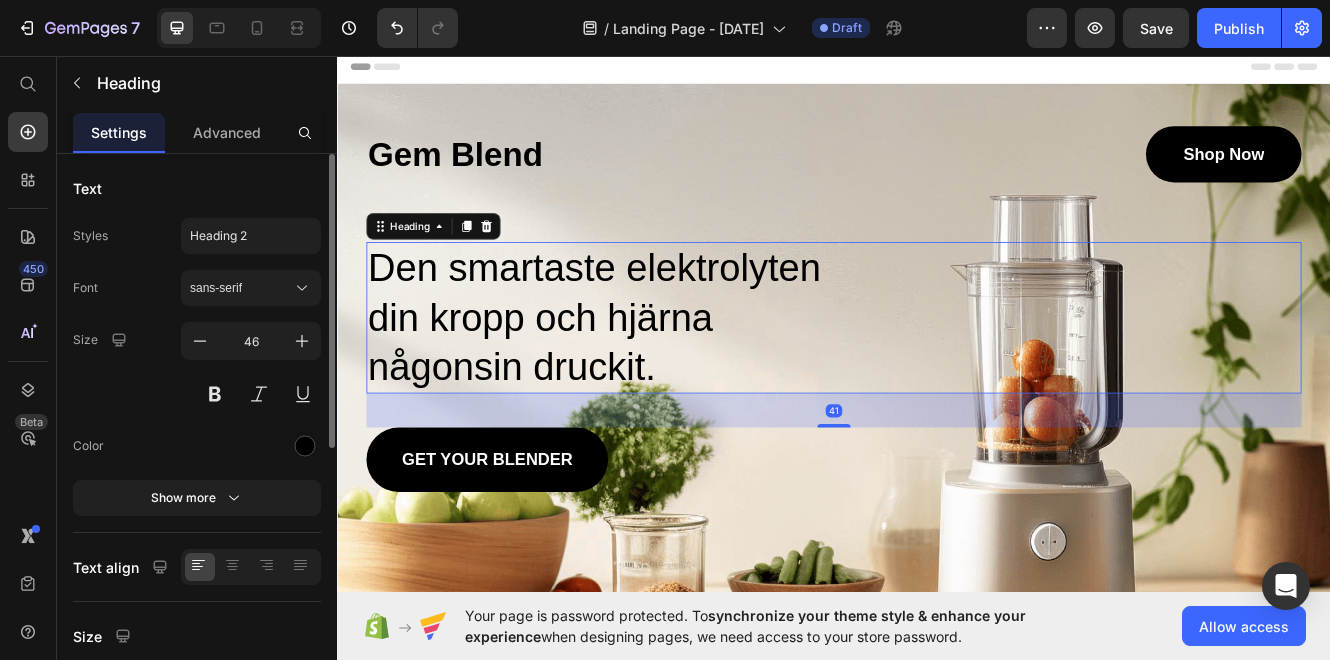 click on "GET YOUR BLENDER Button" at bounding box center [937, 545] 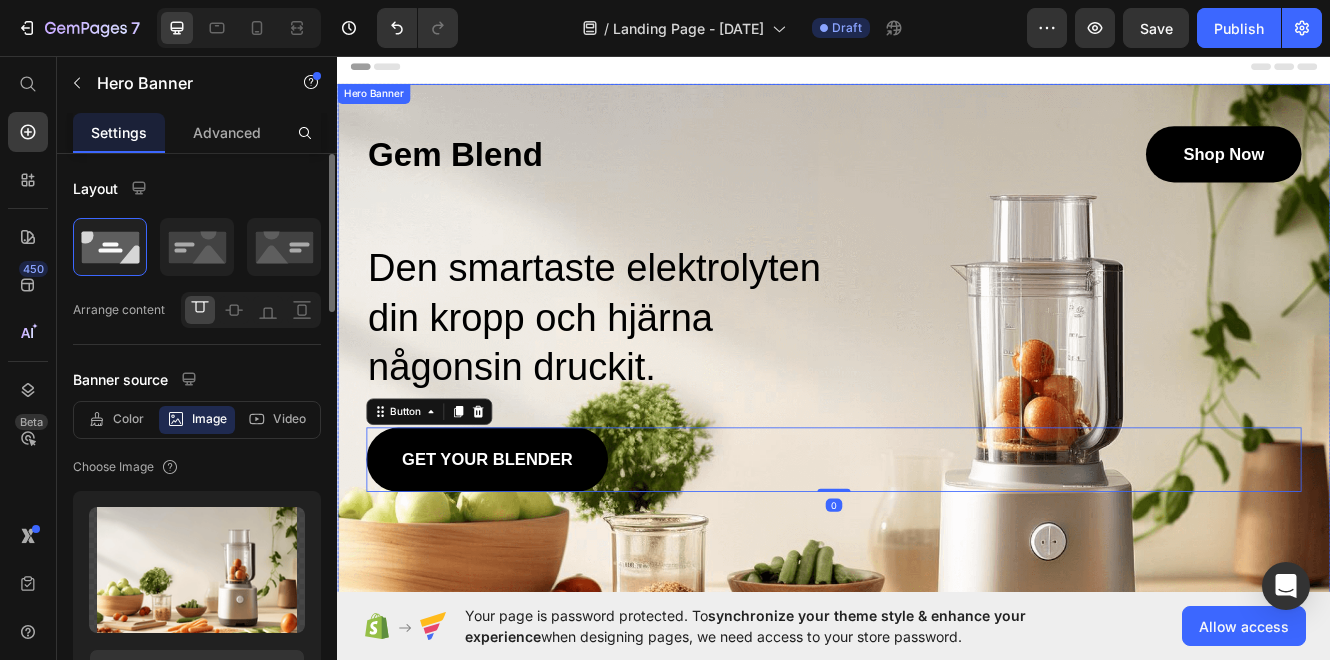 click at bounding box center (937, 467) 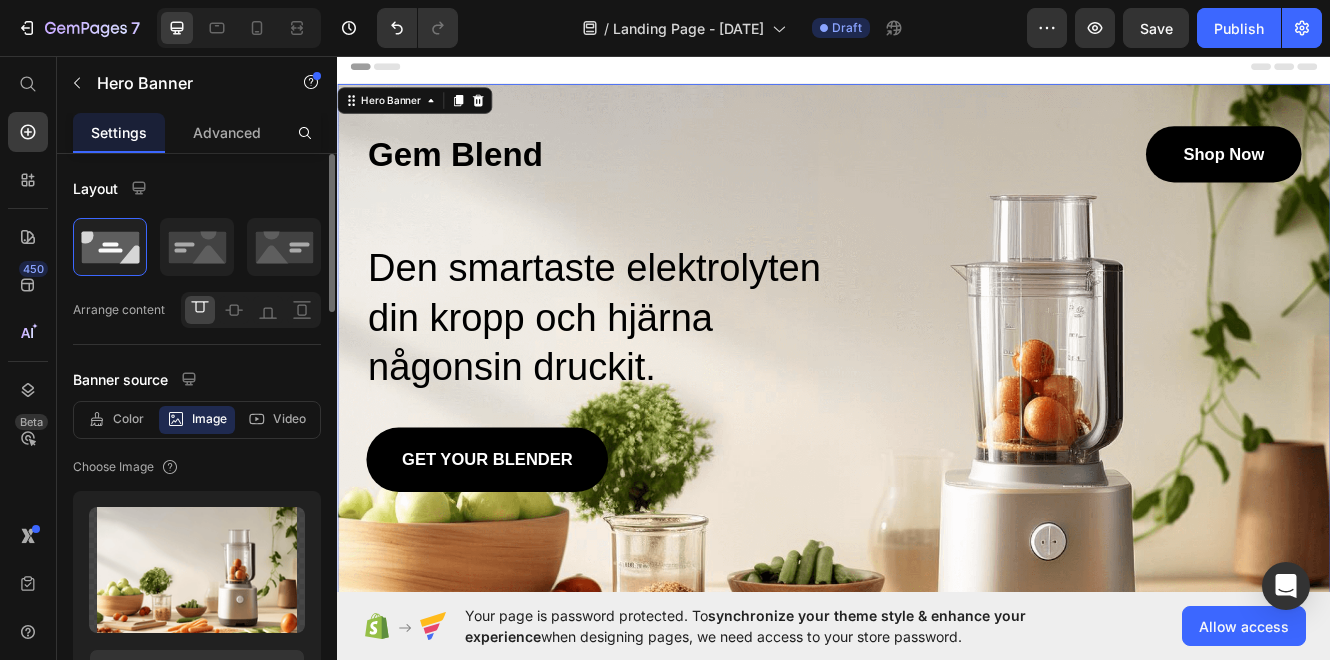 click on "Gem Blend" at bounding box center (652, 176) 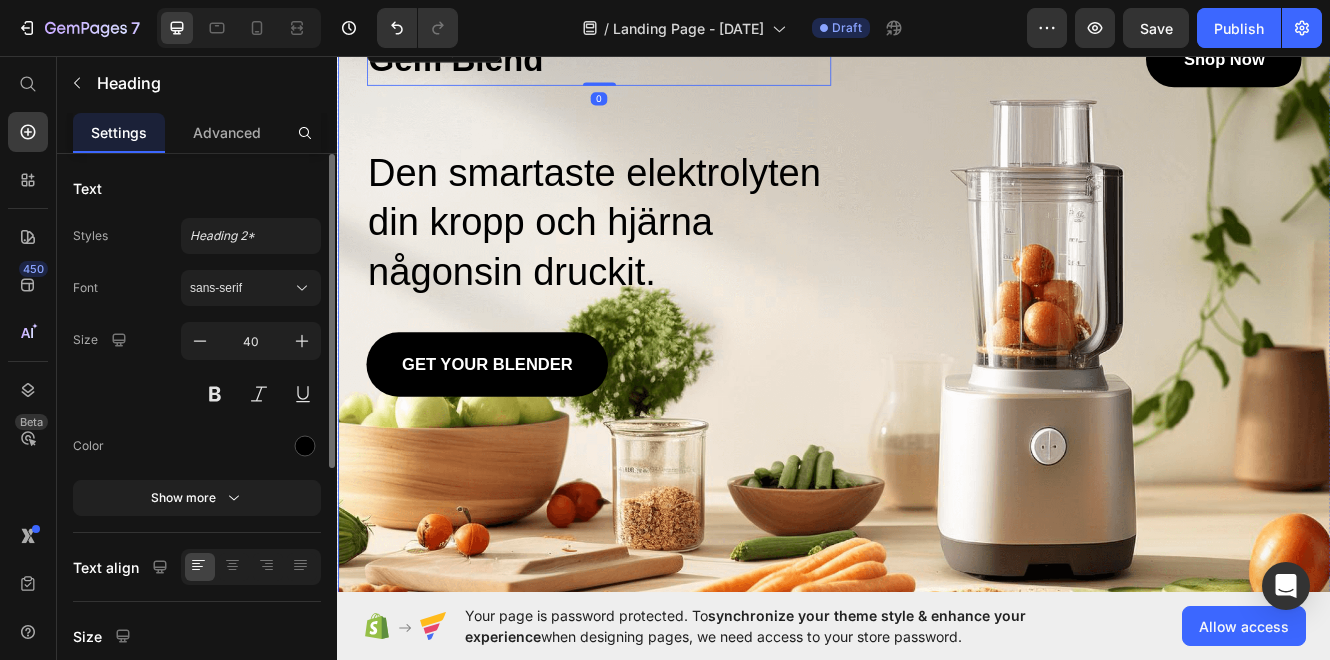 scroll, scrollTop: 114, scrollLeft: 0, axis: vertical 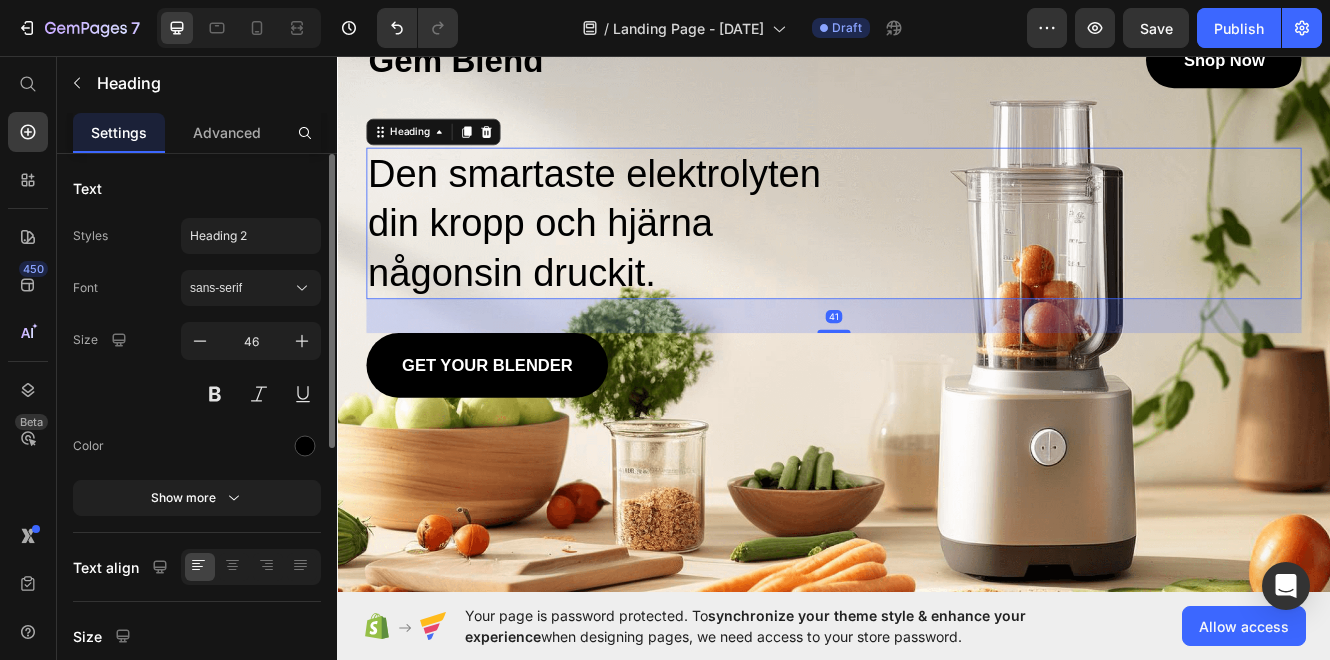 click on "Den smartaste elektrolyten din kropp och hjärna någonsin druckit." at bounding box center (681, 259) 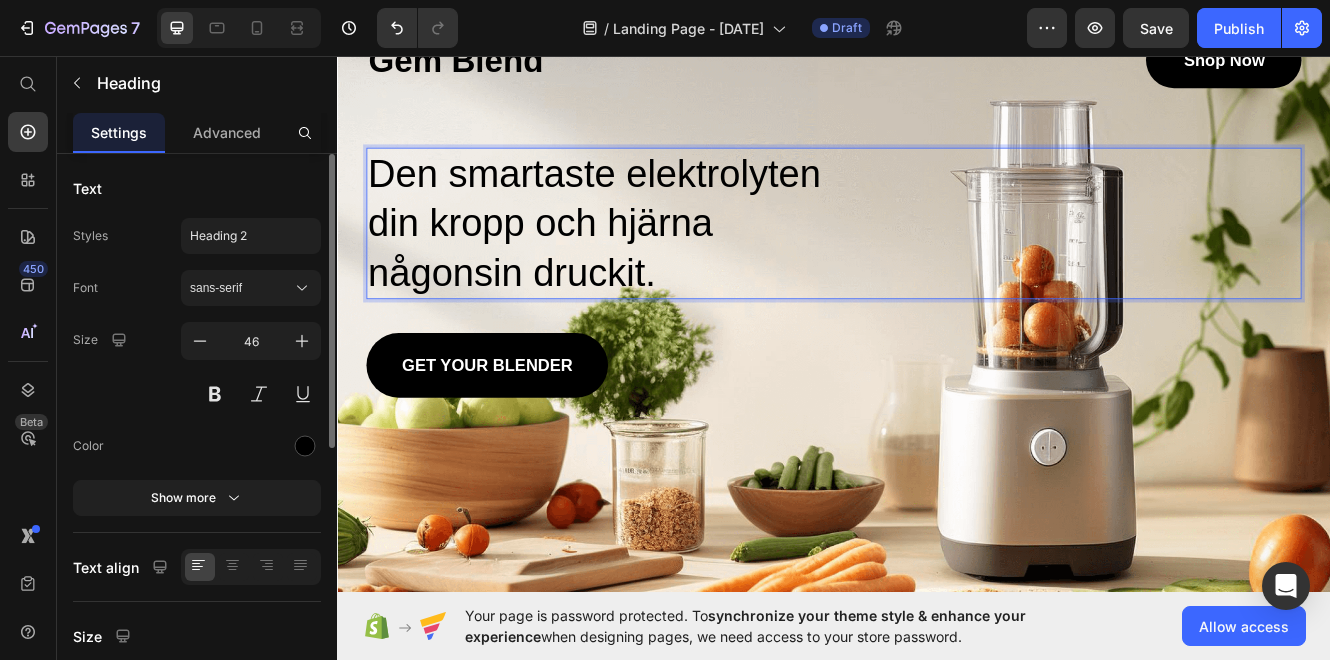 click on "Den smartaste elektrolyten din kropp och hjärna någonsin druckit." at bounding box center (681, 259) 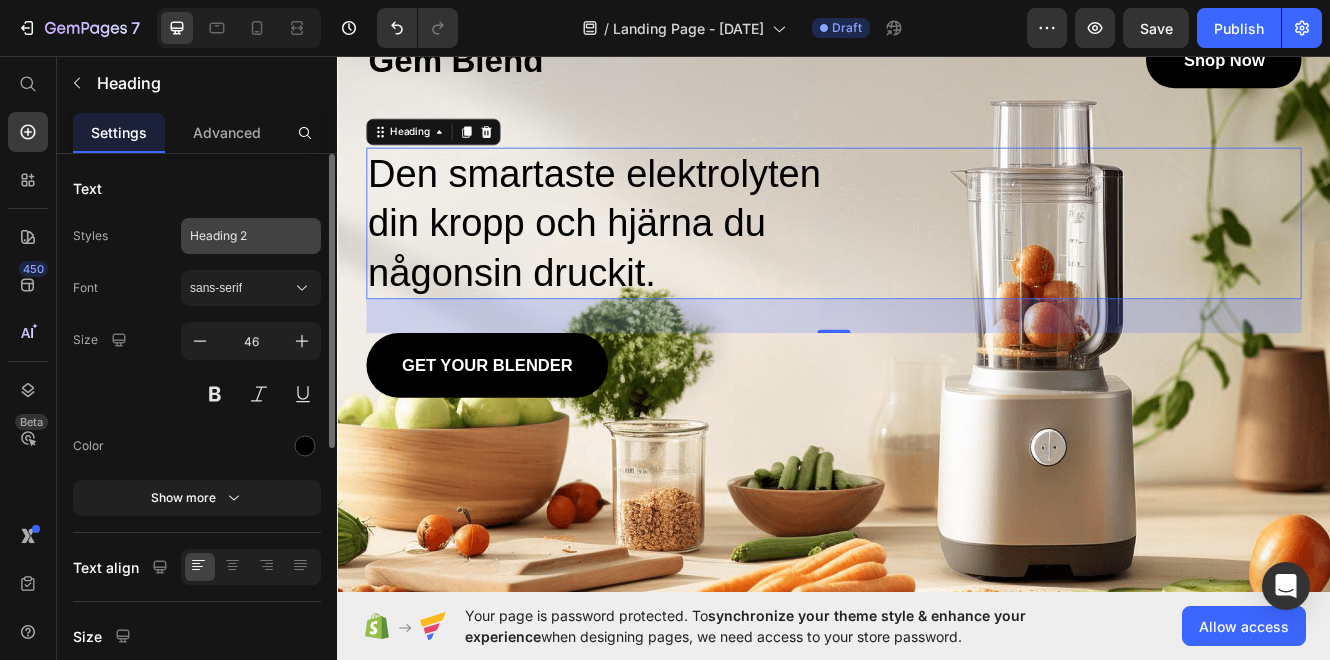 click on "Heading 2" at bounding box center (251, 236) 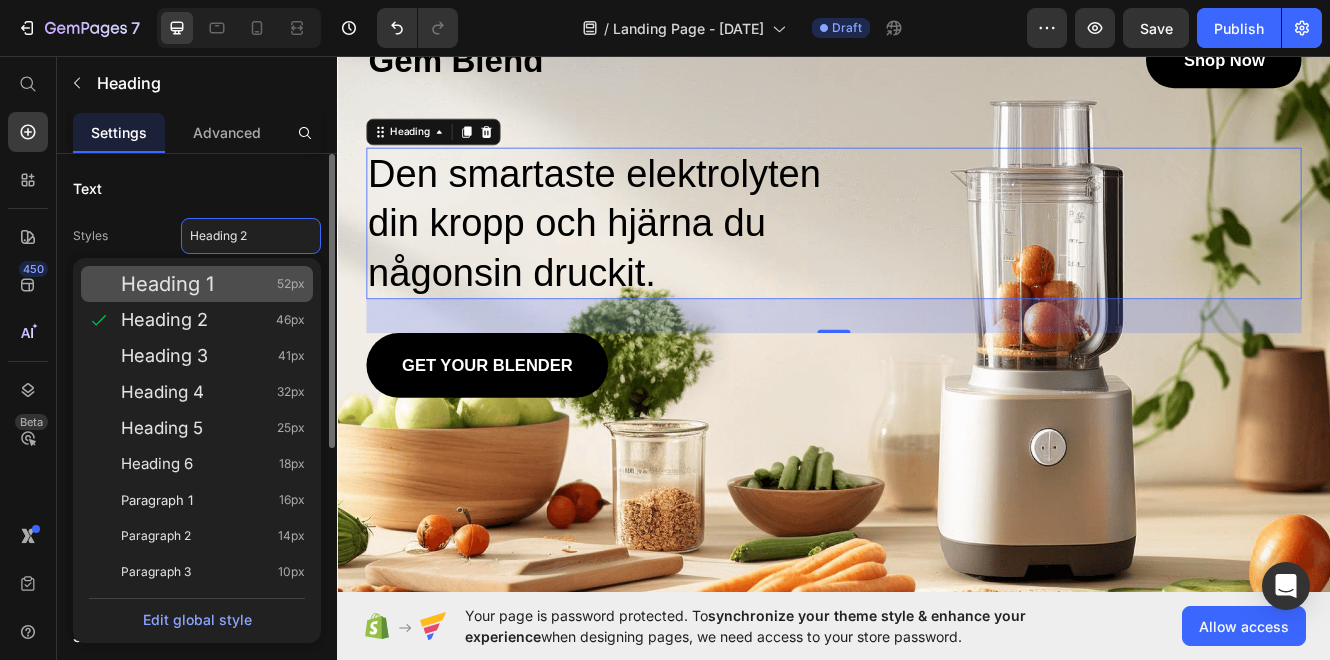 click on "Heading 1 52px" at bounding box center [213, 284] 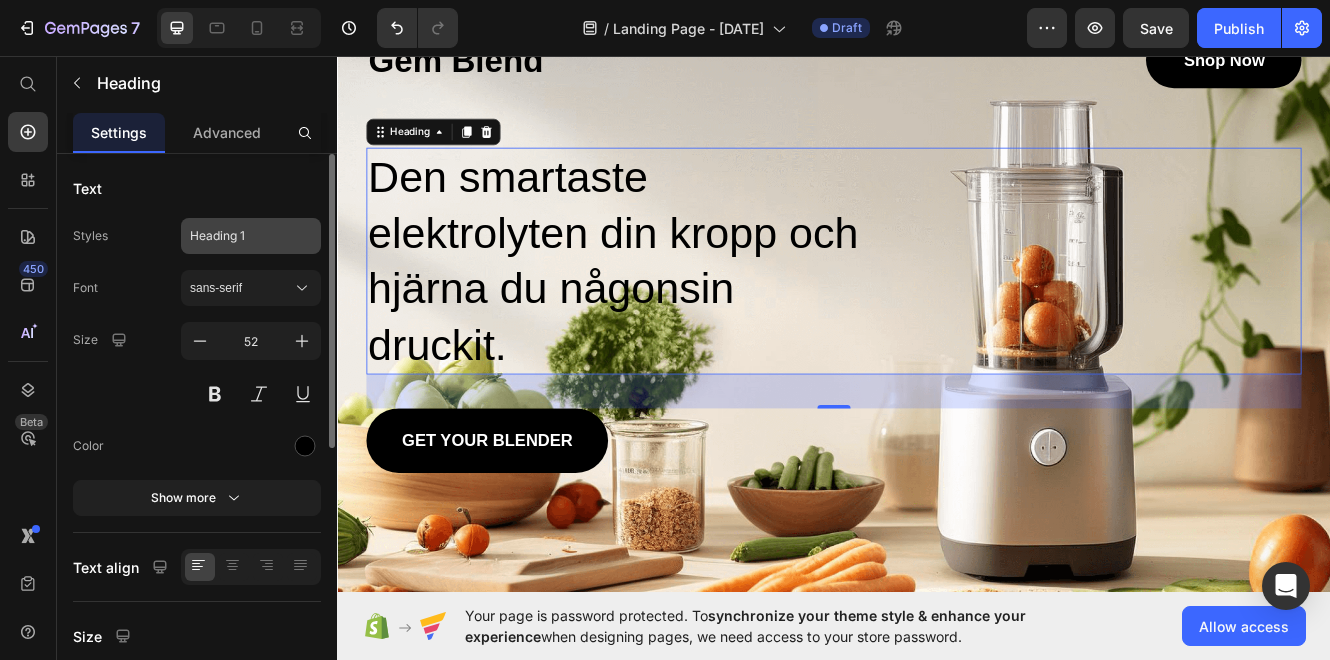 click on "Heading 1" at bounding box center (239, 236) 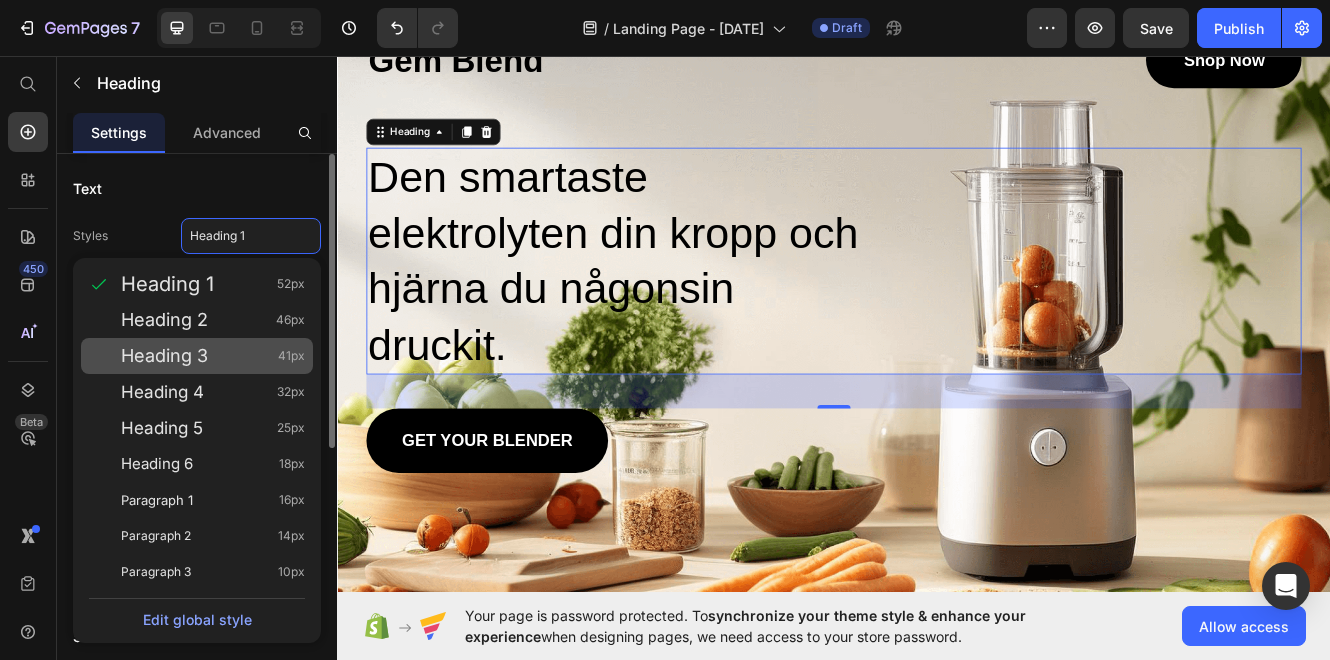 click on "Heading 3 41px" at bounding box center (213, 356) 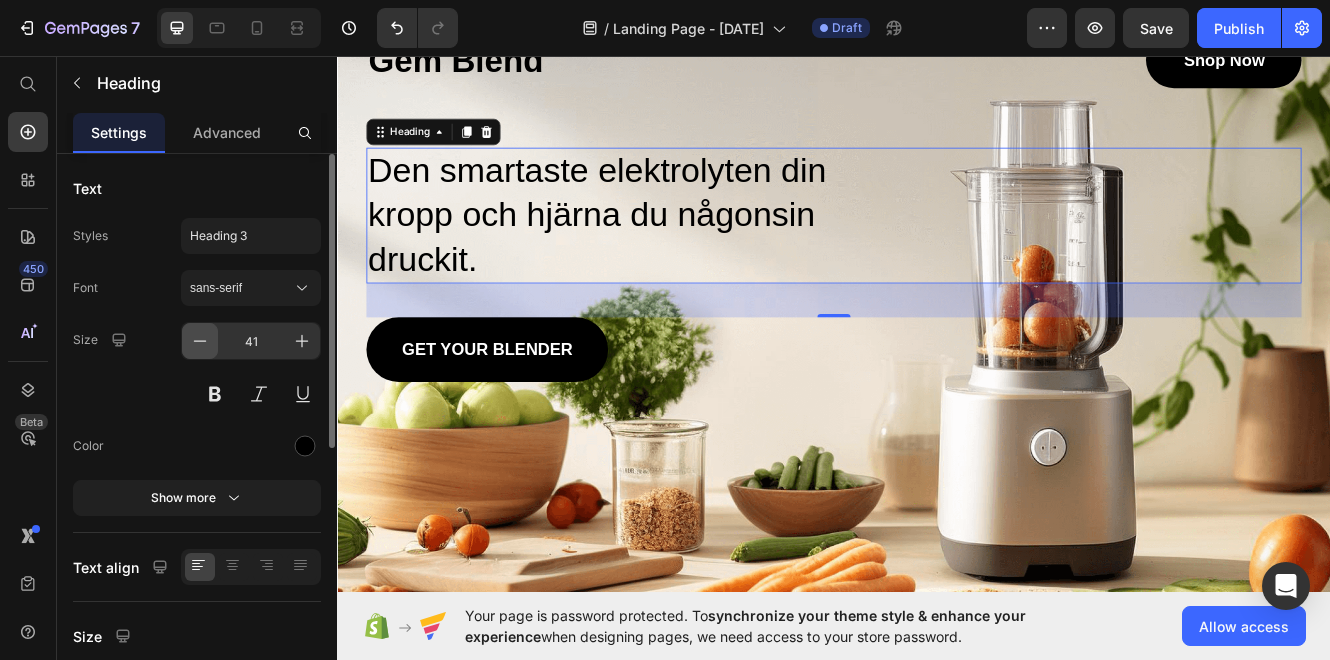 click 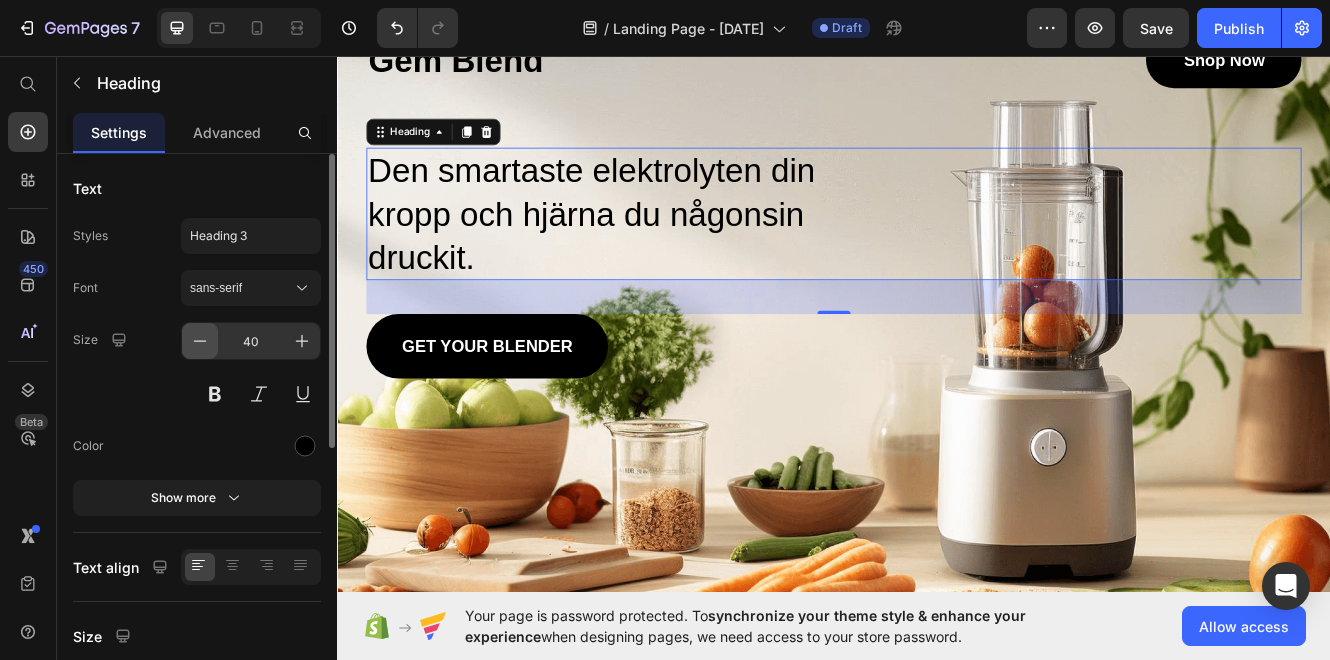 click 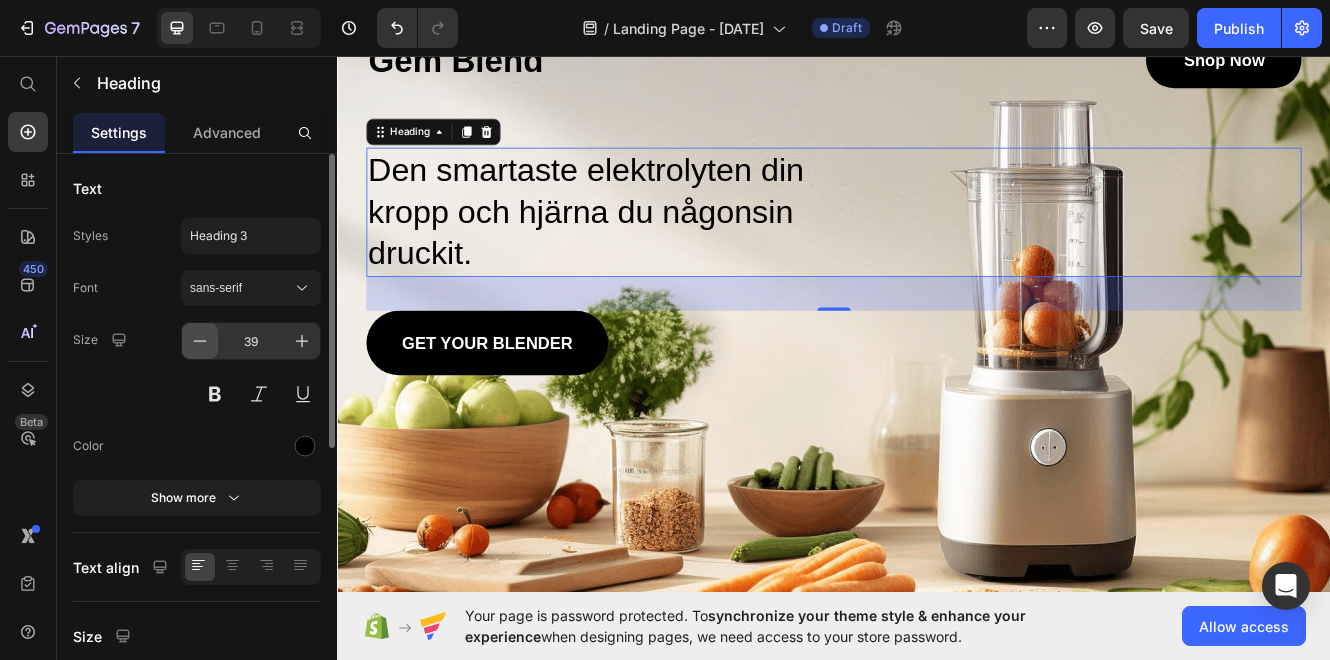 click 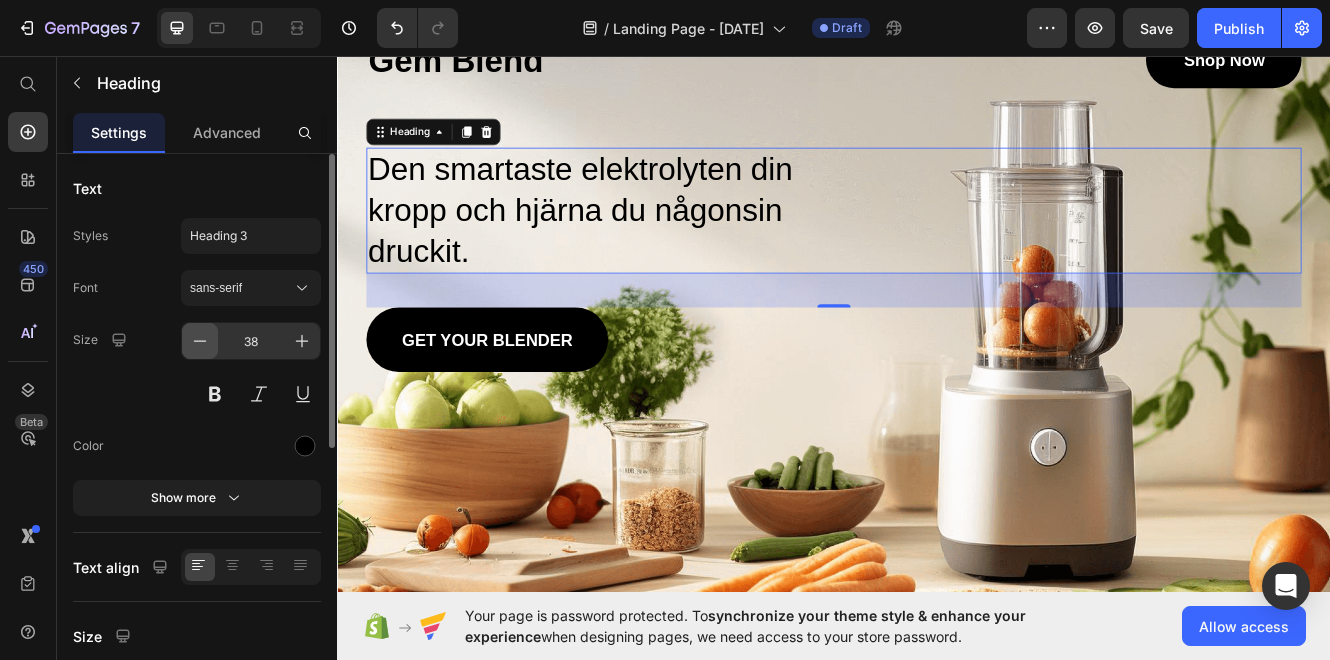 click 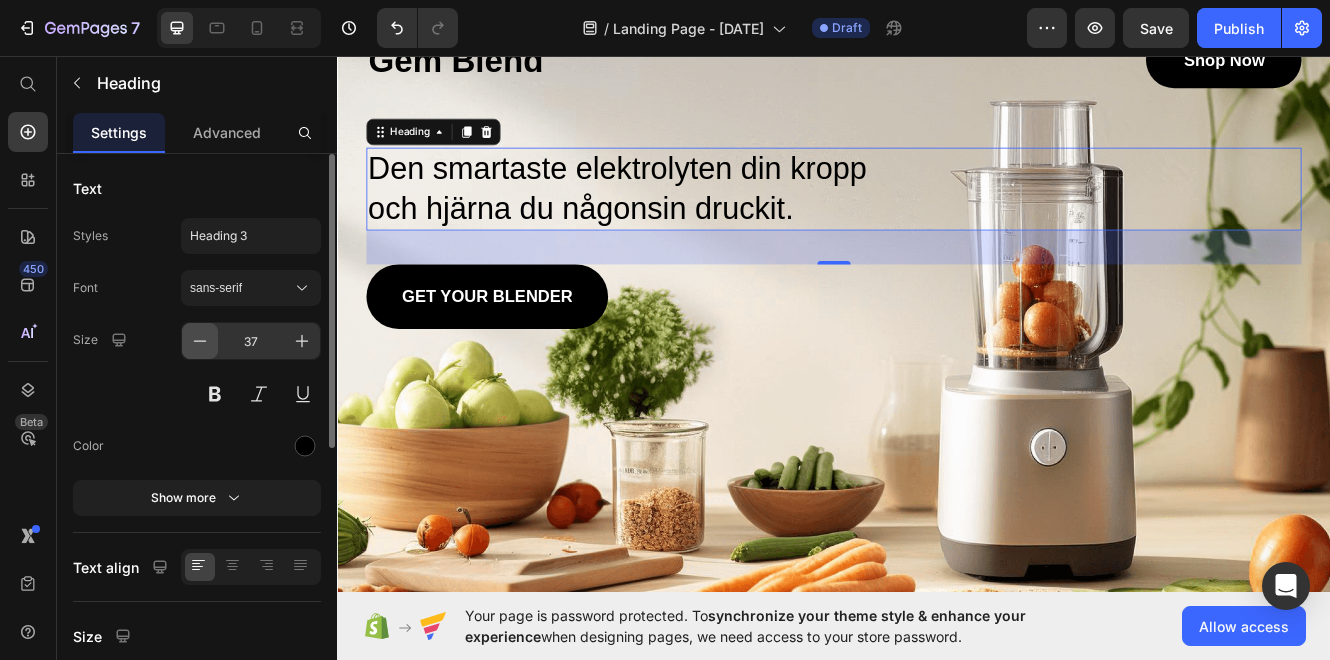 click 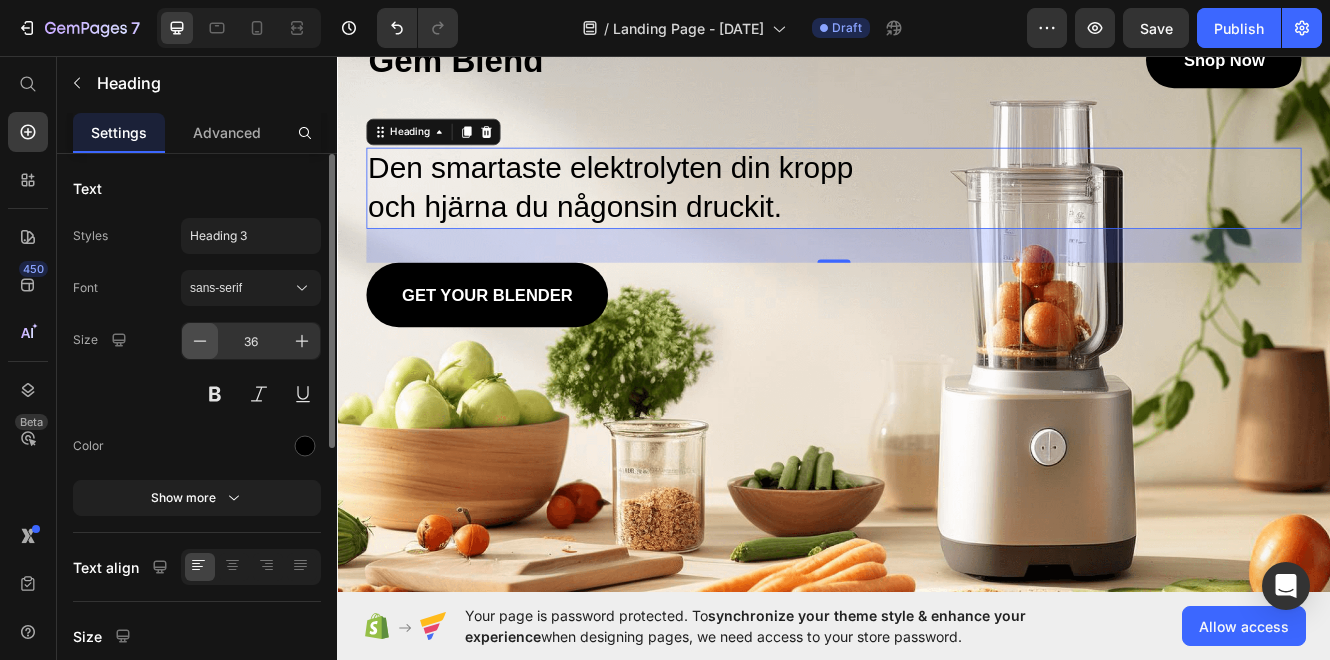 click 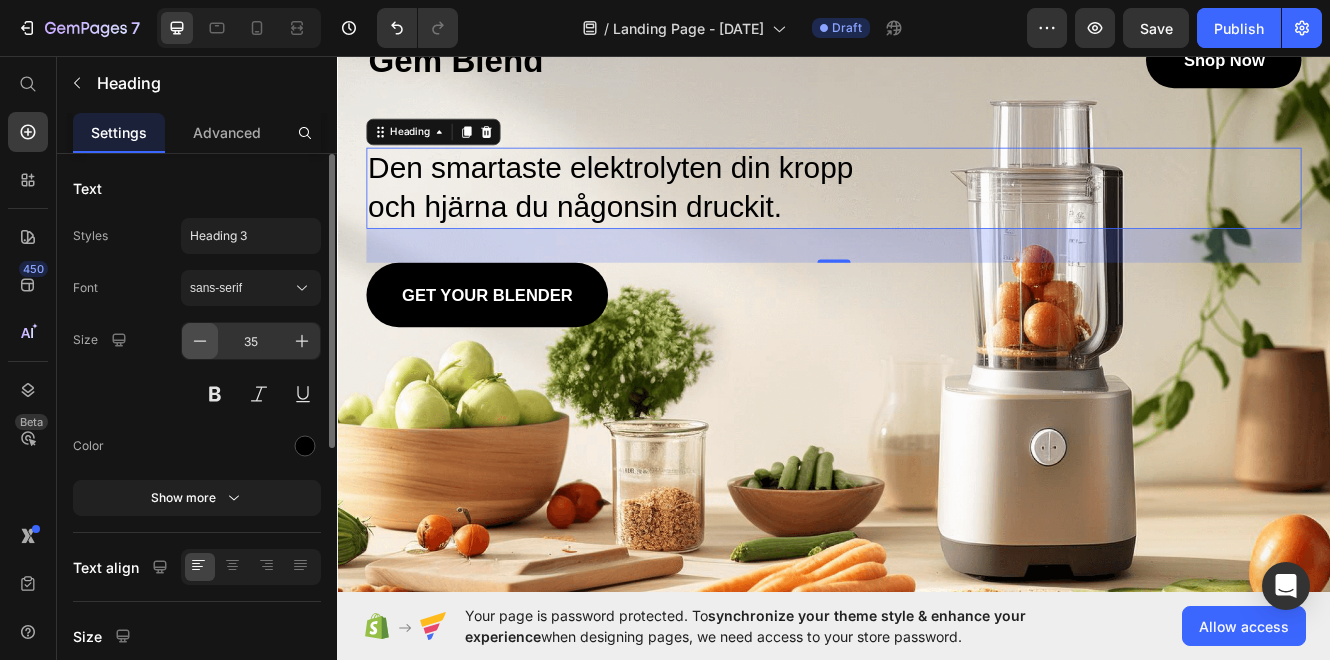 click 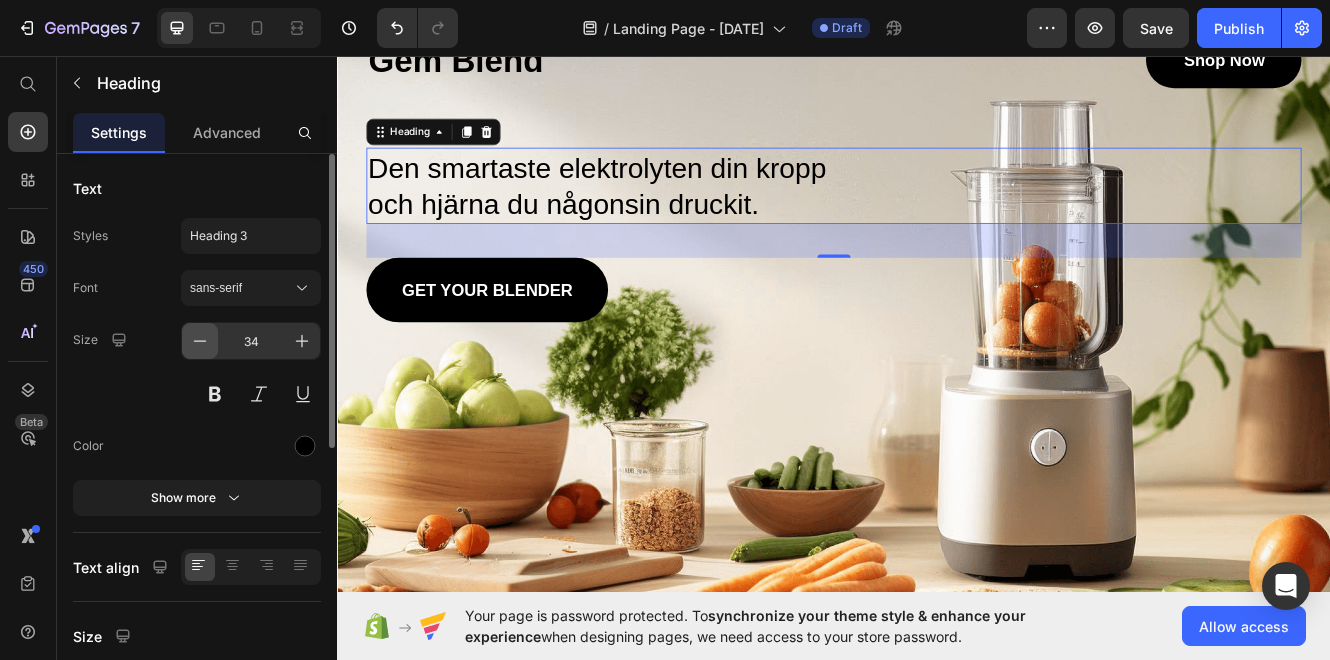 click 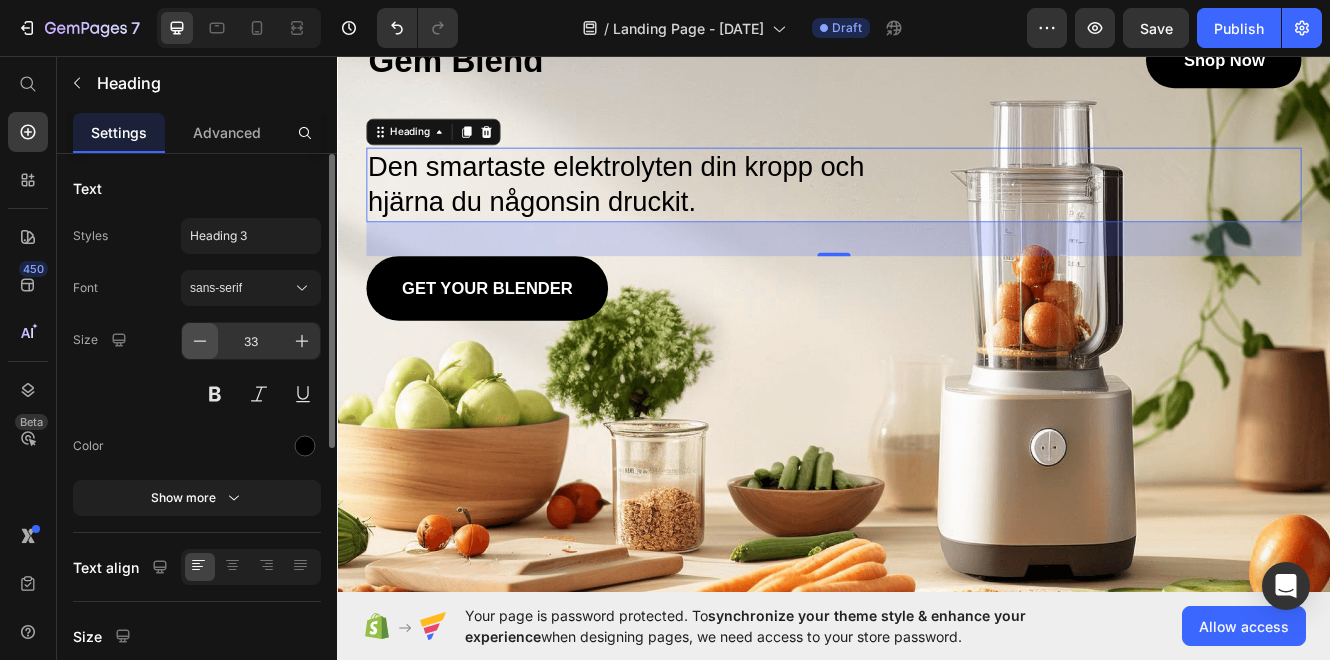 click 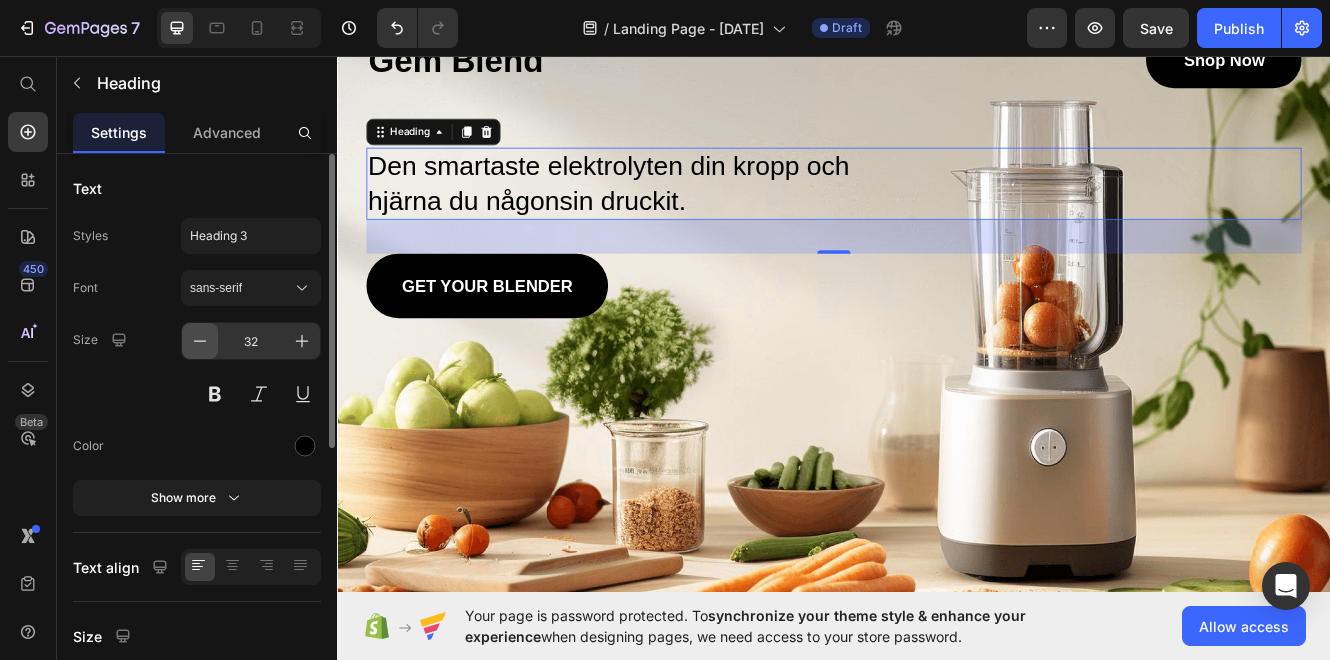 click 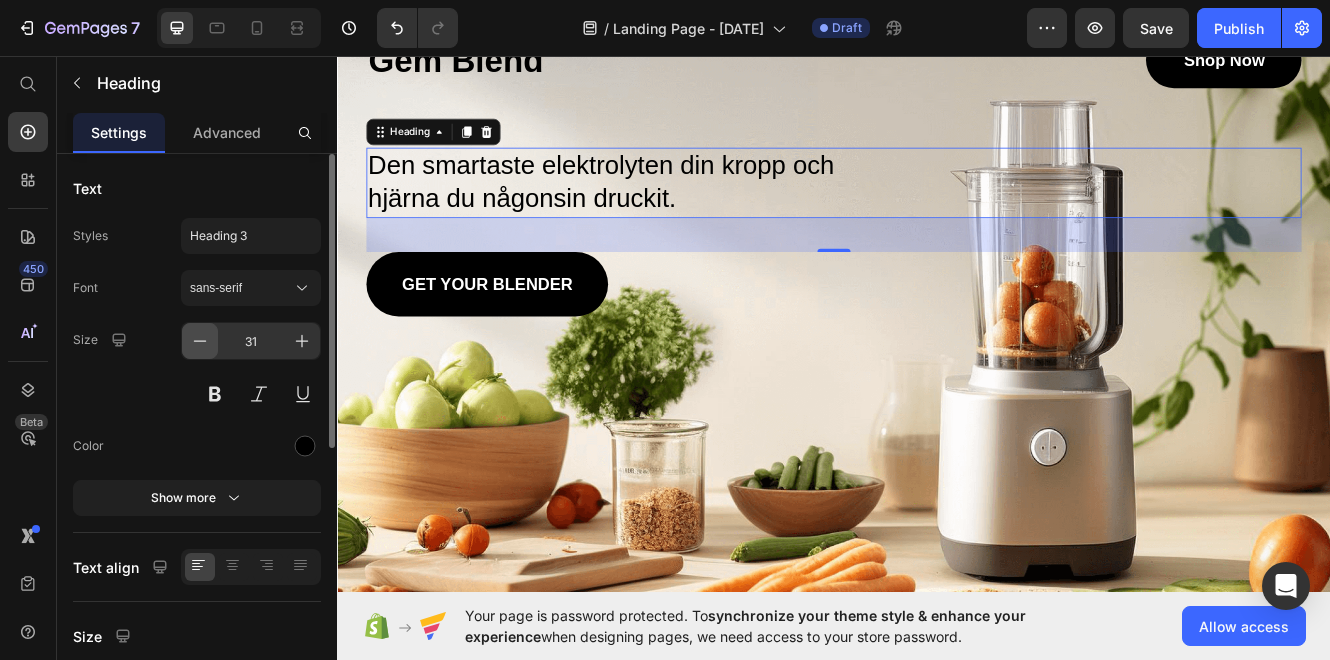 click 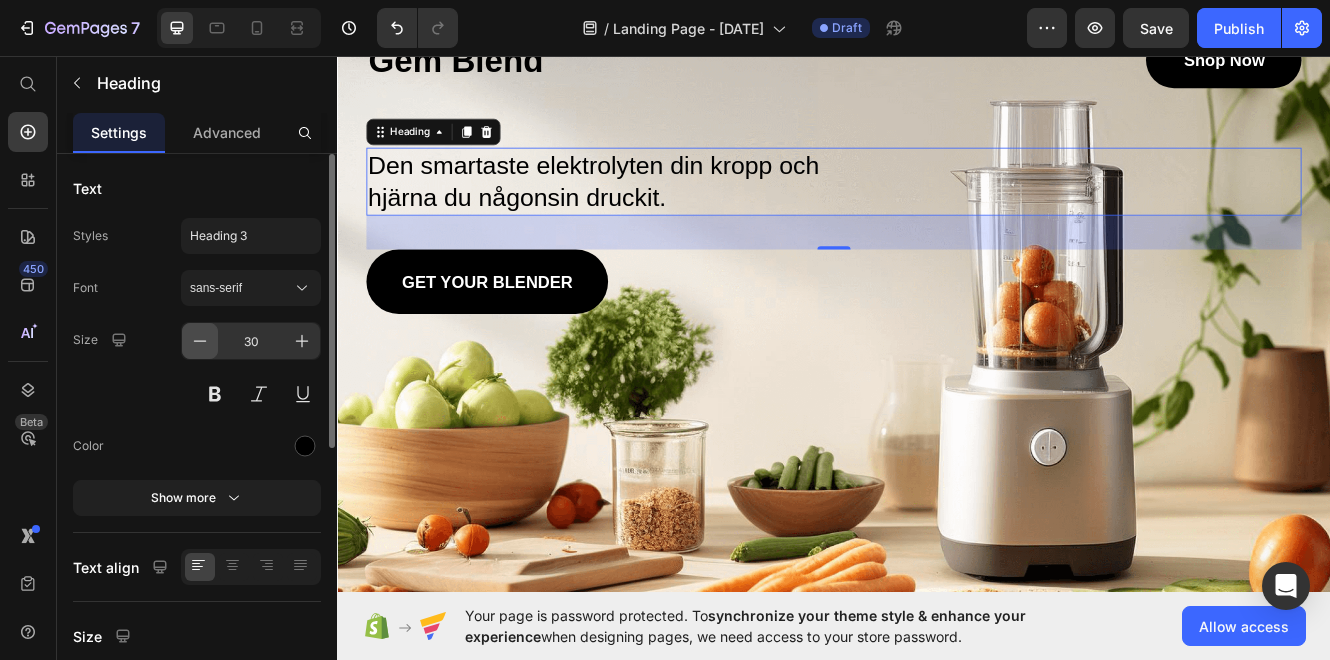 click 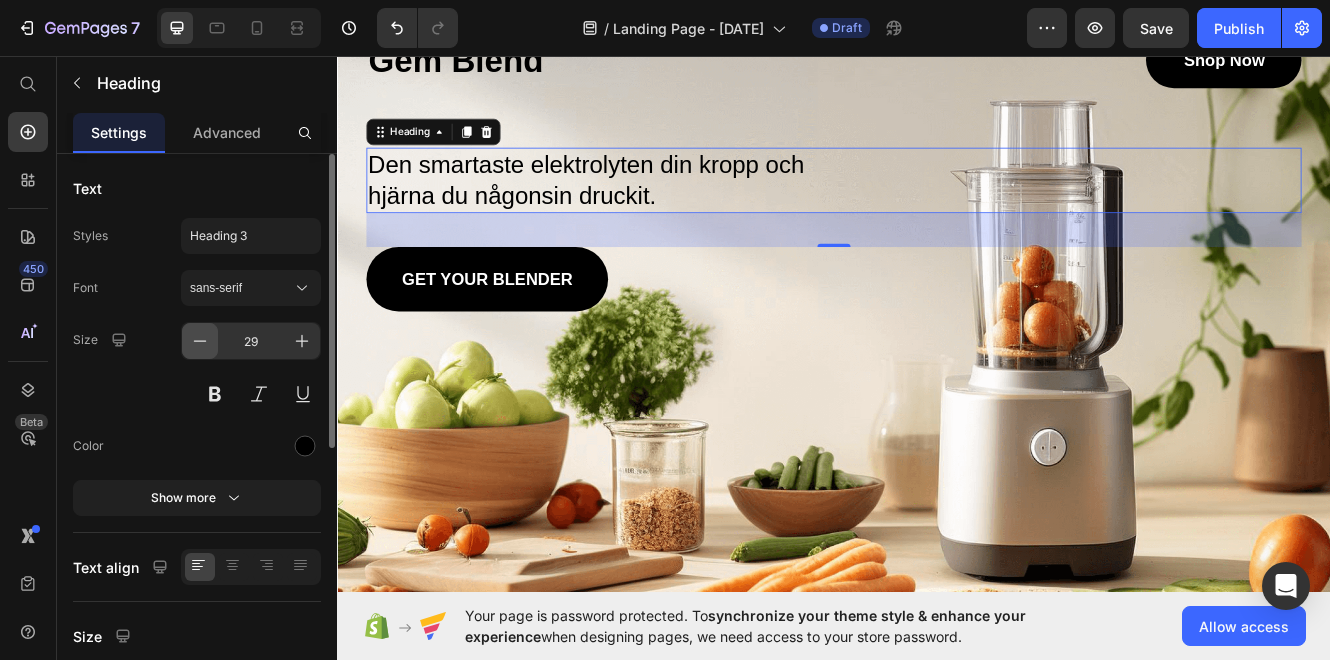 click 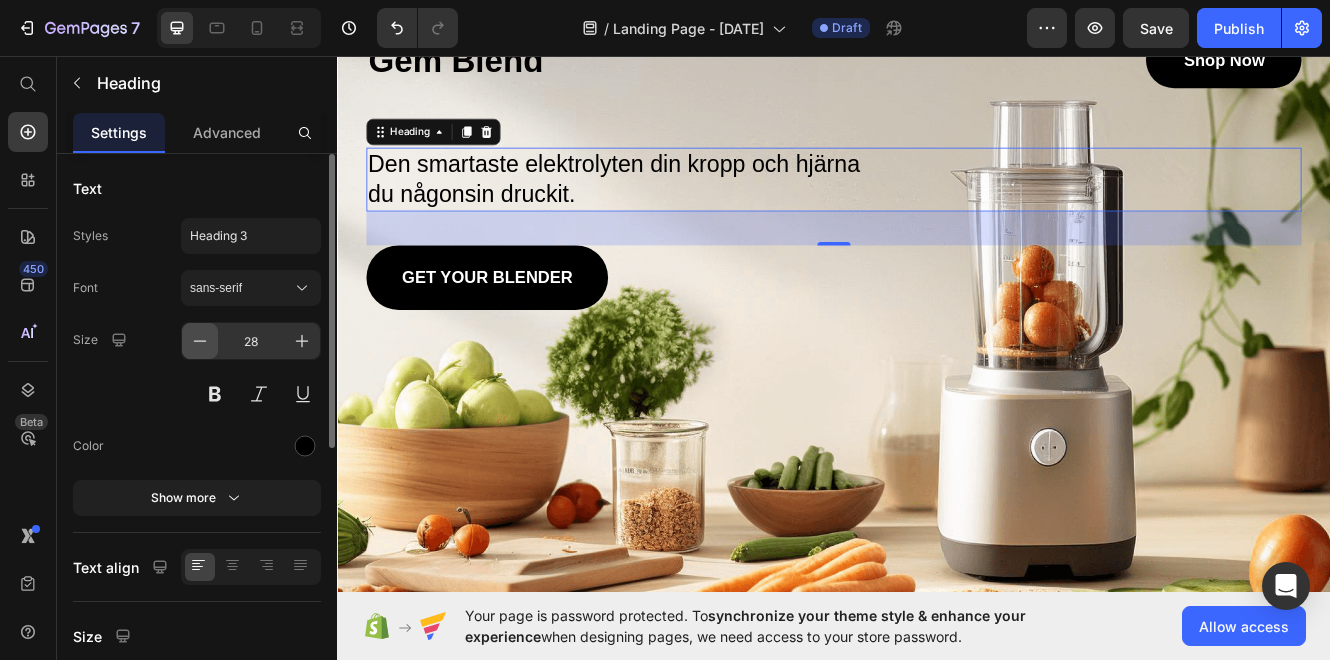 click 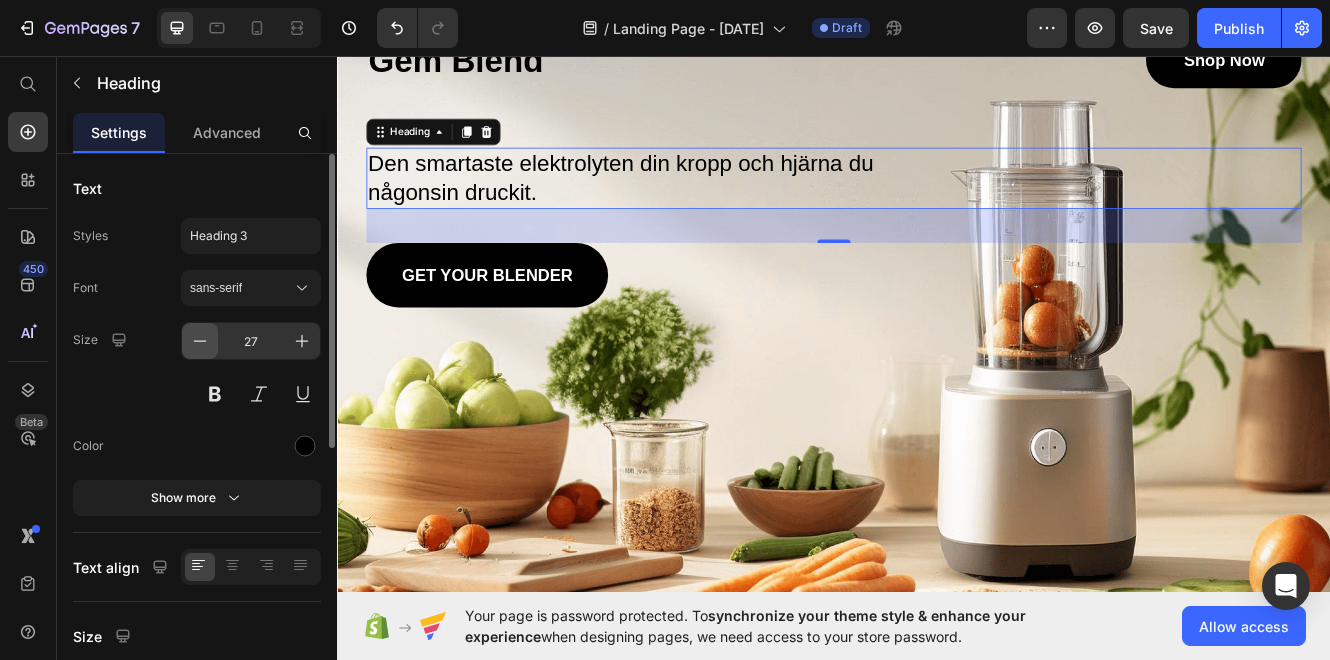 click 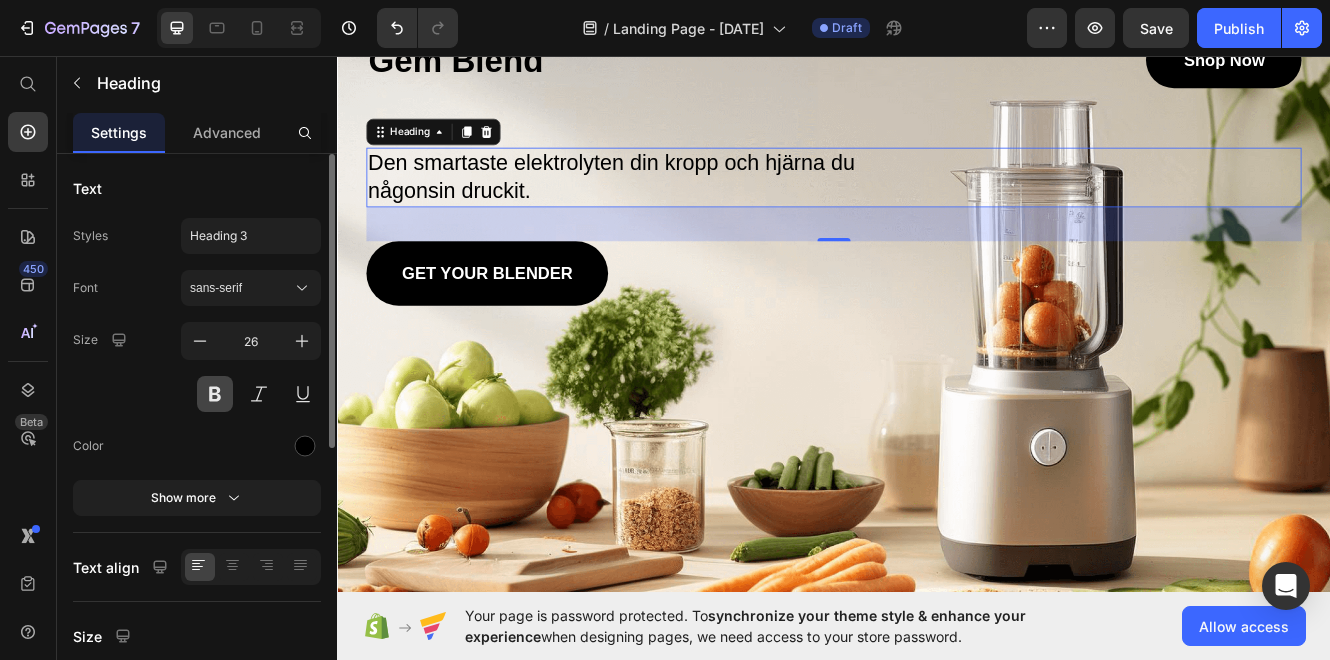 click at bounding box center [215, 394] 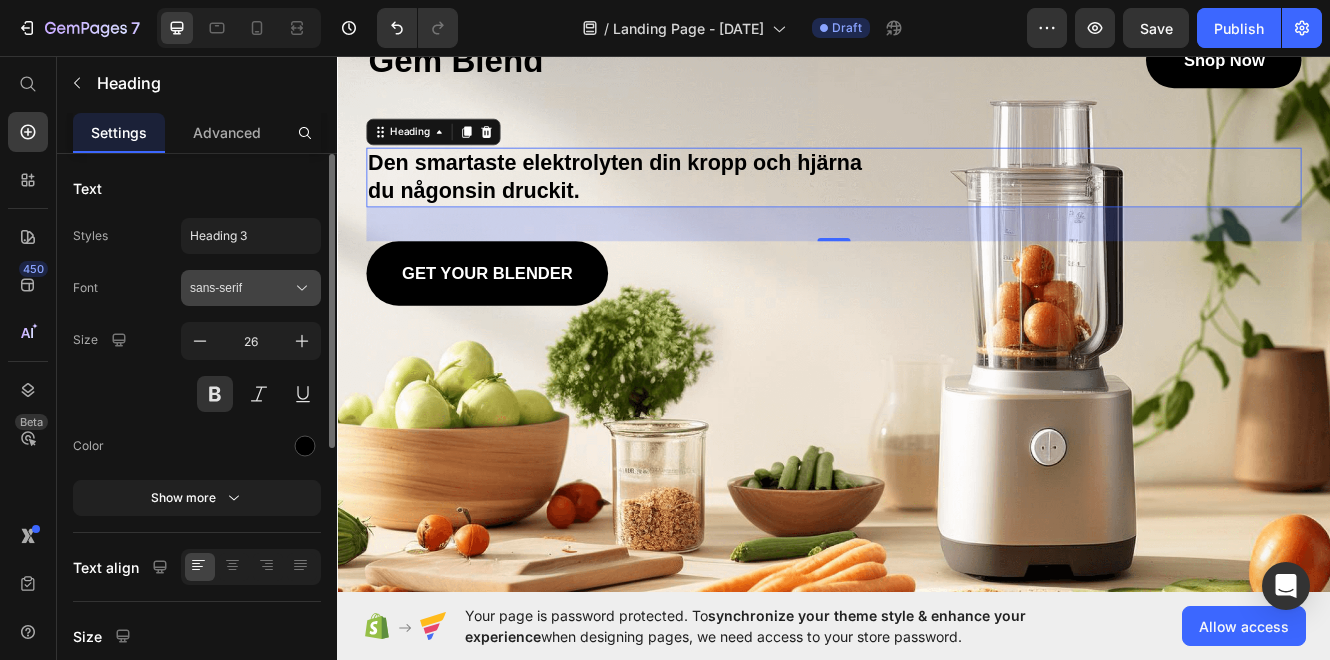 click on "sans-serif" at bounding box center [241, 288] 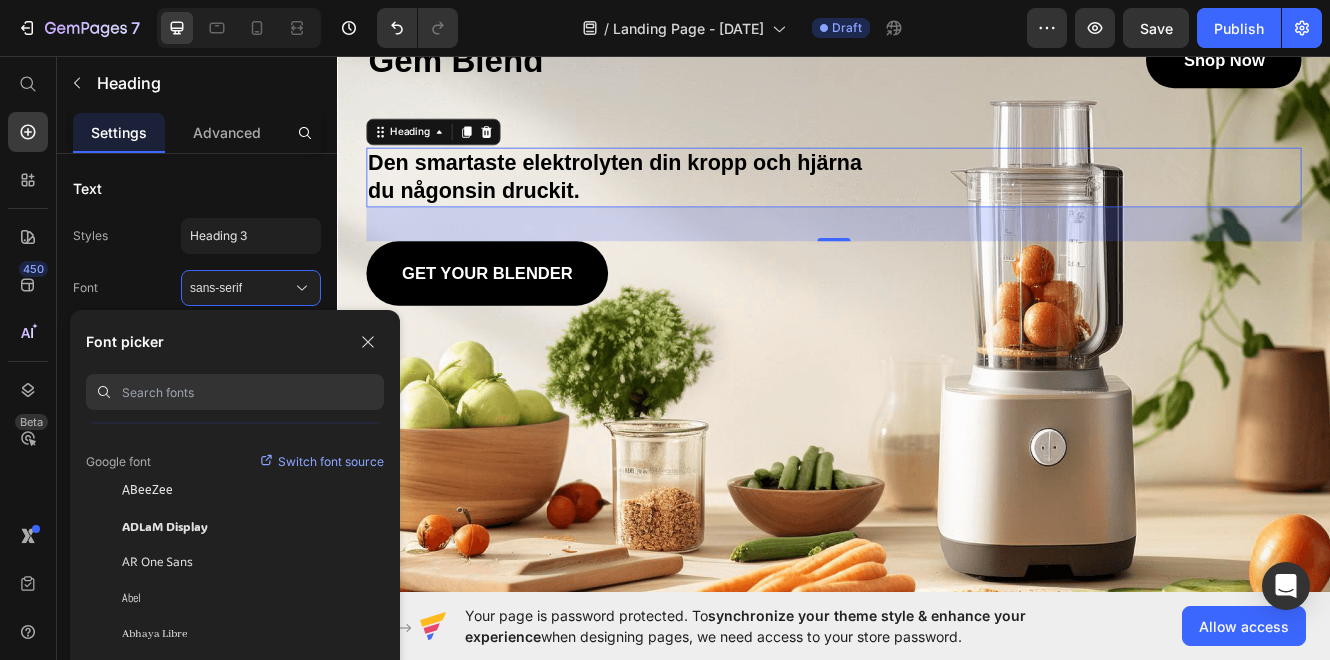 scroll, scrollTop: 46, scrollLeft: 0, axis: vertical 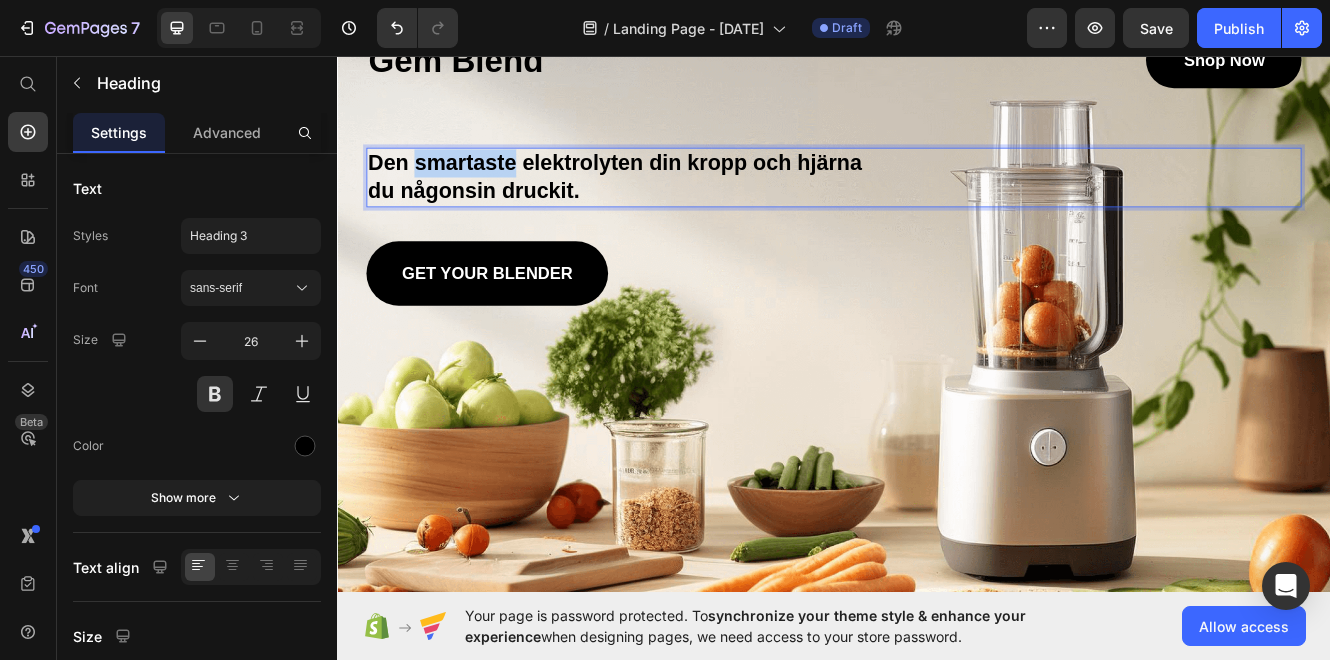 click on "Den smartaste elektrolyten din kropp och hjärna du någonsin druckit." at bounding box center [681, 204] 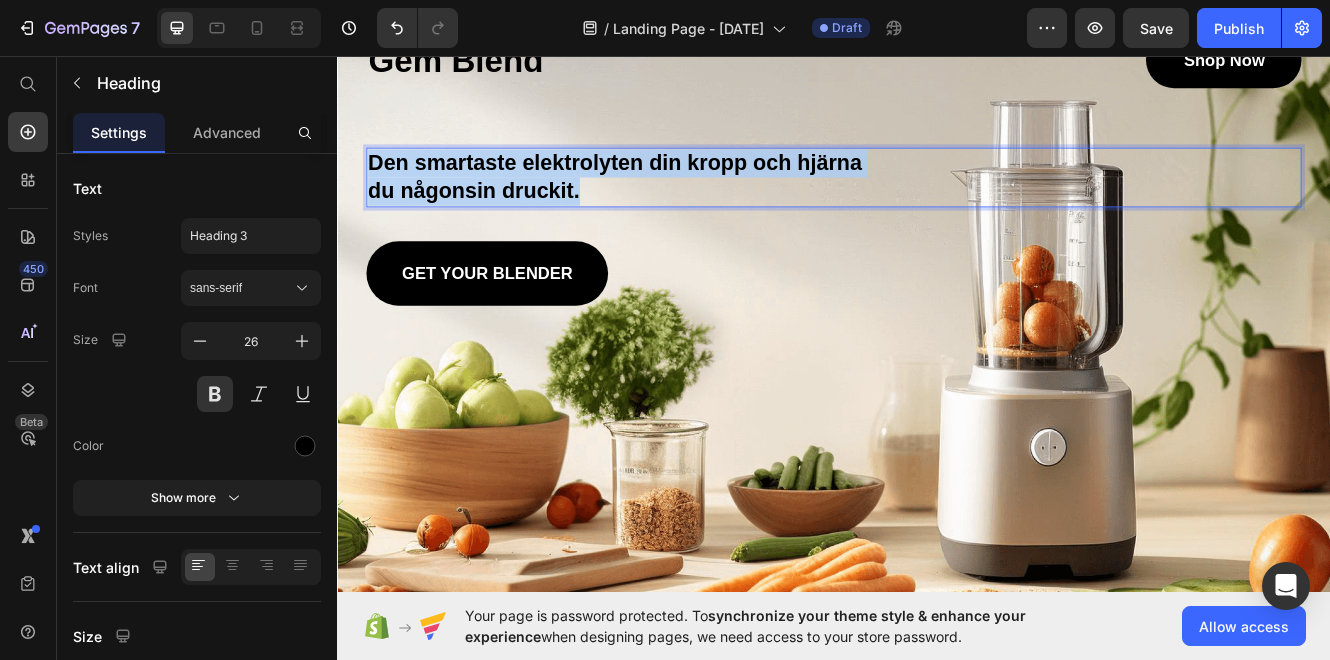 click on "Den smartaste elektrolyten din kropp och hjärna du någonsin druckit." at bounding box center (681, 204) 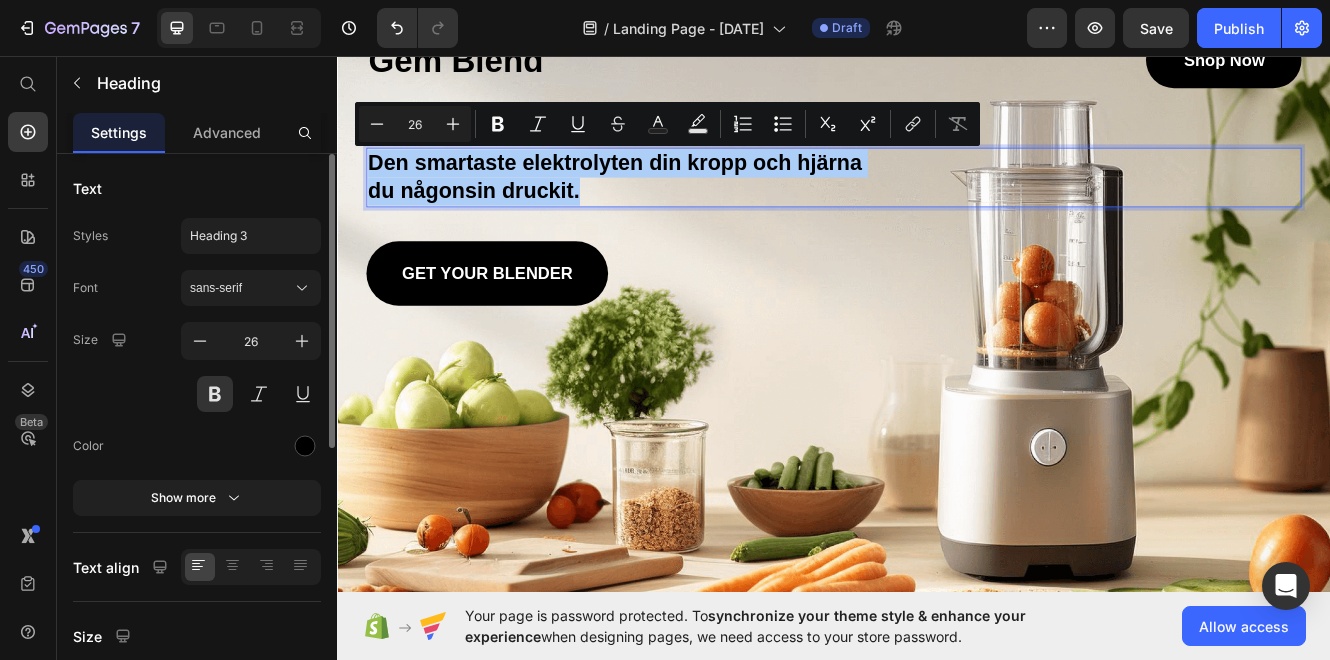 click on "Styles Heading 3 Font sans-serif Size 26 Color Show more" 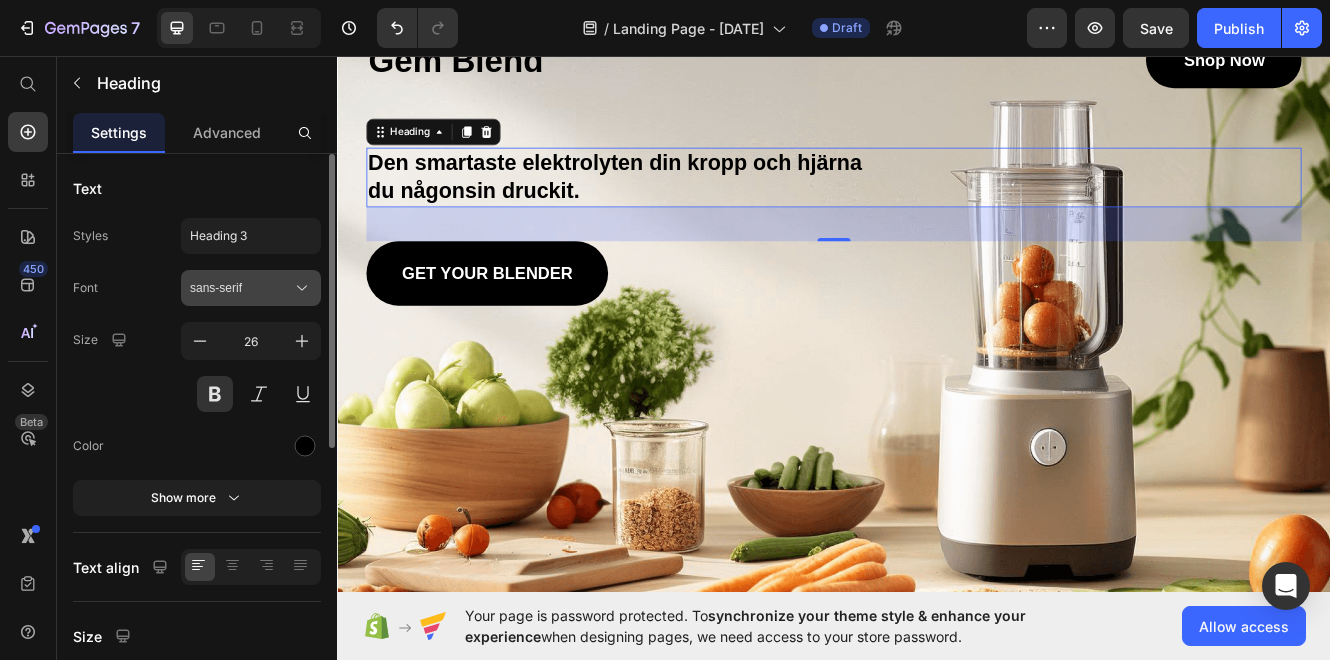 click on "sans-serif" at bounding box center [241, 288] 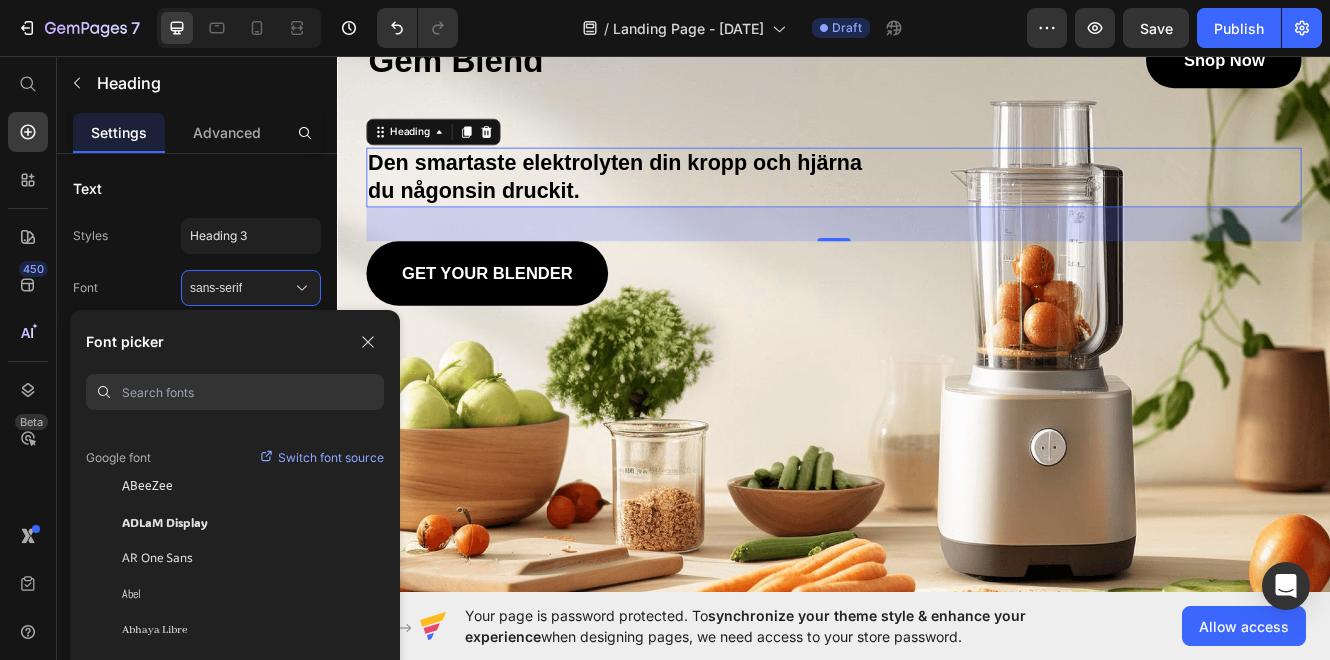 paste on "Satoshi Bold" 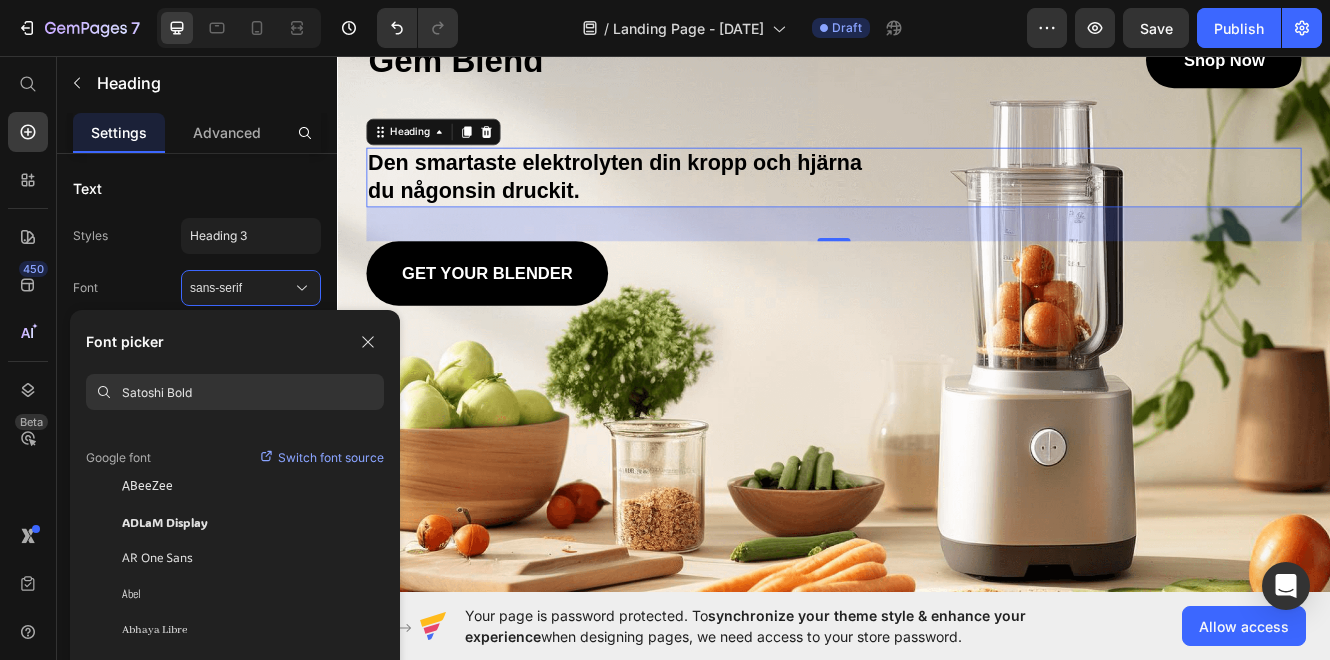 scroll, scrollTop: 0, scrollLeft: 0, axis: both 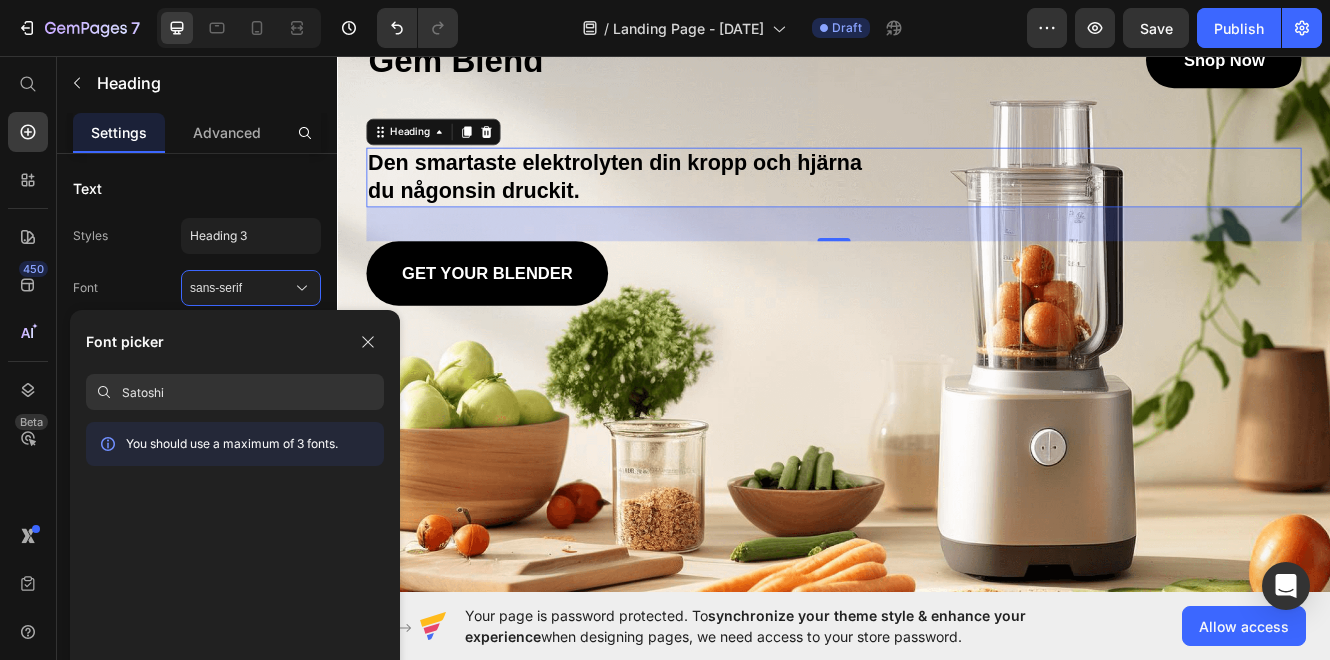 paste on "emiBold" 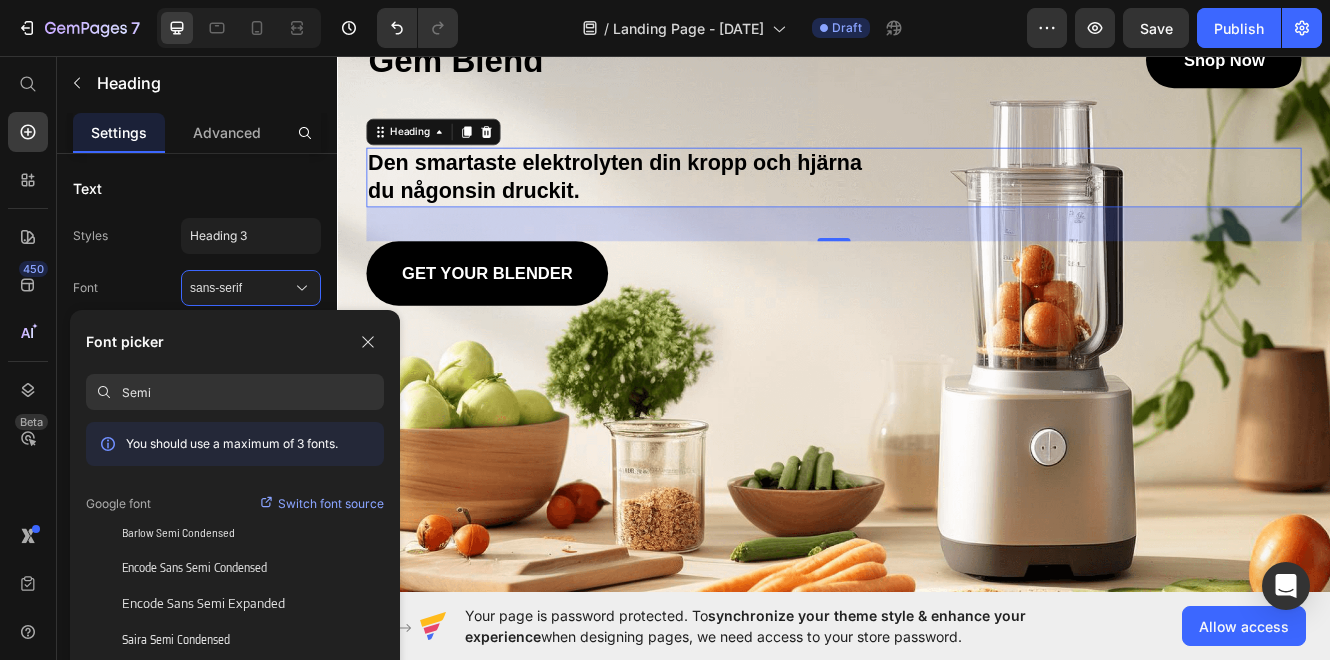 click on "Font picker Semi You should use a maximum of 3 fonts. Google font Switch font source Barlow Semi Condensed Encode Sans Semi Condensed Encode Sans Semi Expanded Saira Semi Condensed Sofia Sans Semi Condensed" at bounding box center [235, 513] 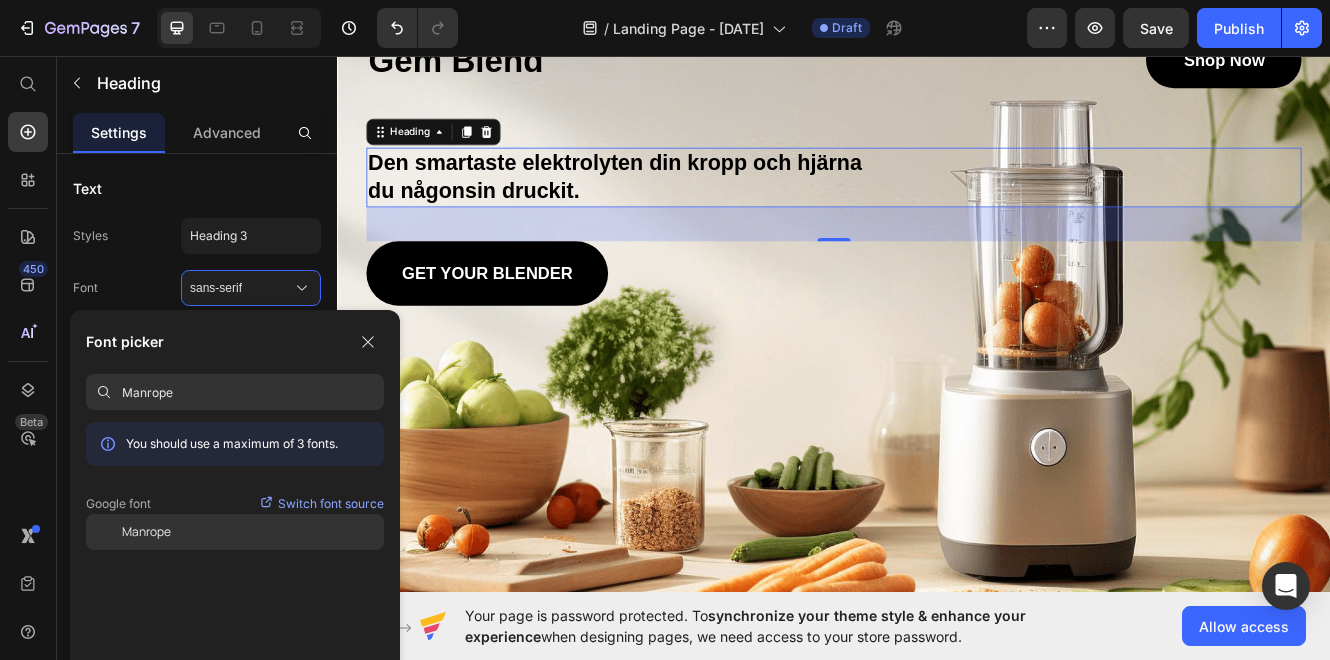 click on "Manrope" 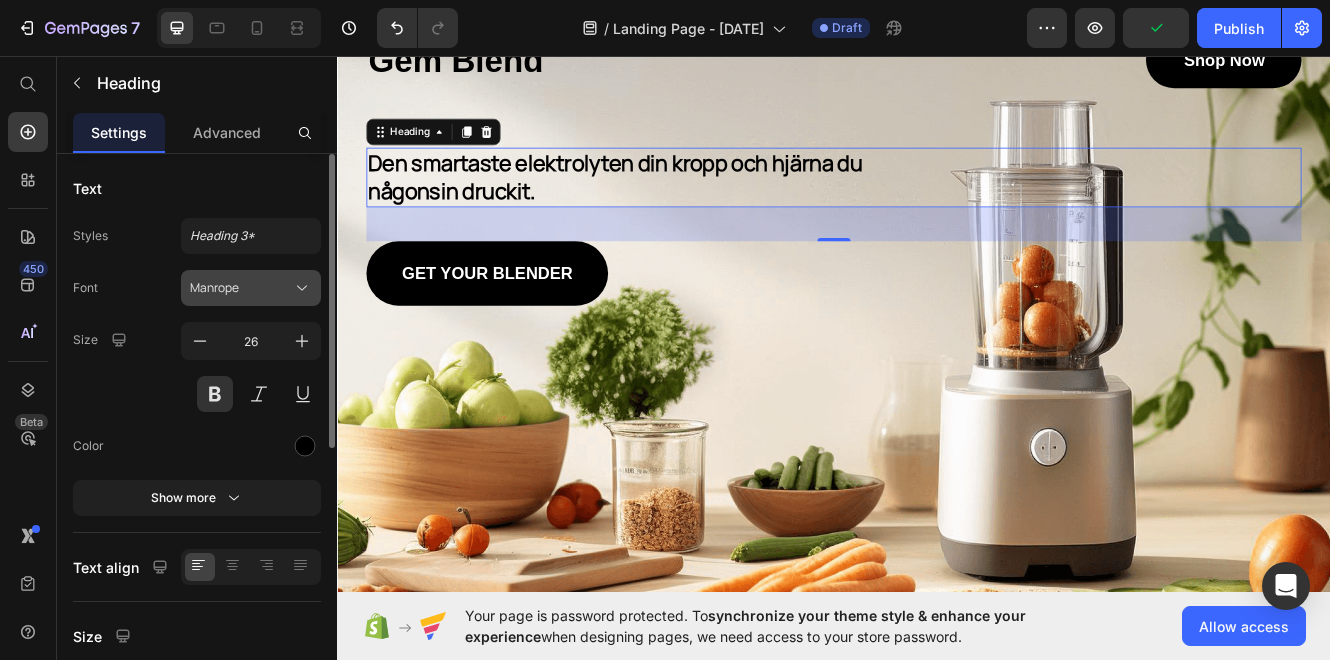 click on "Manrope" at bounding box center [241, 288] 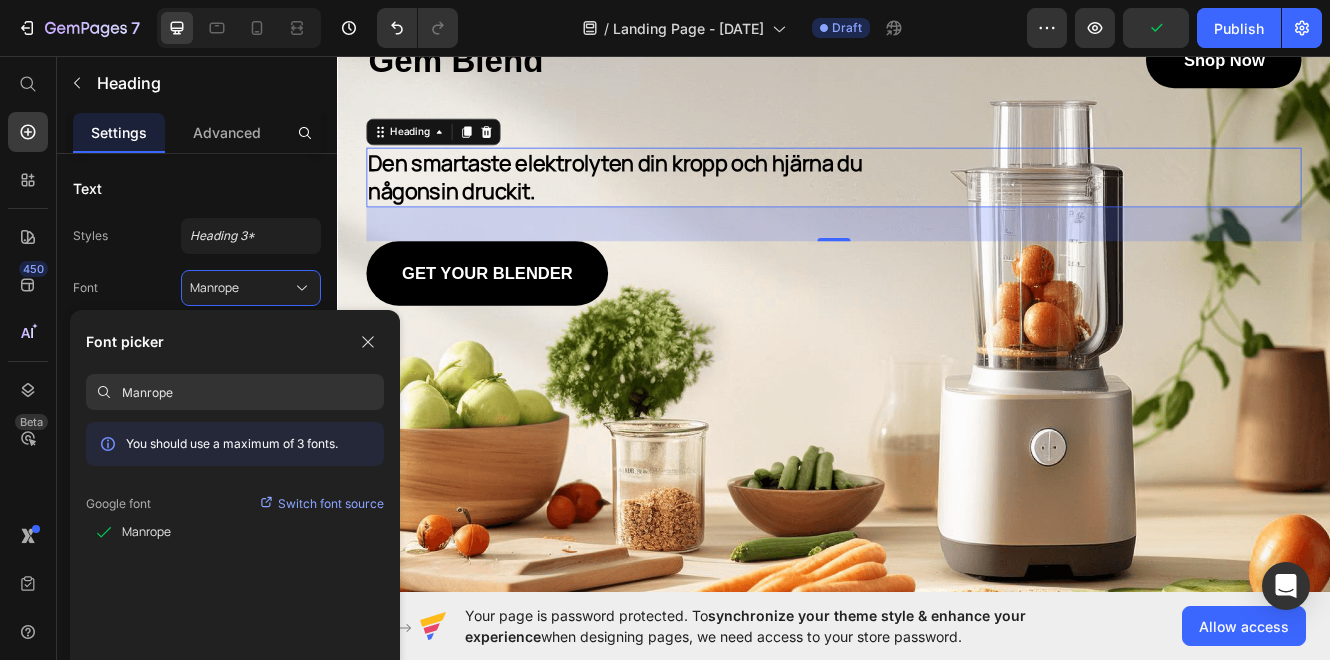 paste on "Outfit" 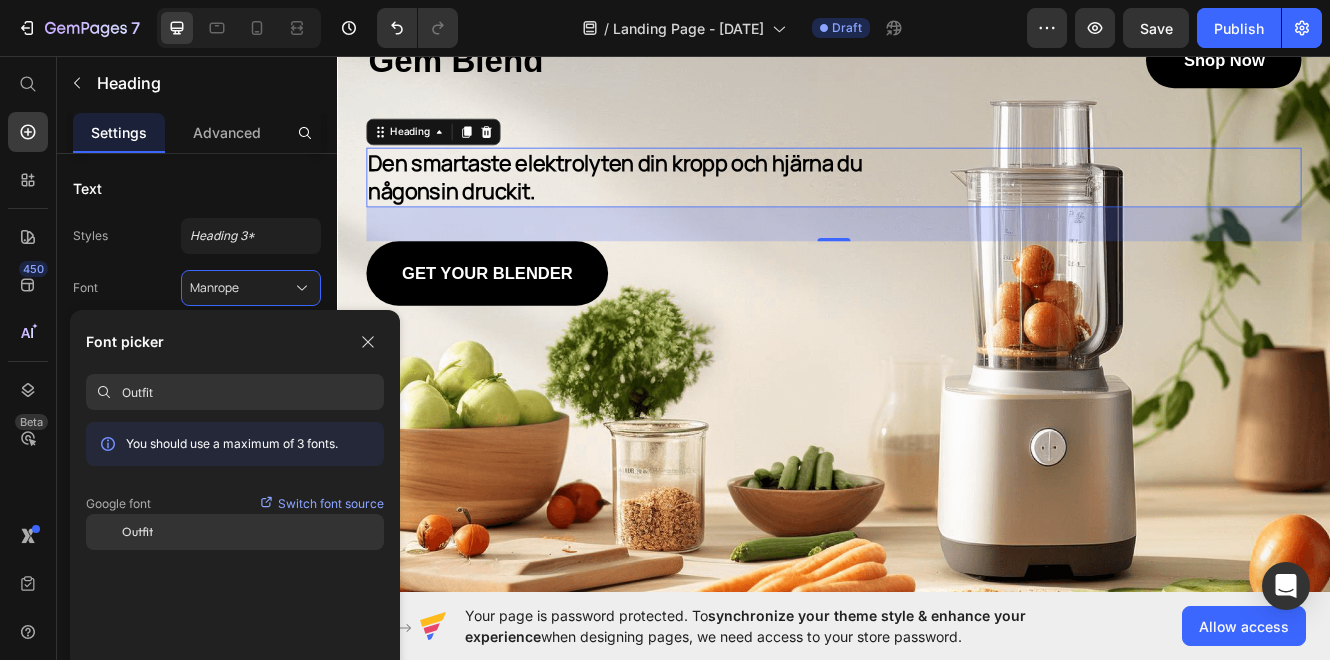 click on "Outfit" 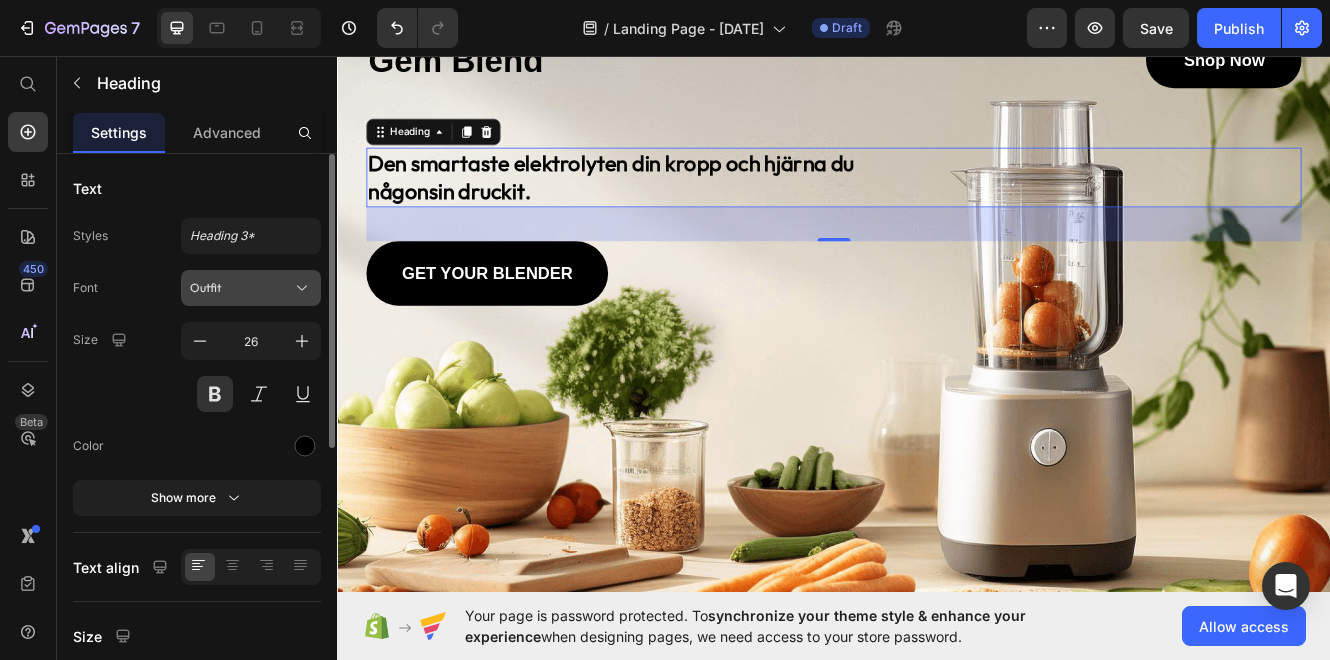 click on "Outfit" at bounding box center (241, 288) 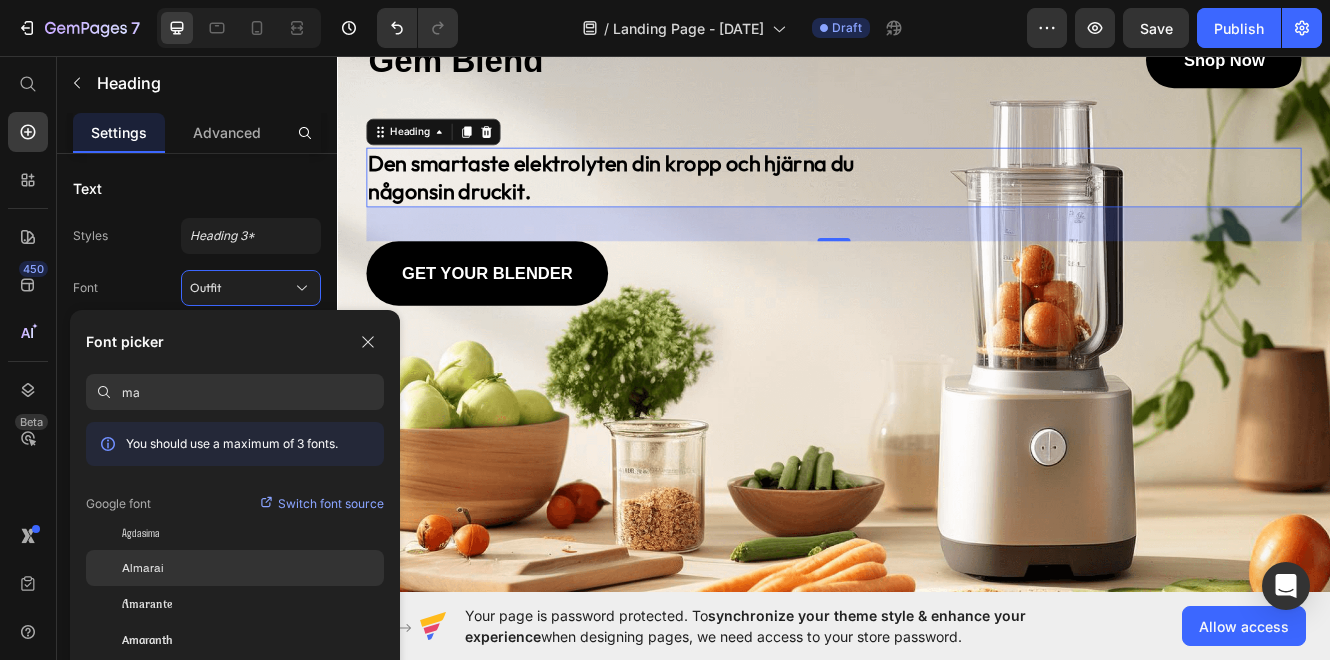 type on "m" 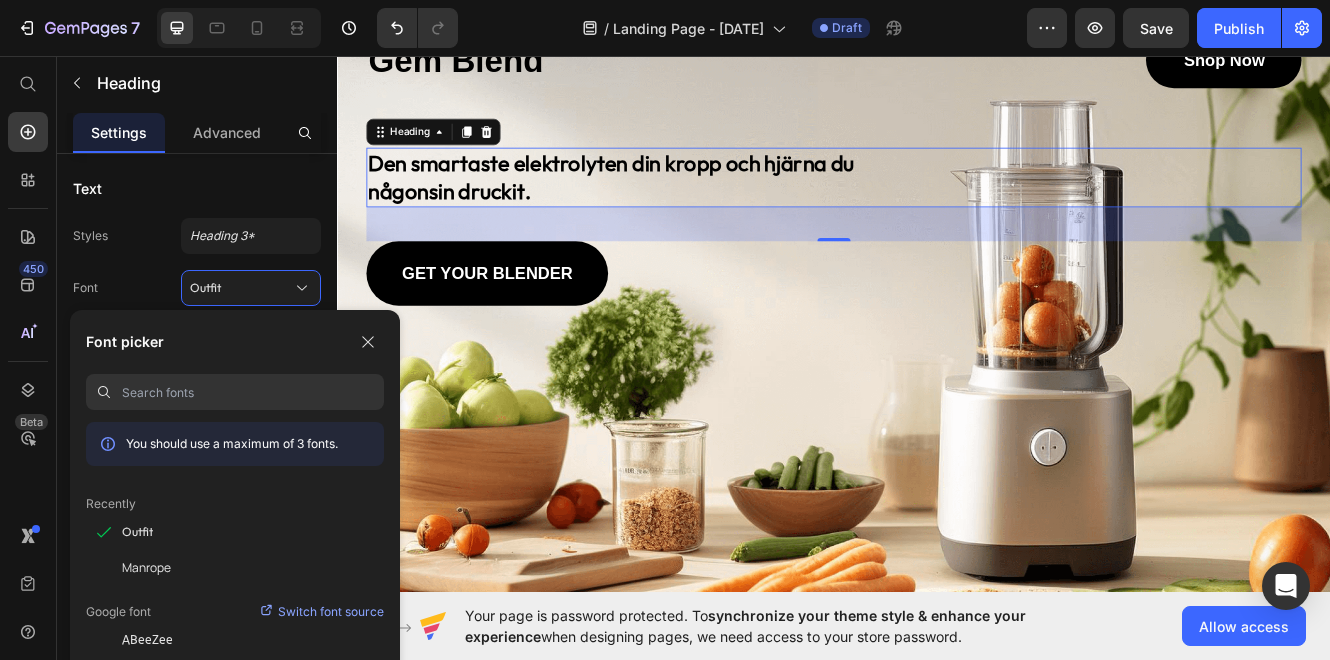 paste on "Manrope" 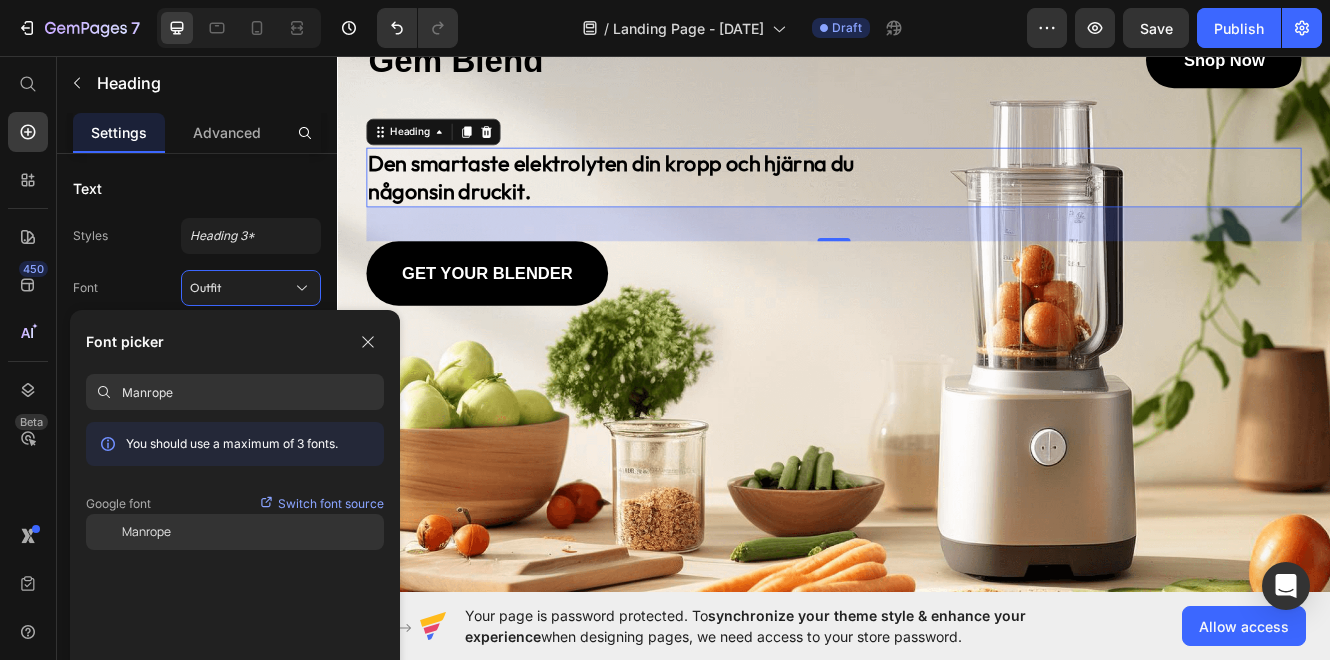 type on "Manrope" 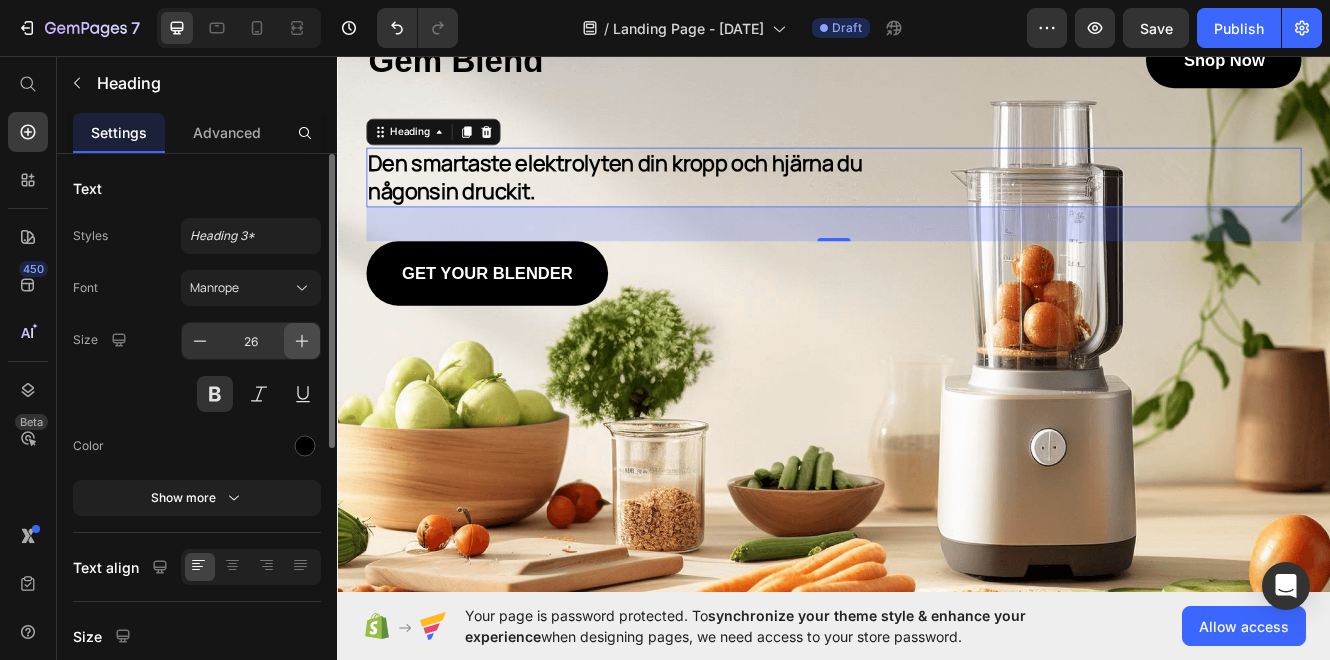 click 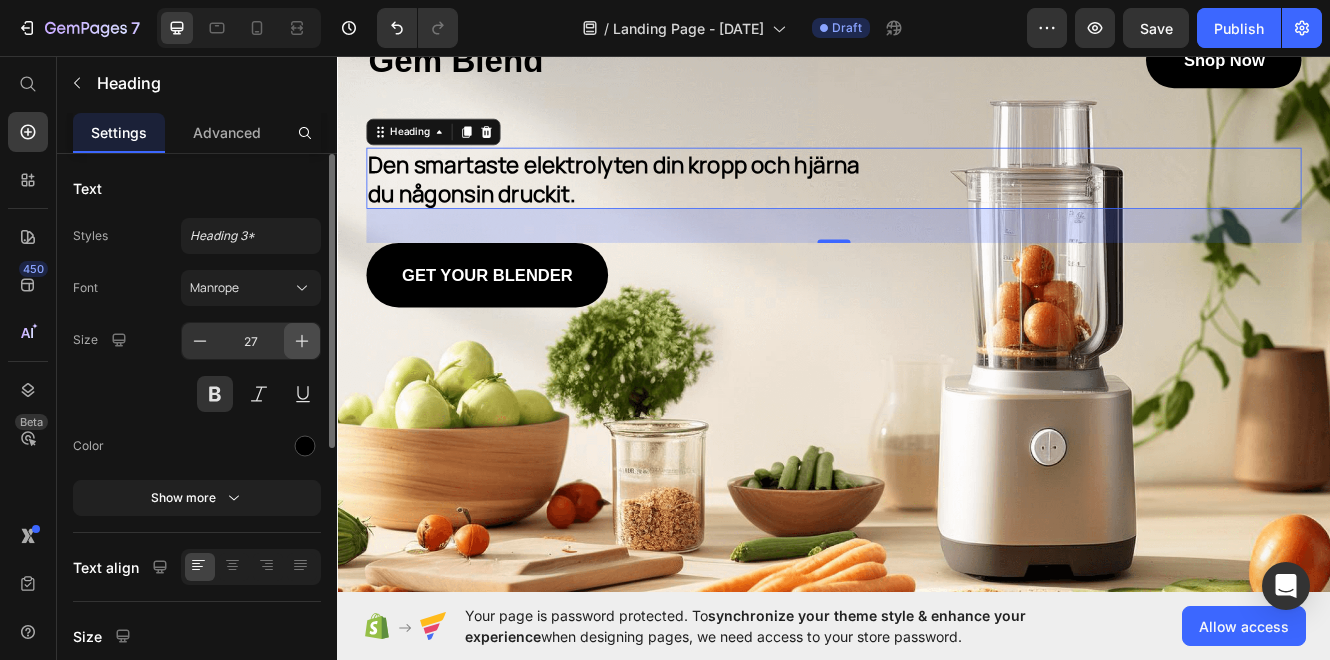 click 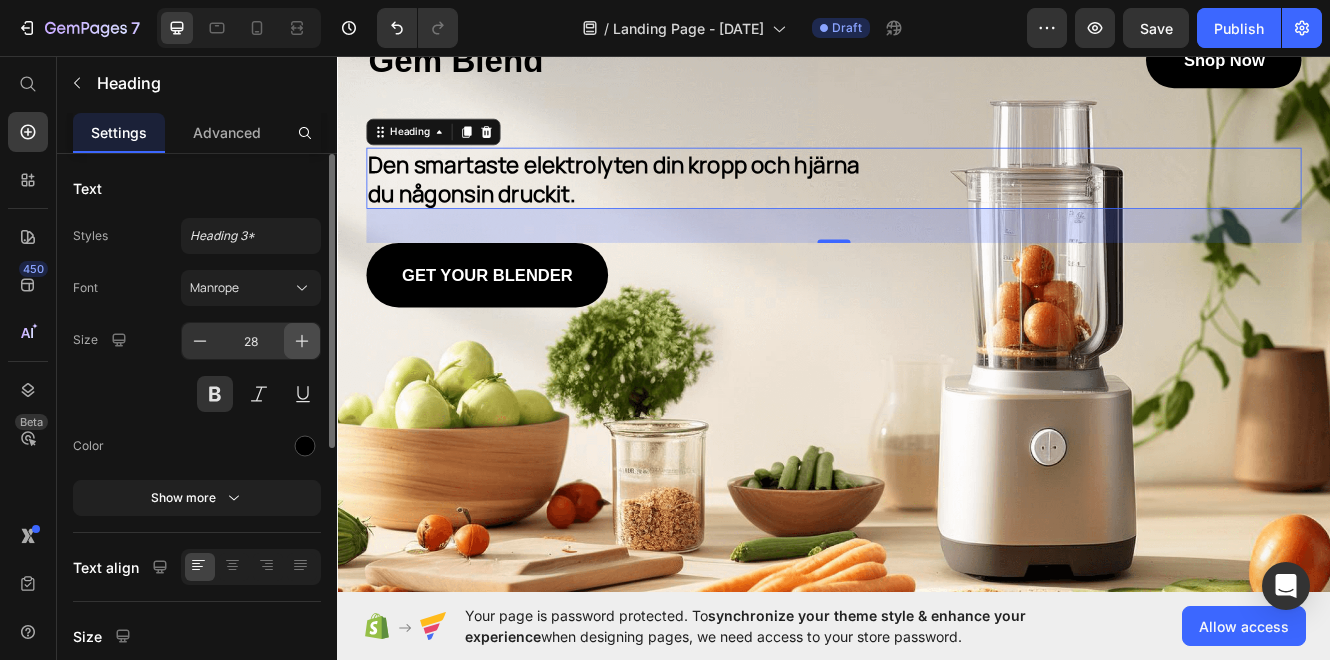 click 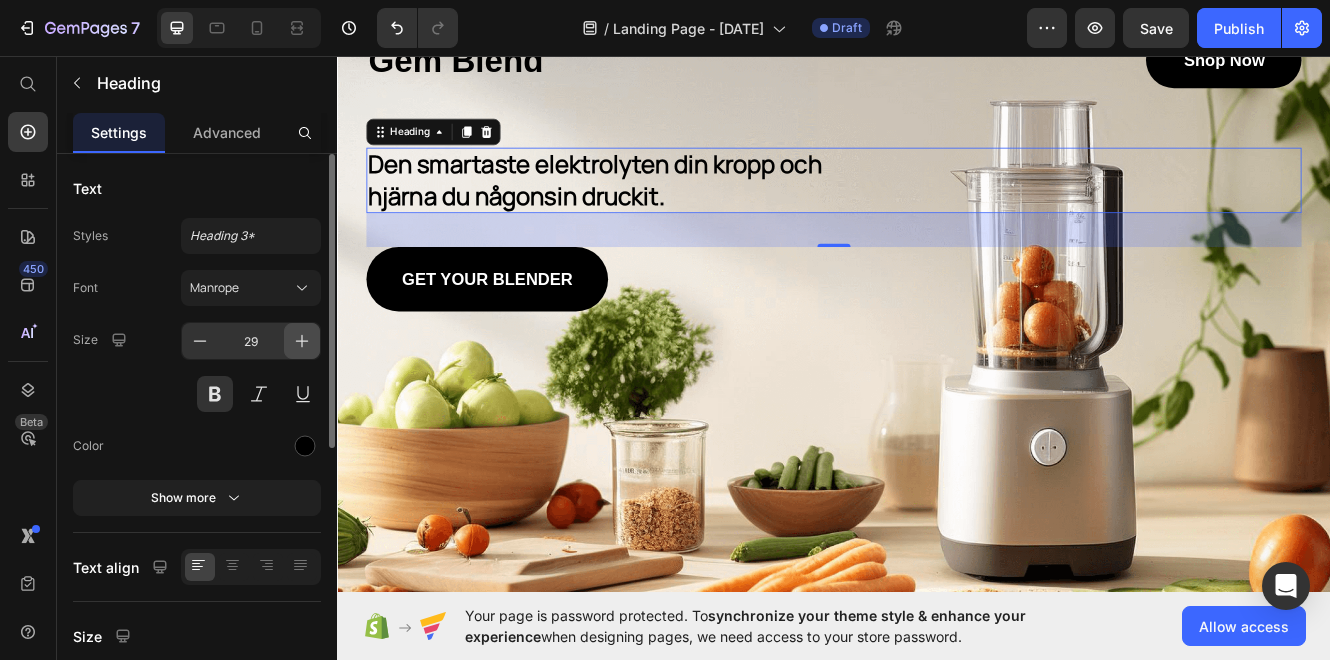 click 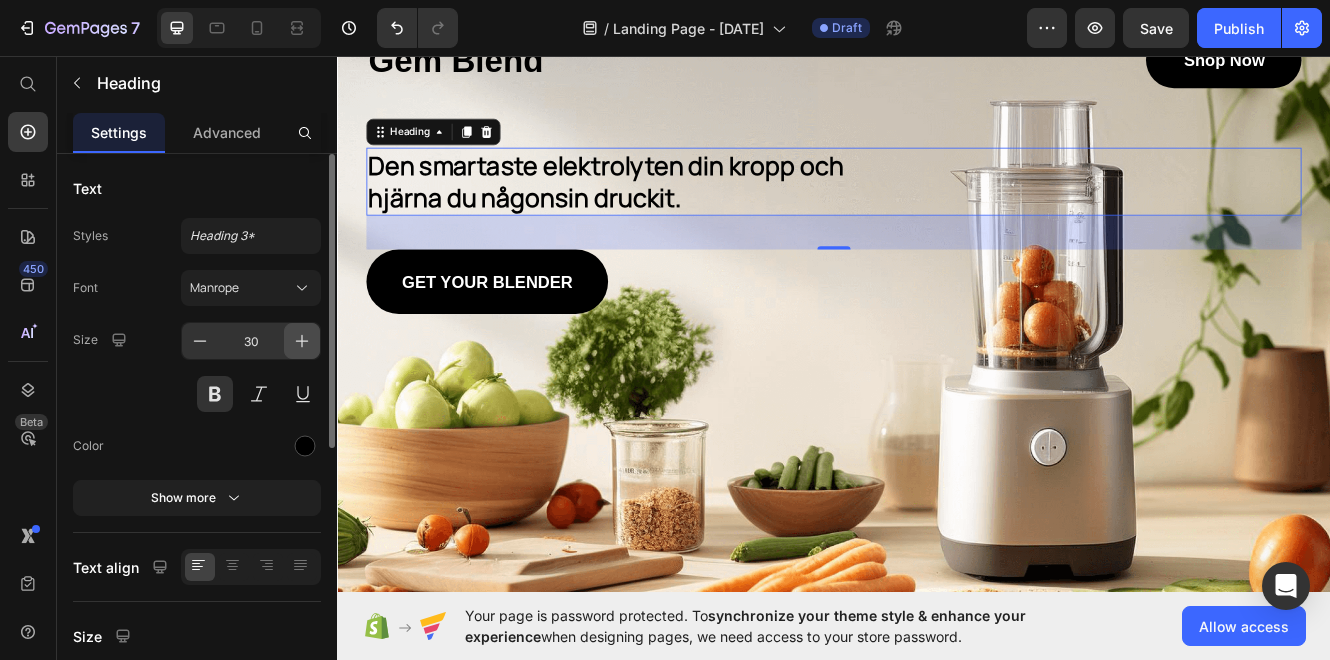click 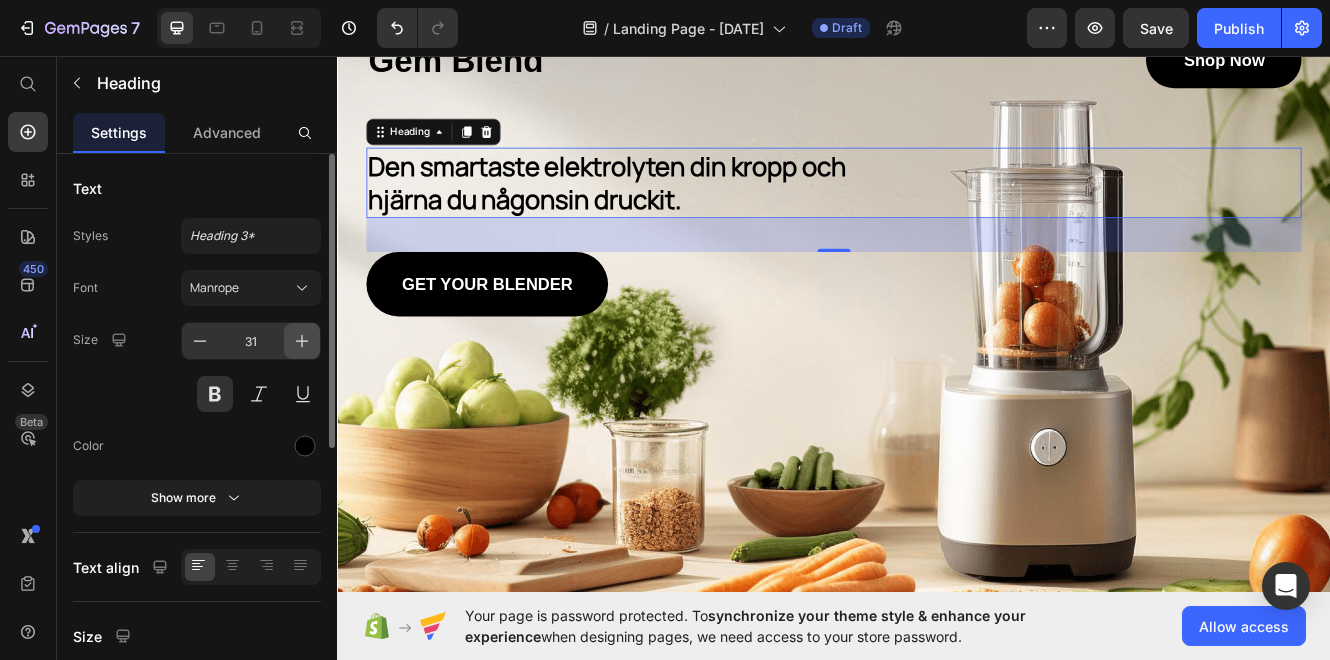 click 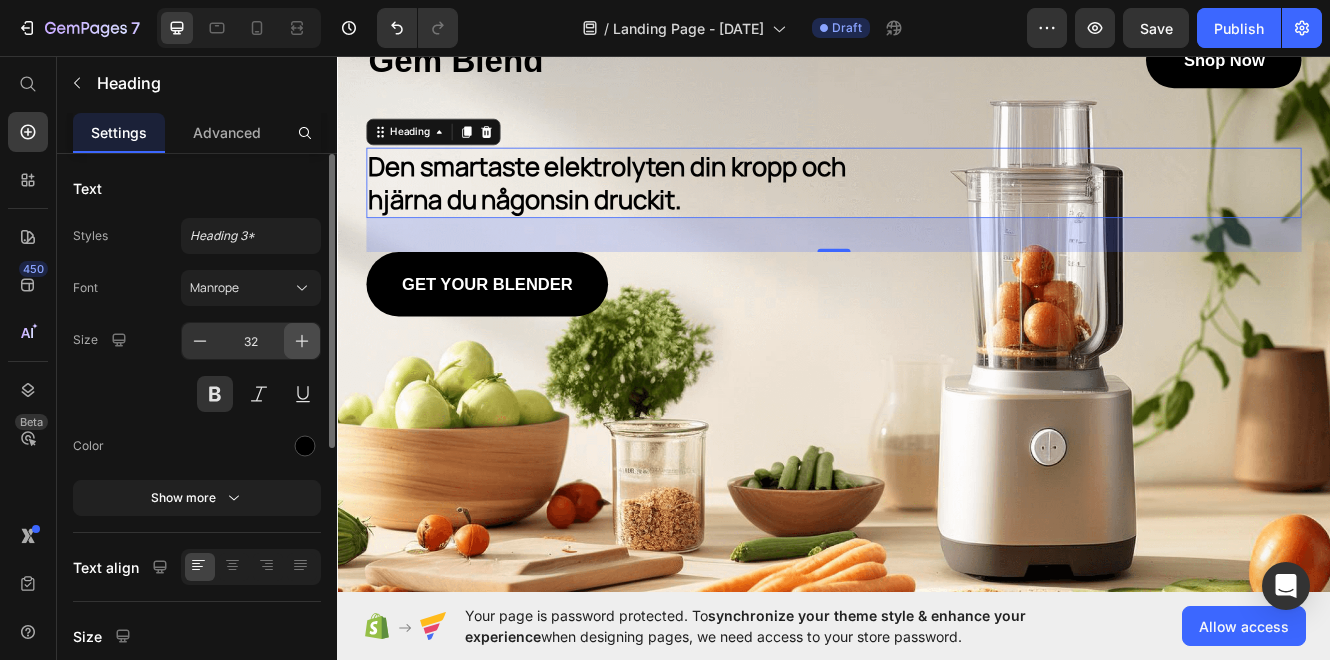 click 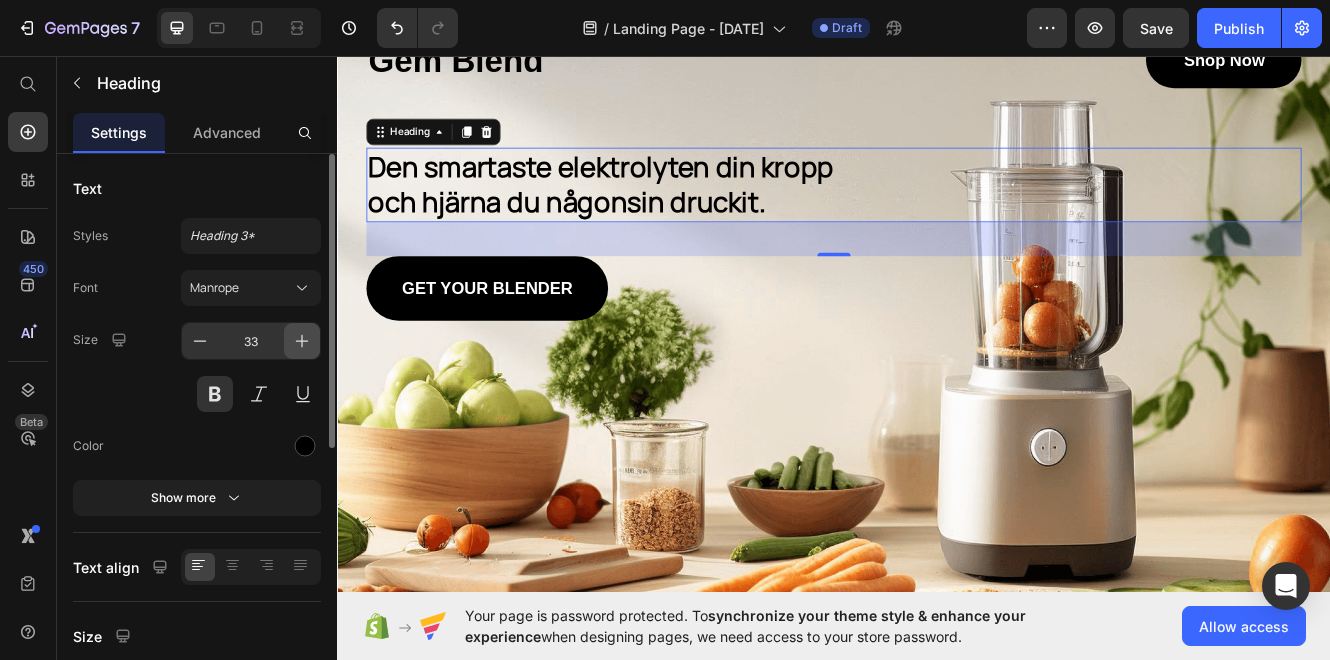 click 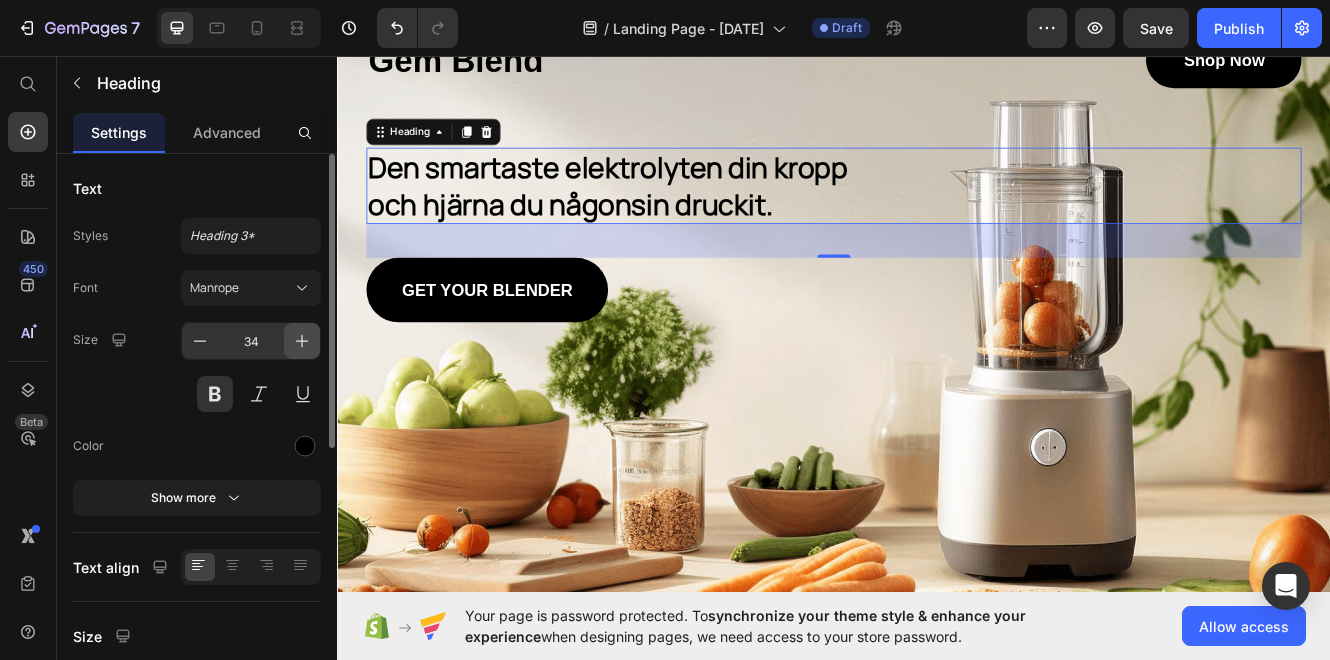click 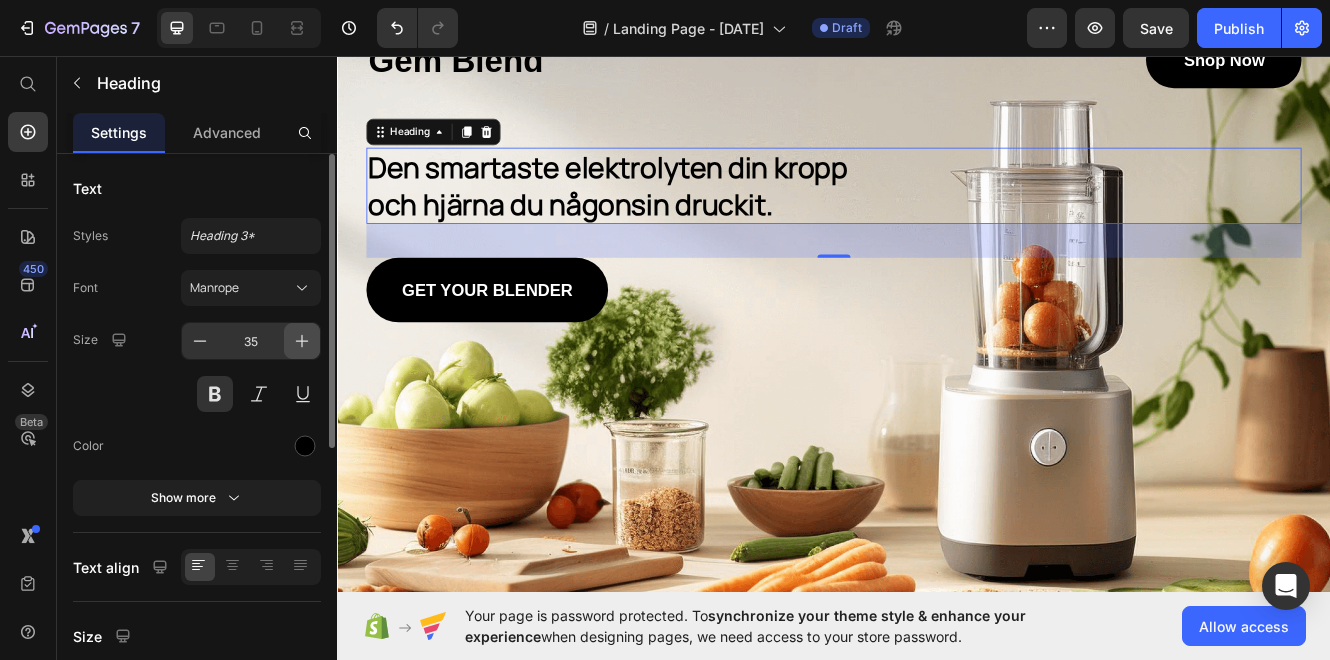 click 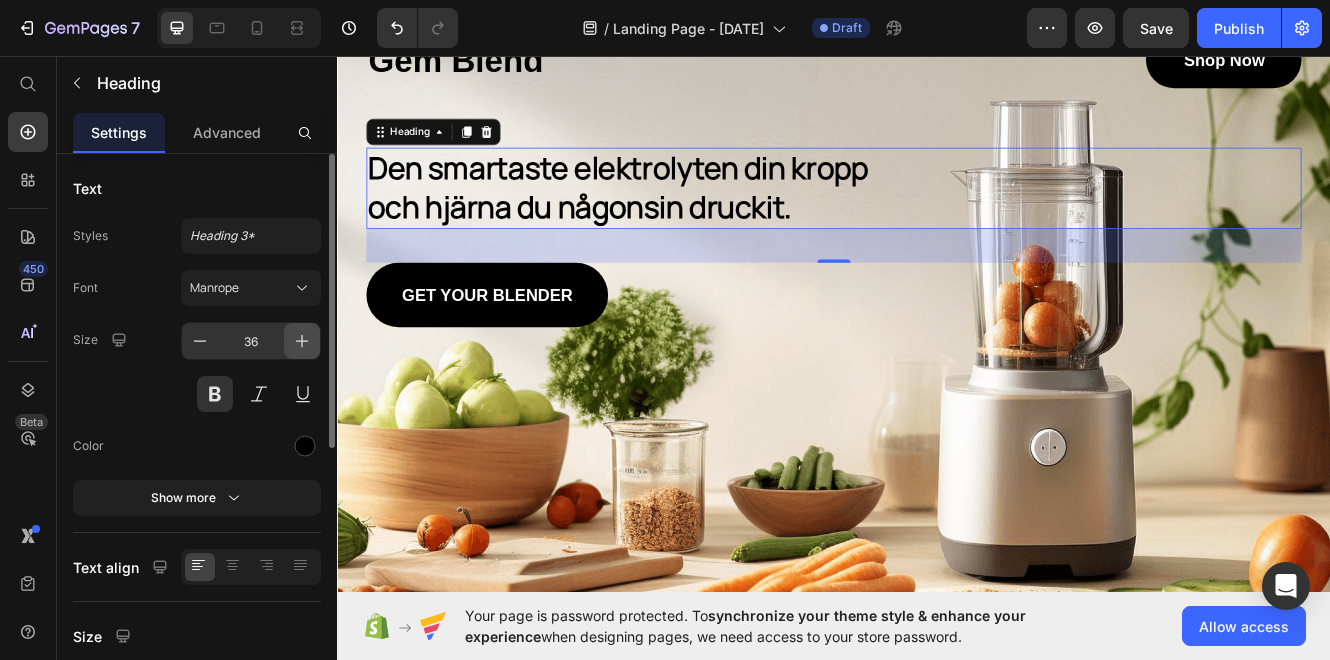 click 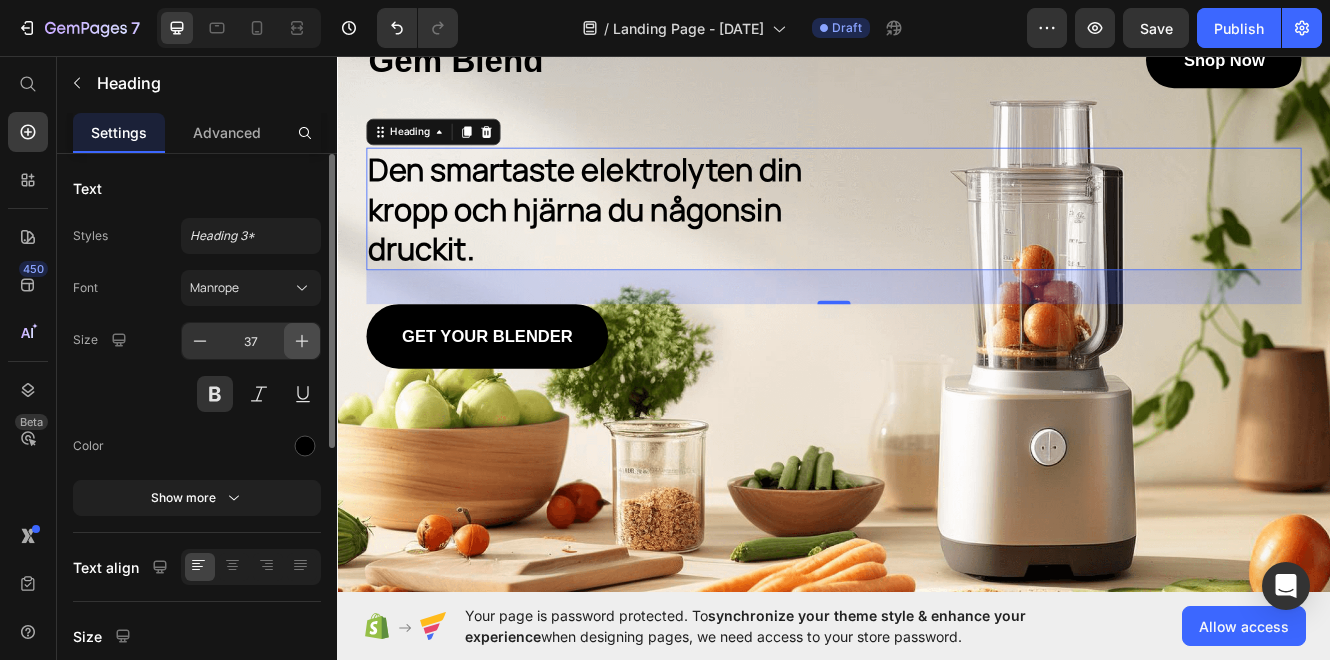 click 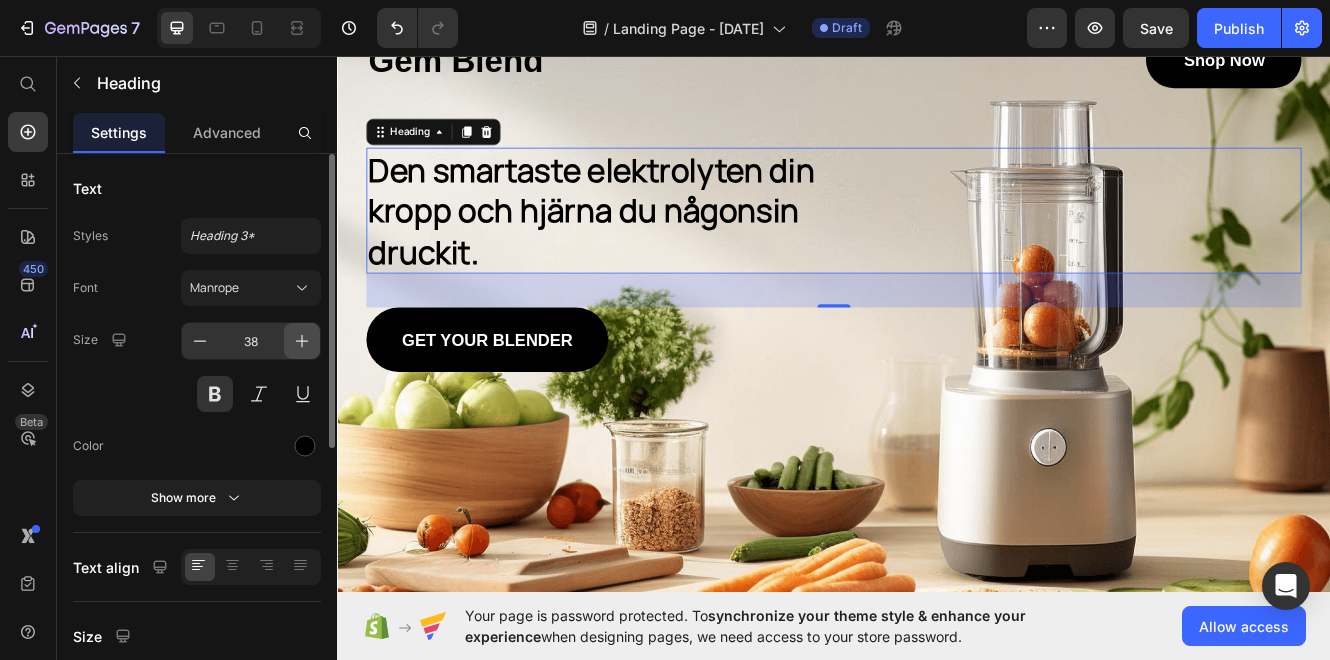 click 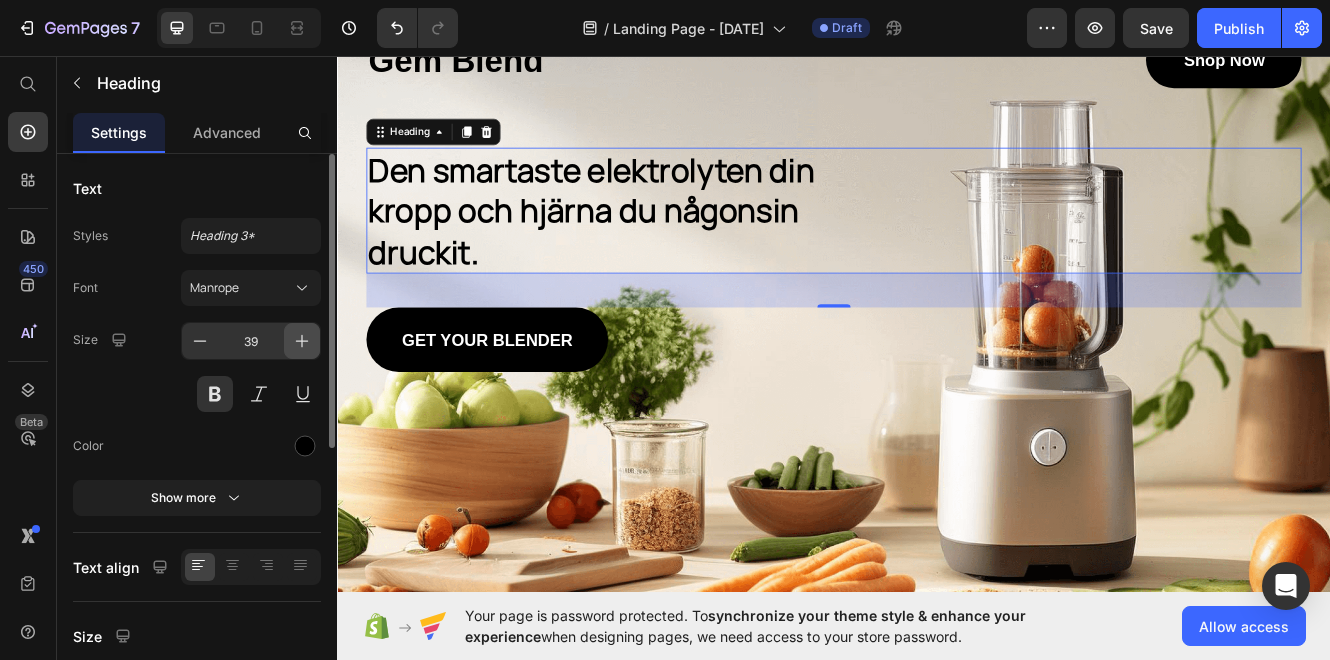 click 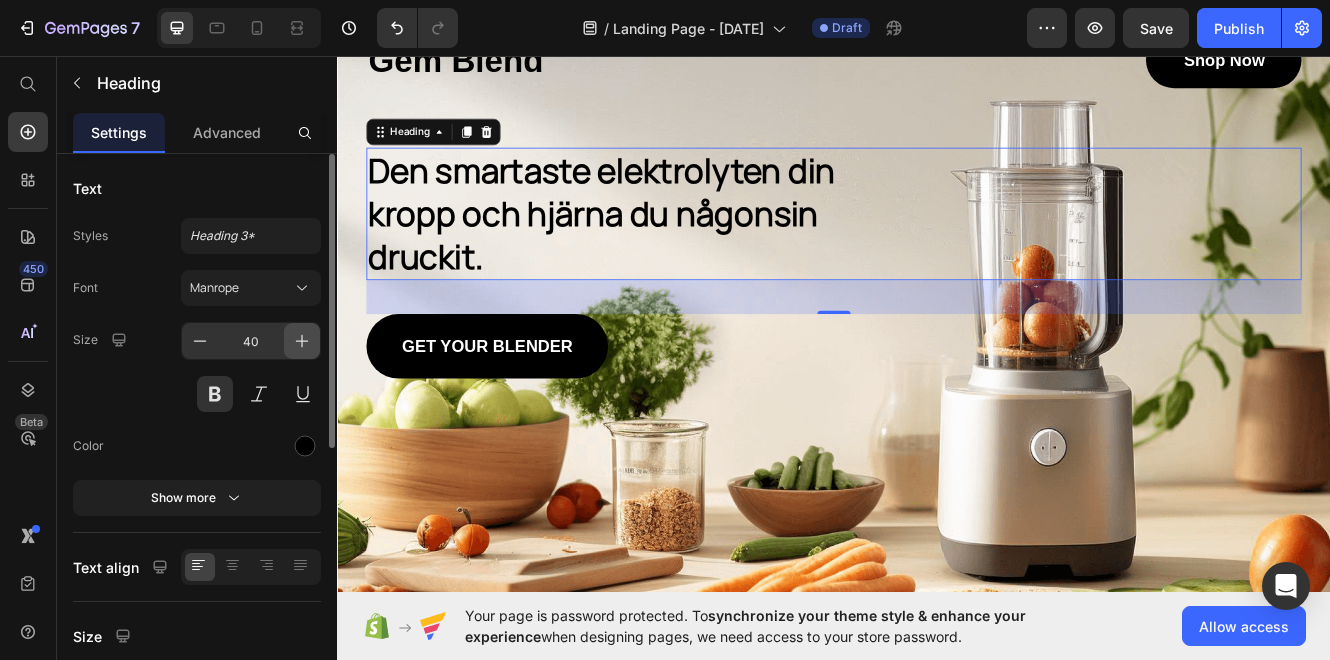 click 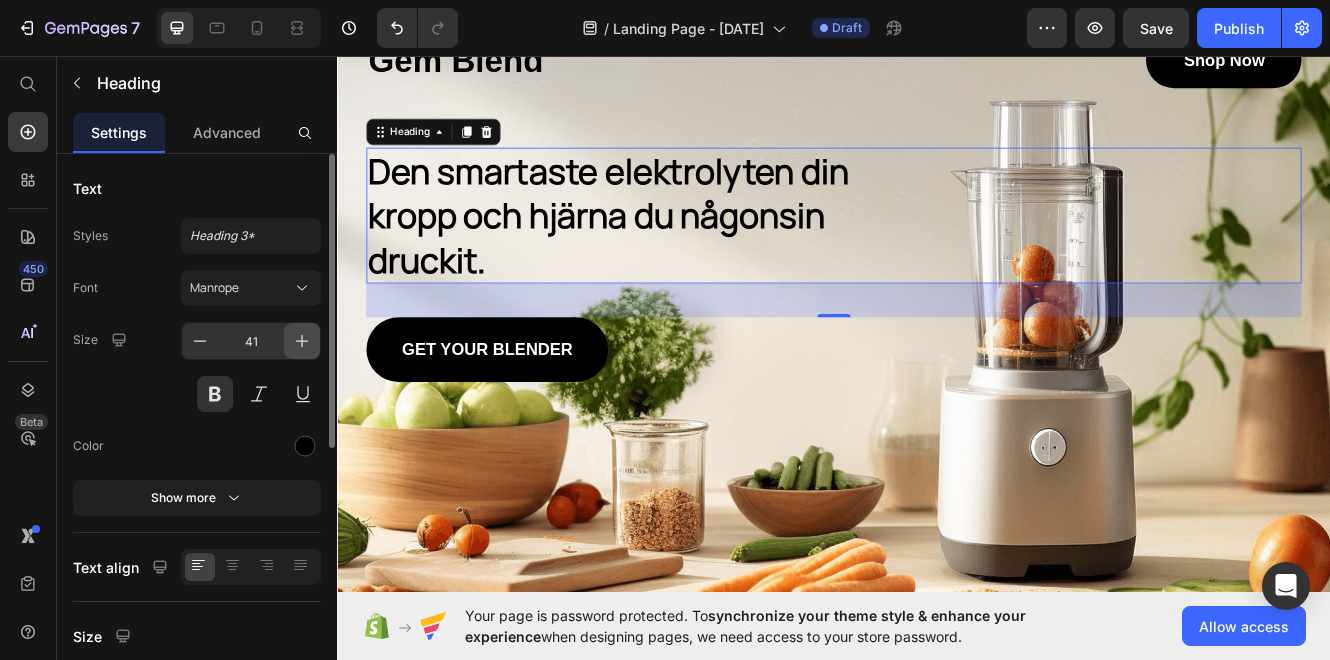 click 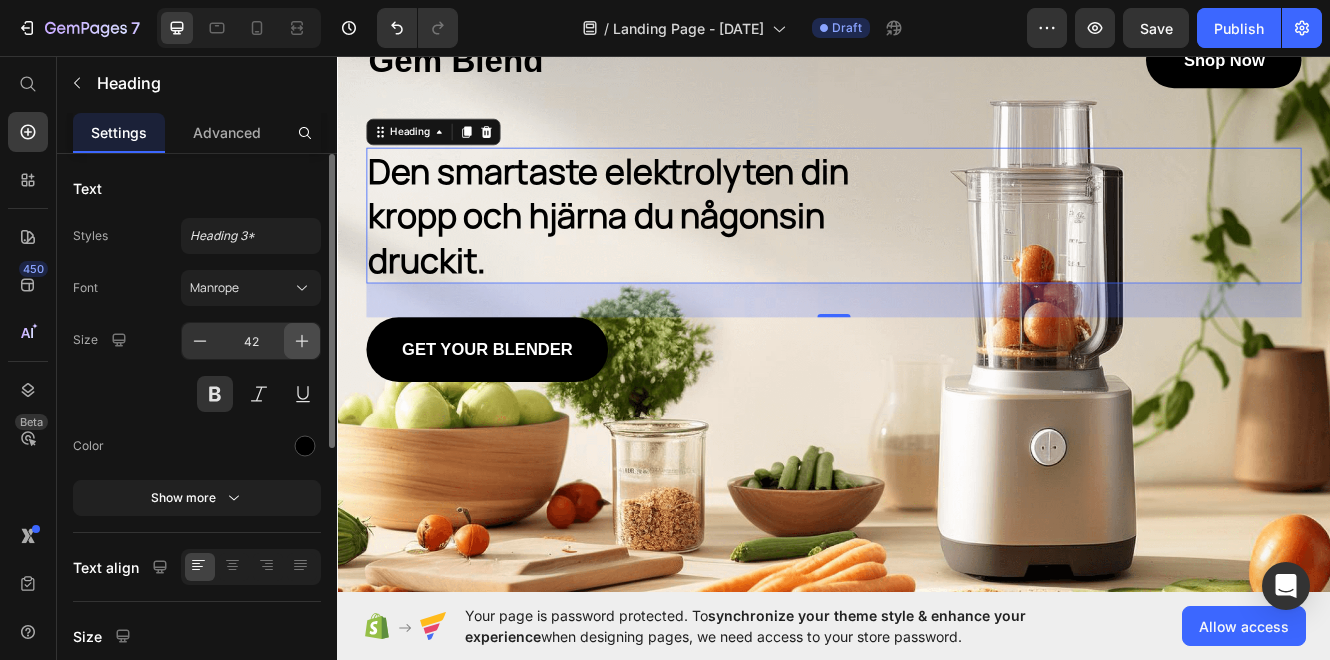 click 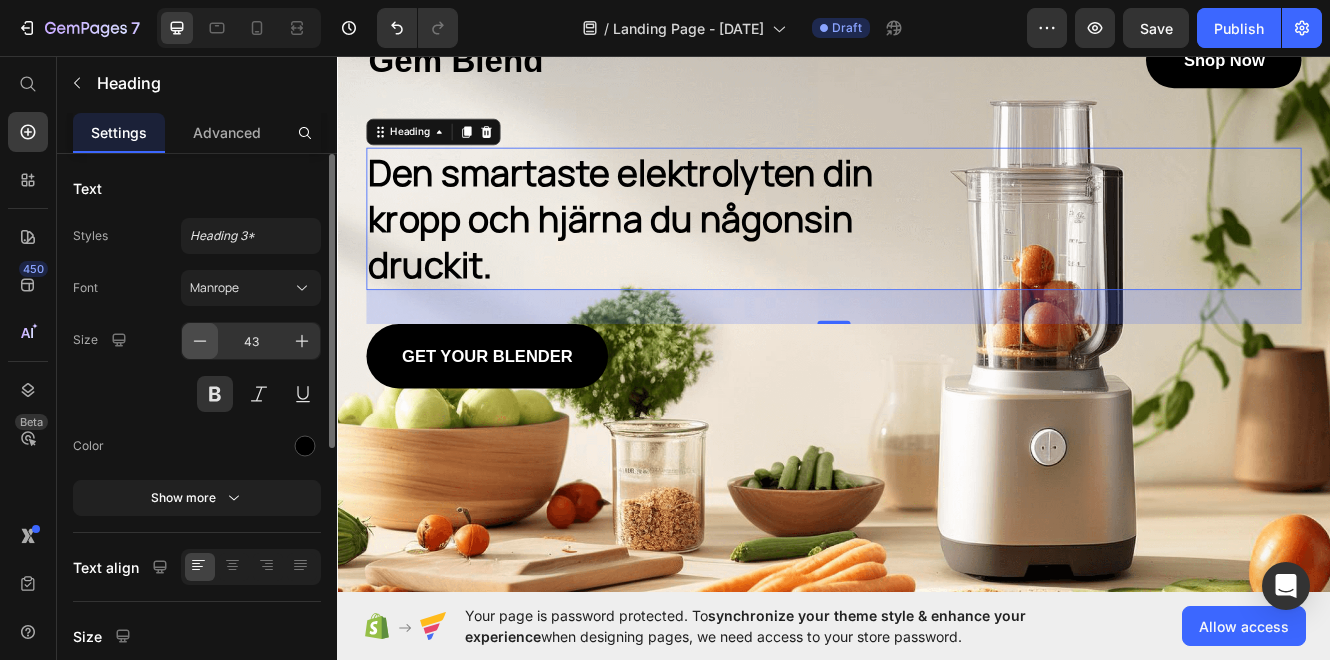 click 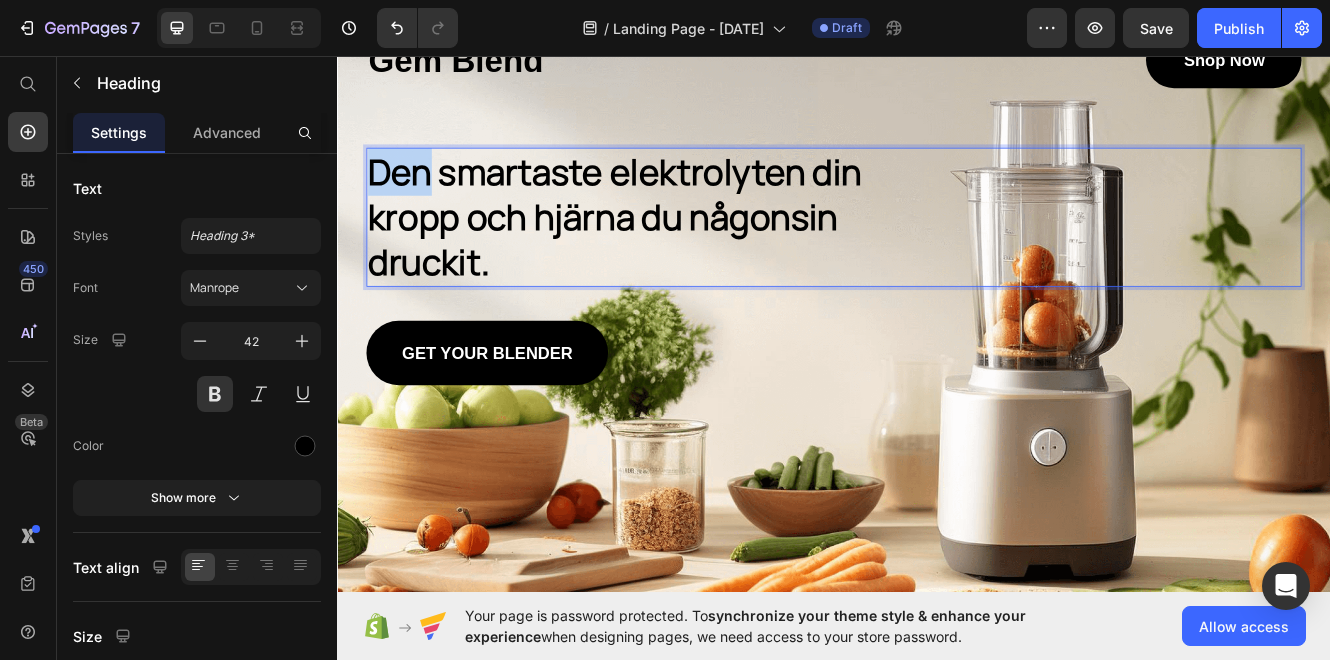 click on "Den smartaste elektrolyten din kropp och hjärna du någonsin druckit." at bounding box center [681, 252] 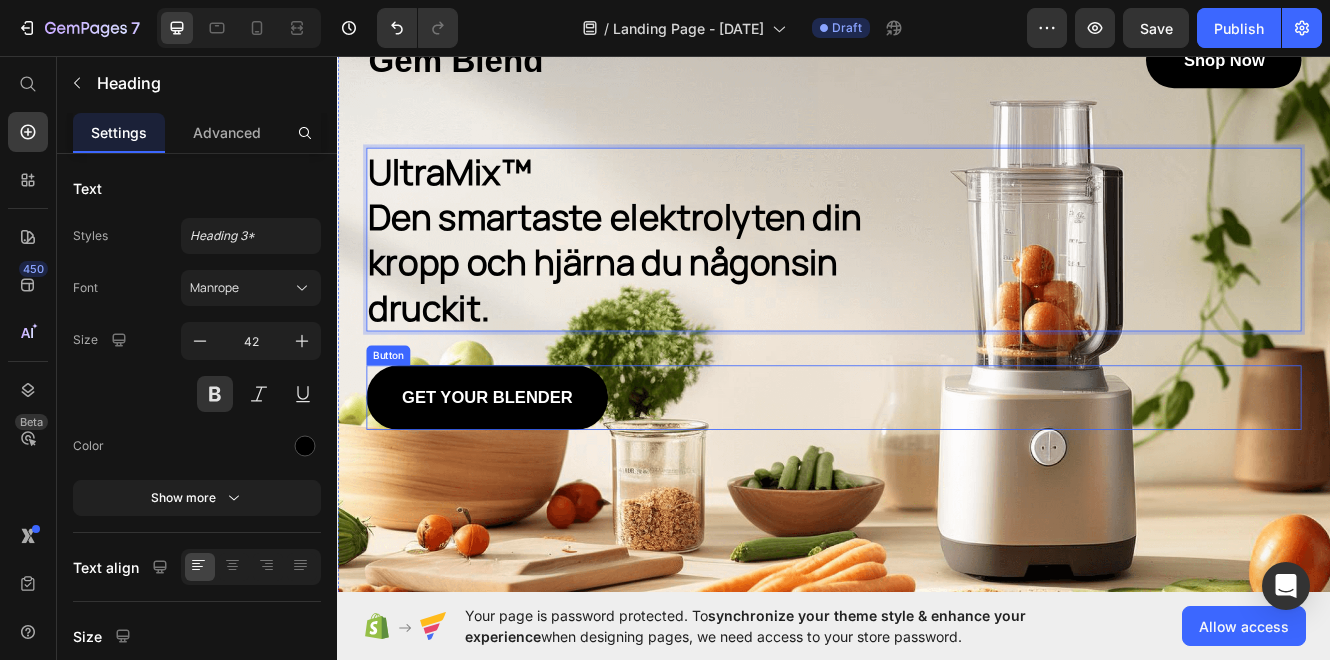 click on "GET YOUR BLENDER Button" at bounding box center (937, 470) 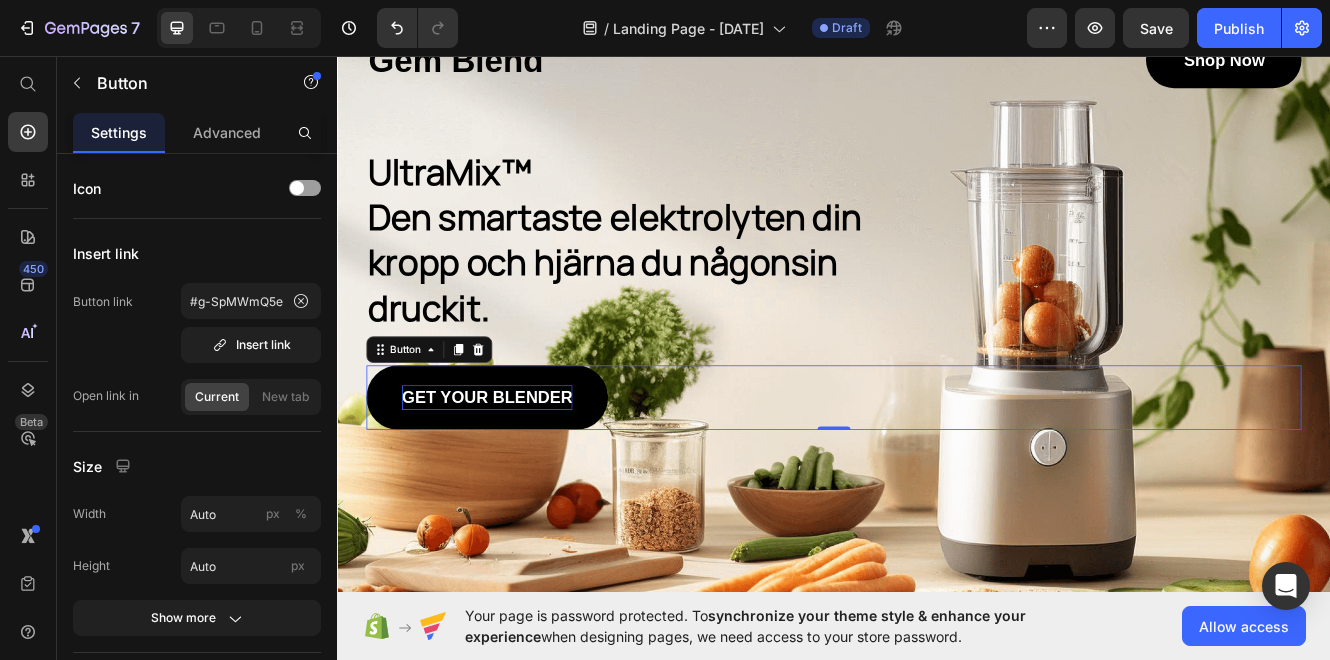 click on "GET YOUR BLENDER" at bounding box center (518, 470) 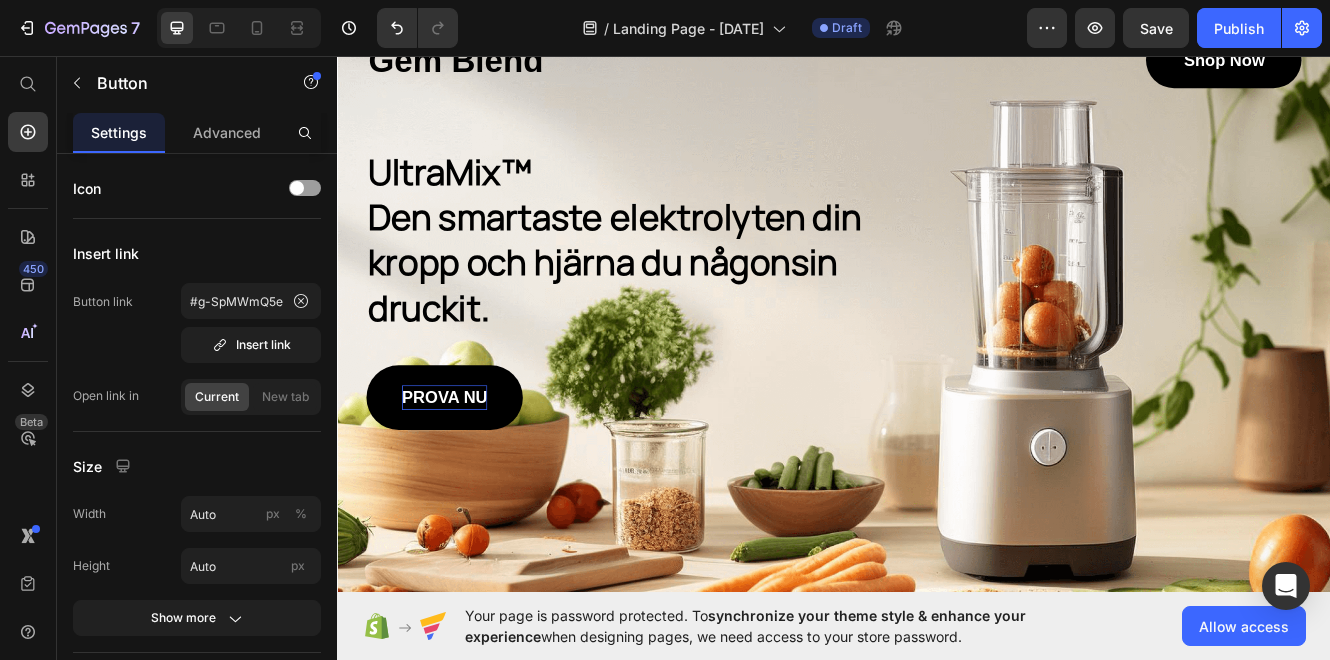 click on "Prova nu Button   0" at bounding box center [937, 470] 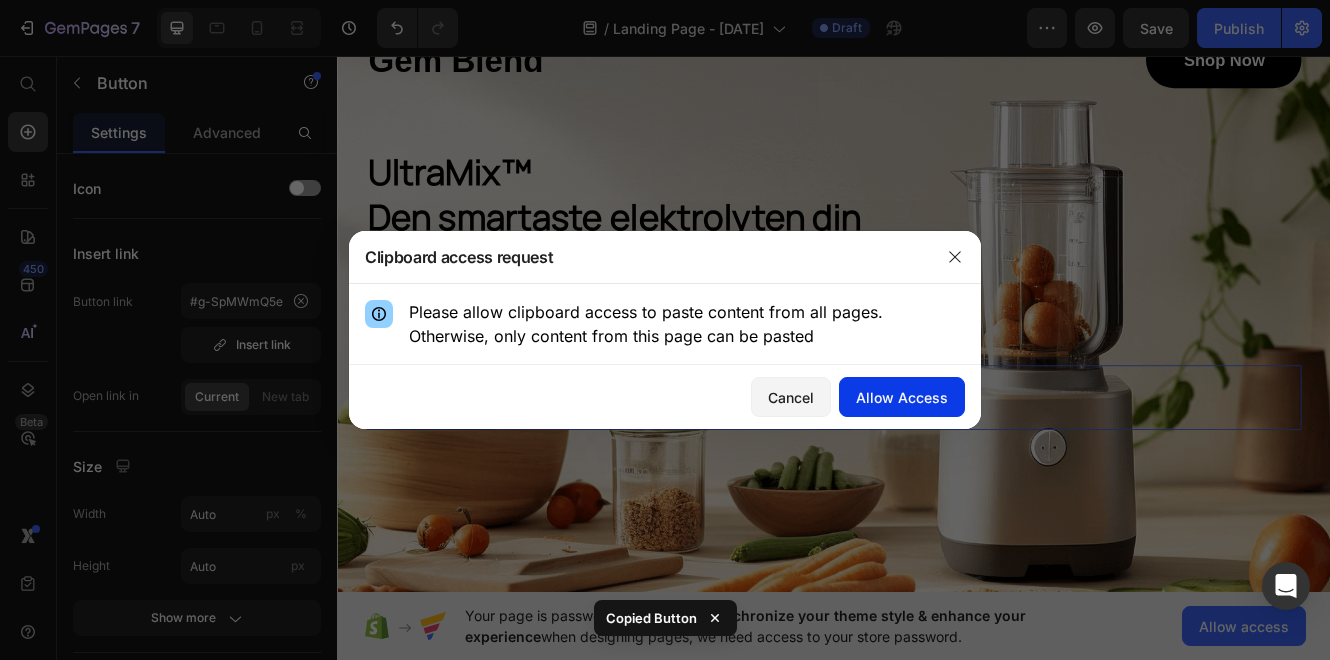 click on "Allow Access" at bounding box center [902, 397] 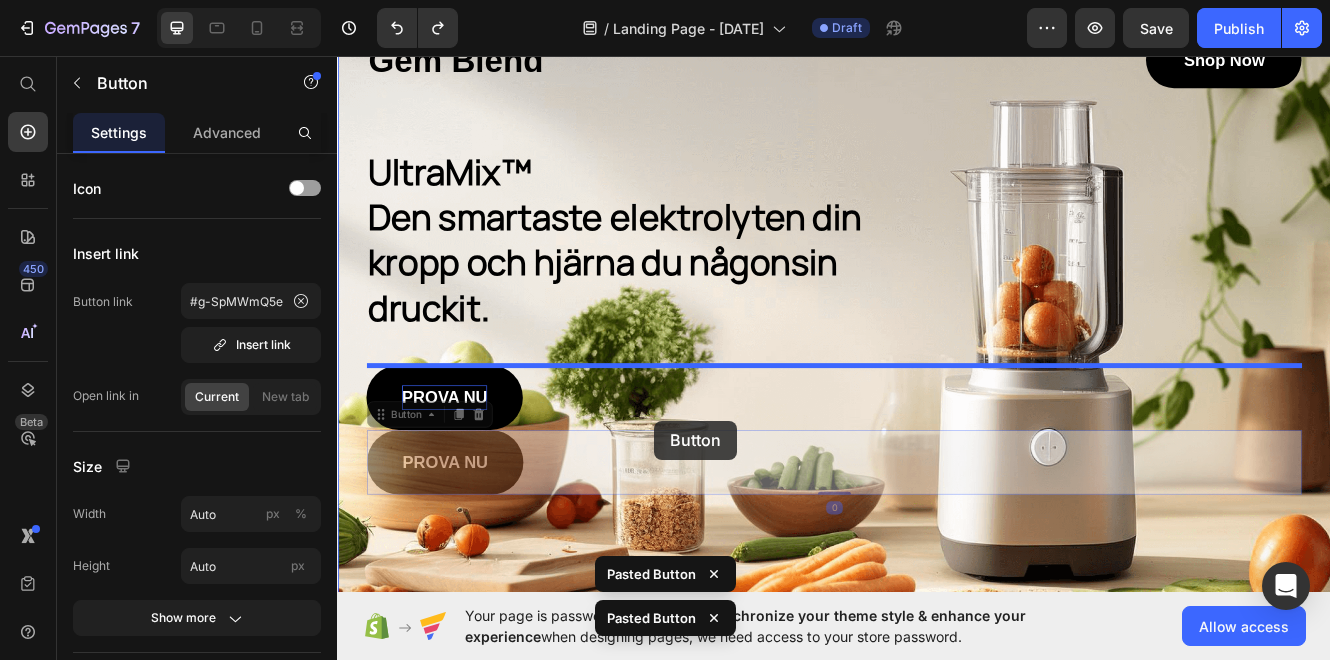drag, startPoint x: 539, startPoint y: 563, endPoint x: 720, endPoint y: 498, distance: 192.31744 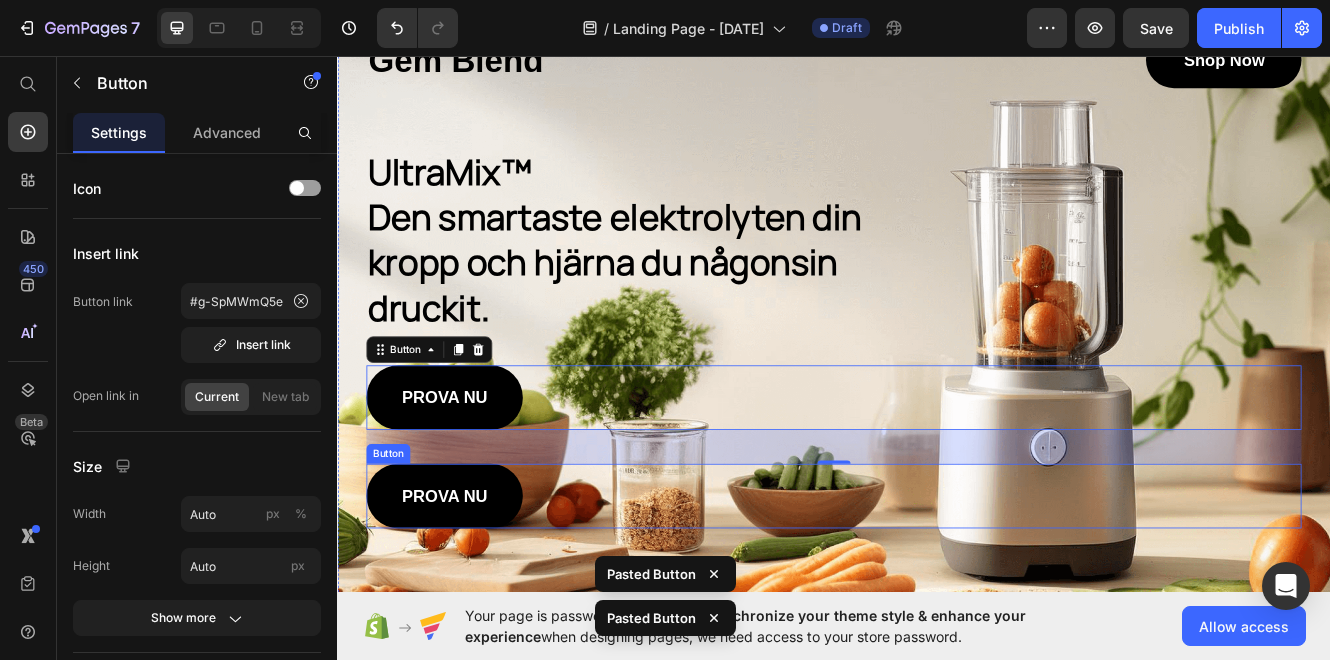 click on "Prova nu" at bounding box center (466, 589) 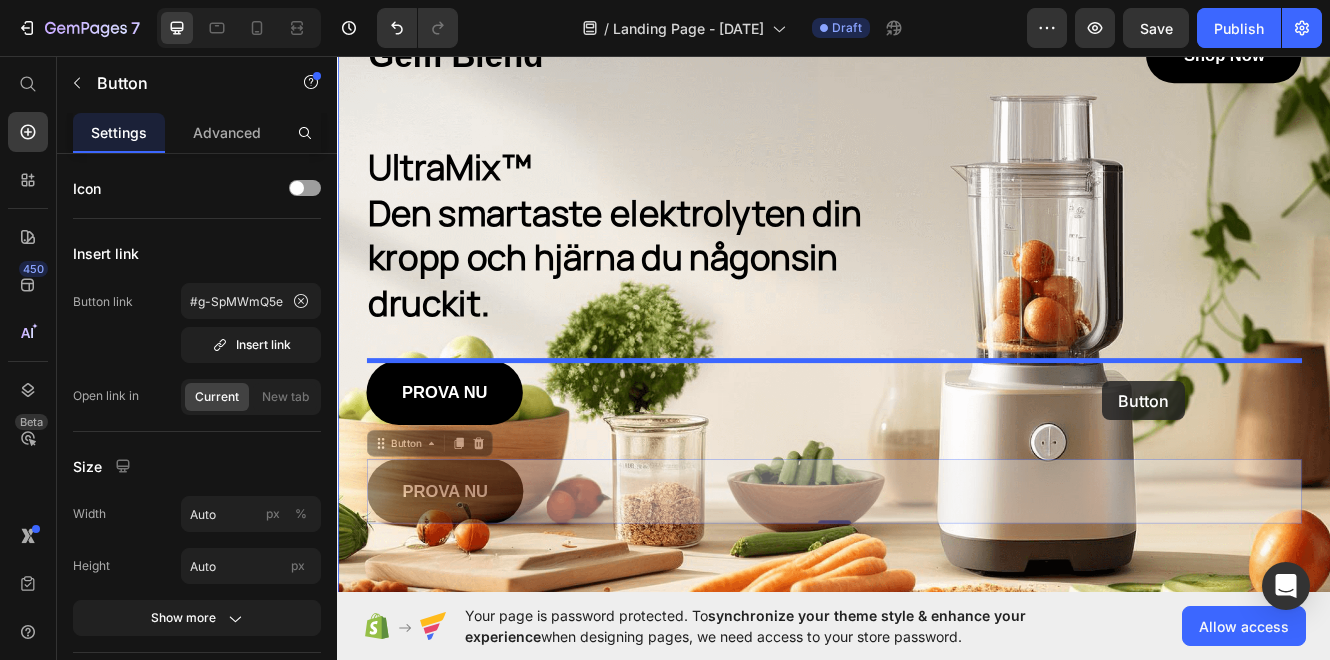 scroll, scrollTop: 154, scrollLeft: 0, axis: vertical 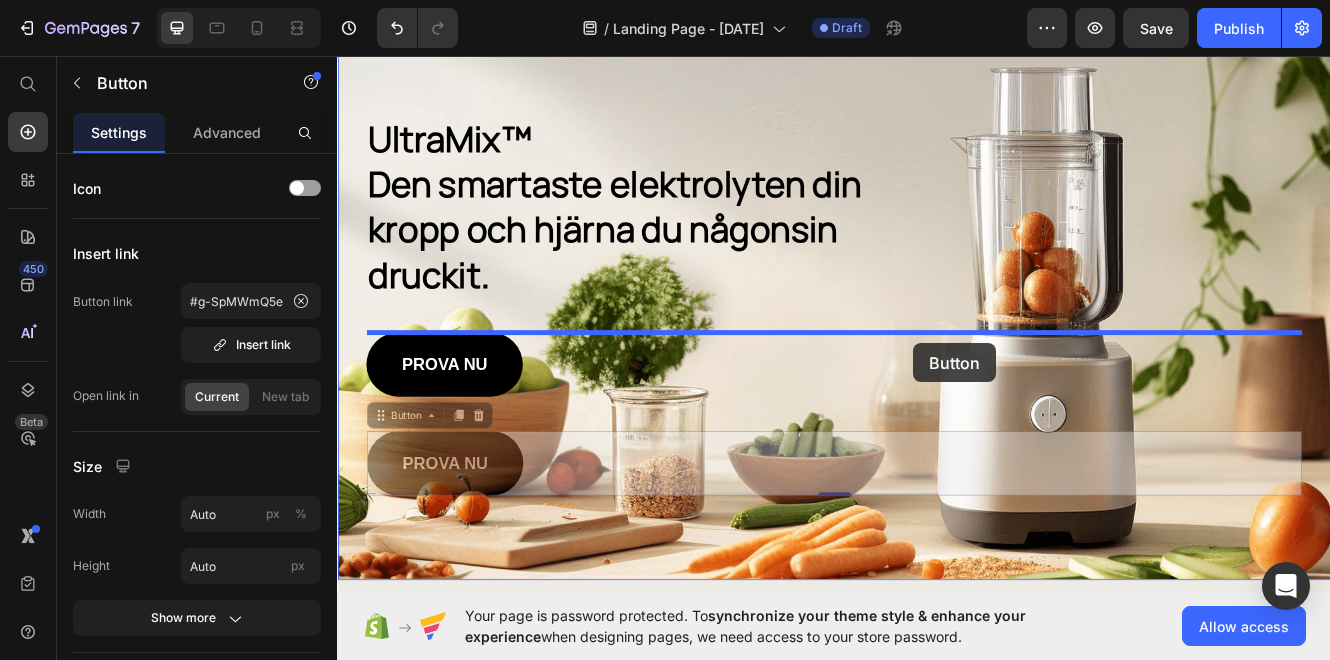 drag, startPoint x: 1192, startPoint y: 572, endPoint x: 1032, endPoint y: 404, distance: 232 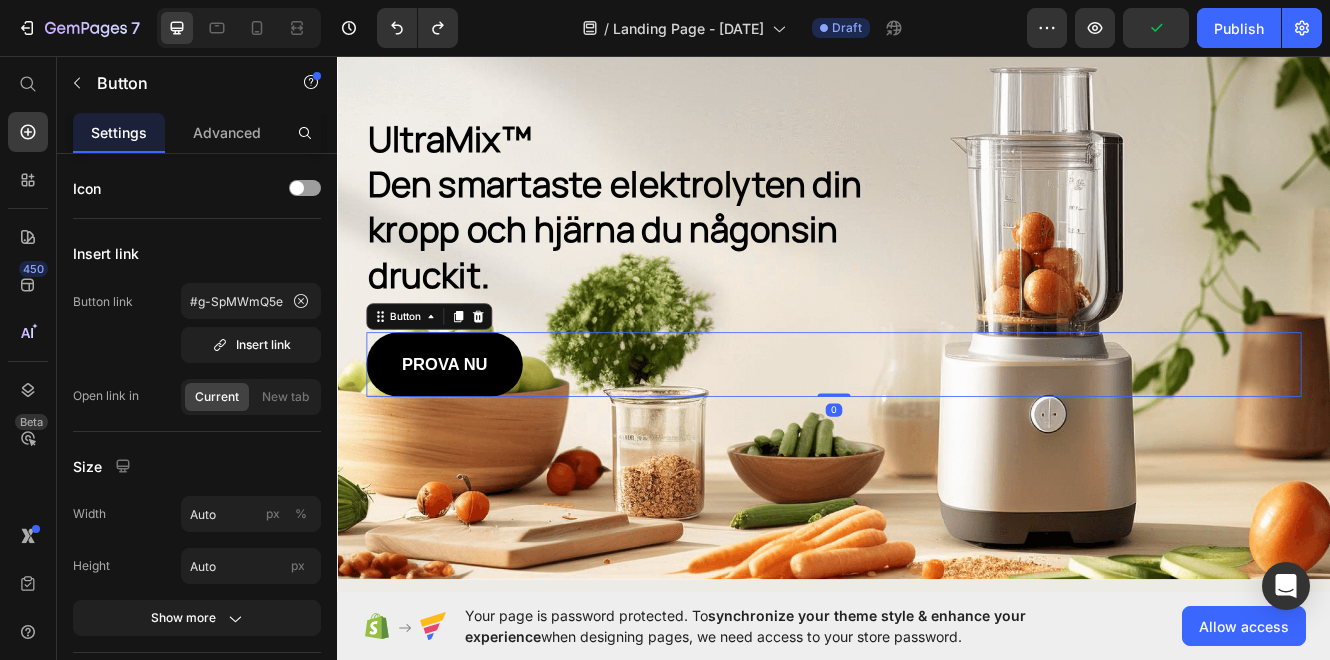 click on "Prova nu" at bounding box center [466, 430] 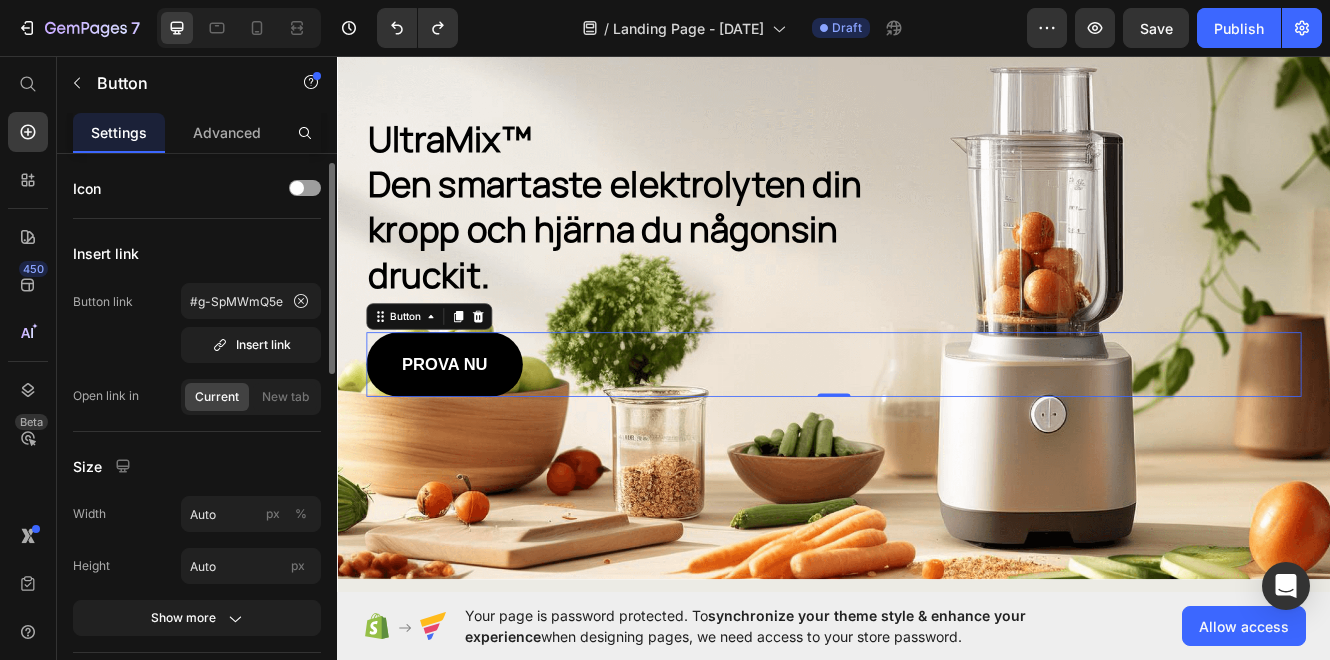 scroll, scrollTop: 34, scrollLeft: 0, axis: vertical 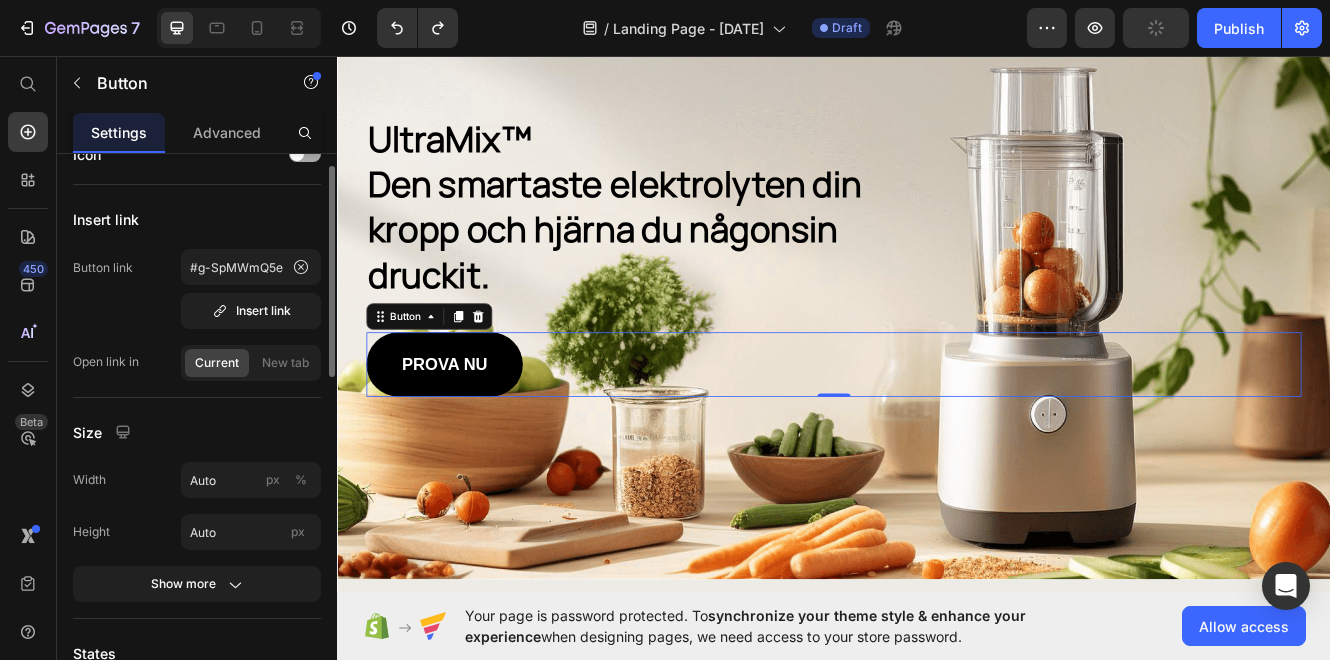 click on "Icon" 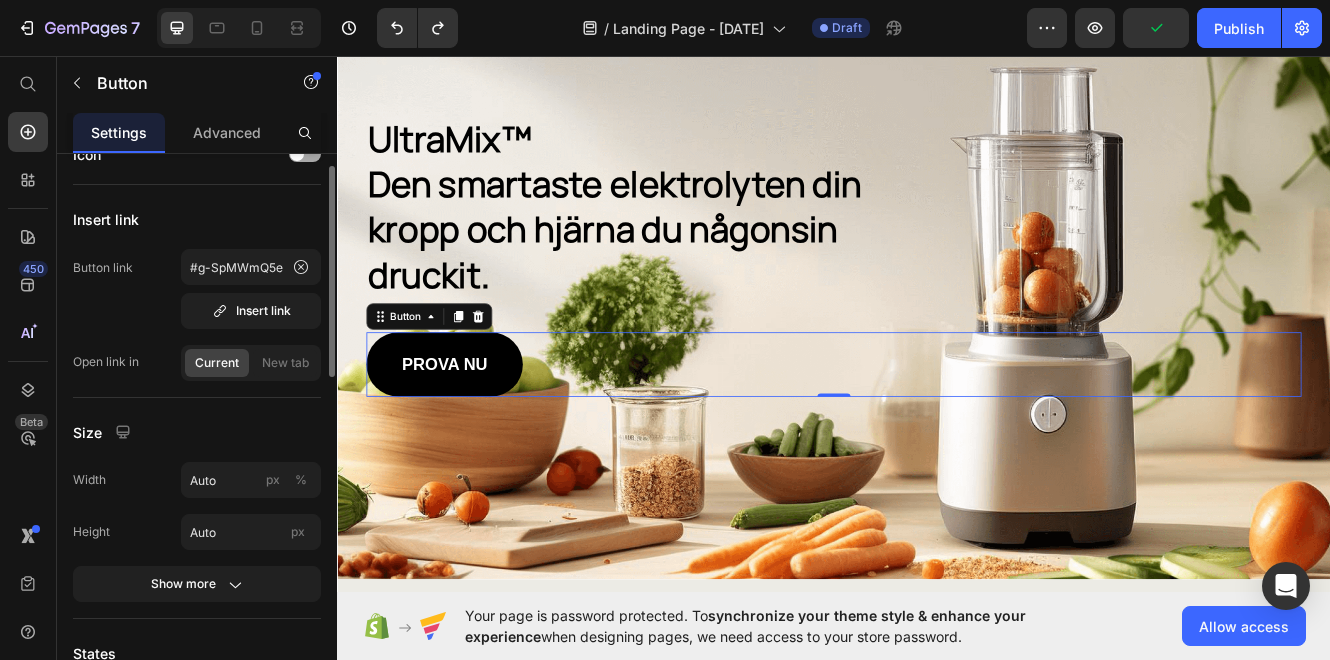 click at bounding box center [305, 154] 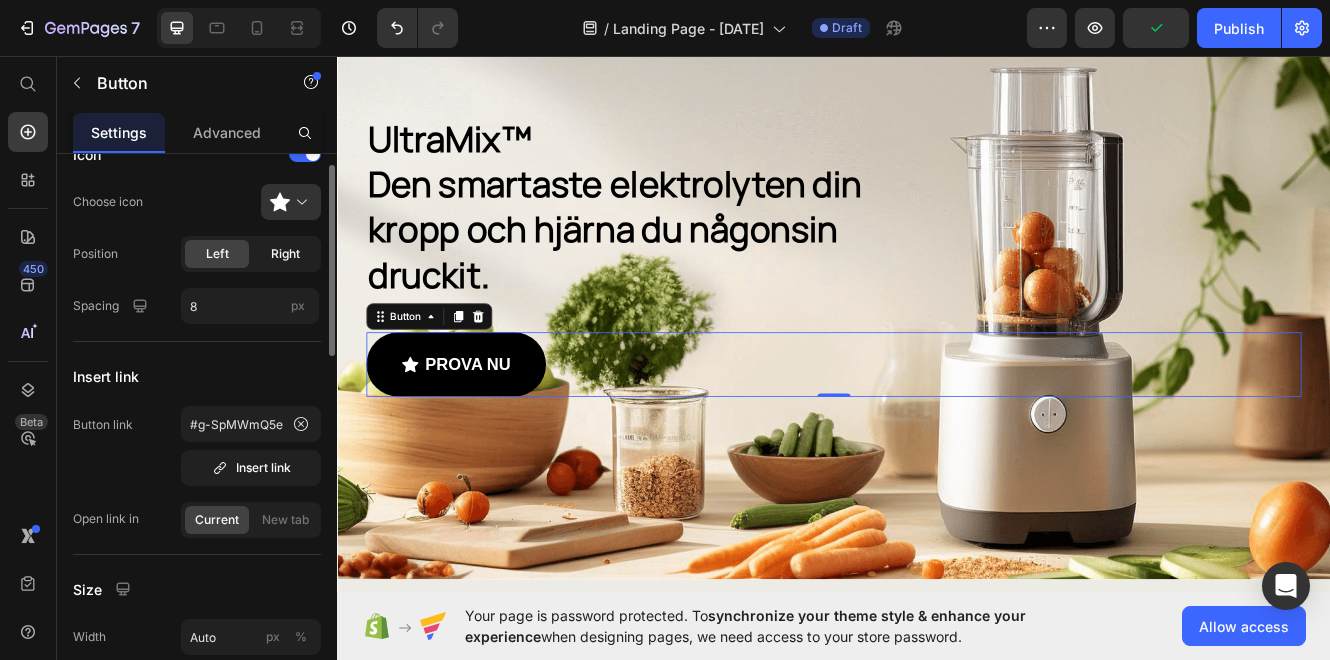 scroll, scrollTop: 0, scrollLeft: 0, axis: both 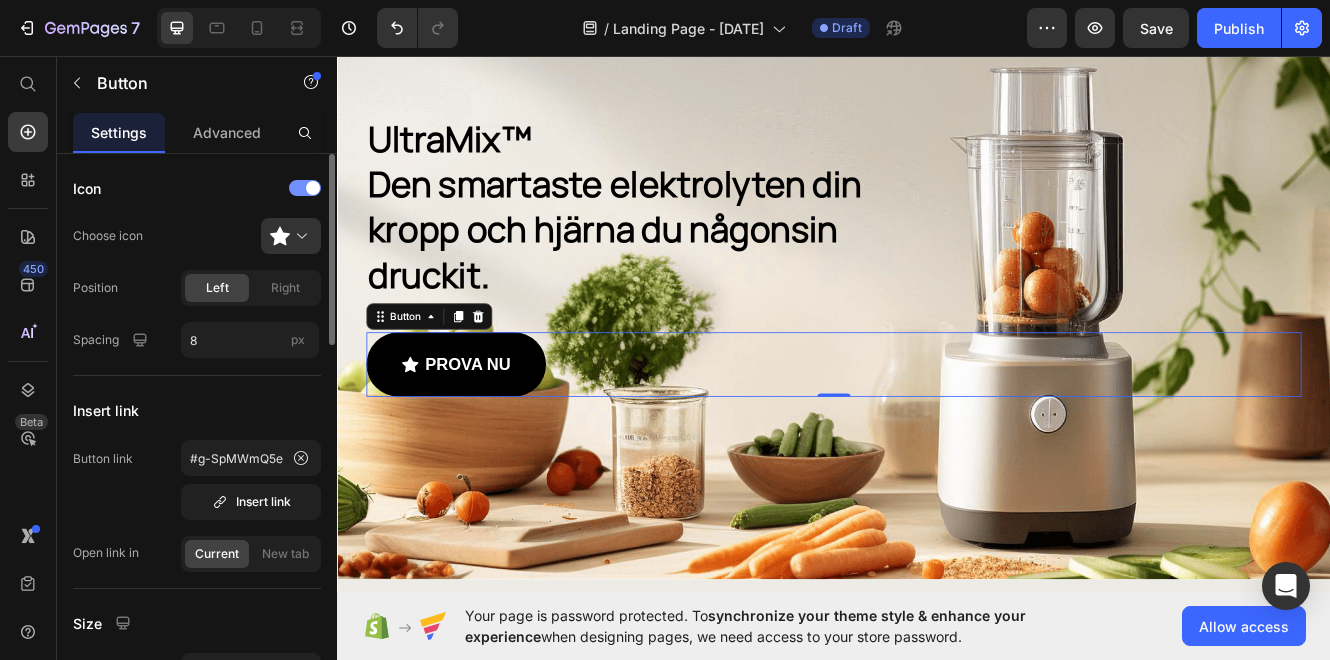 click at bounding box center [305, 188] 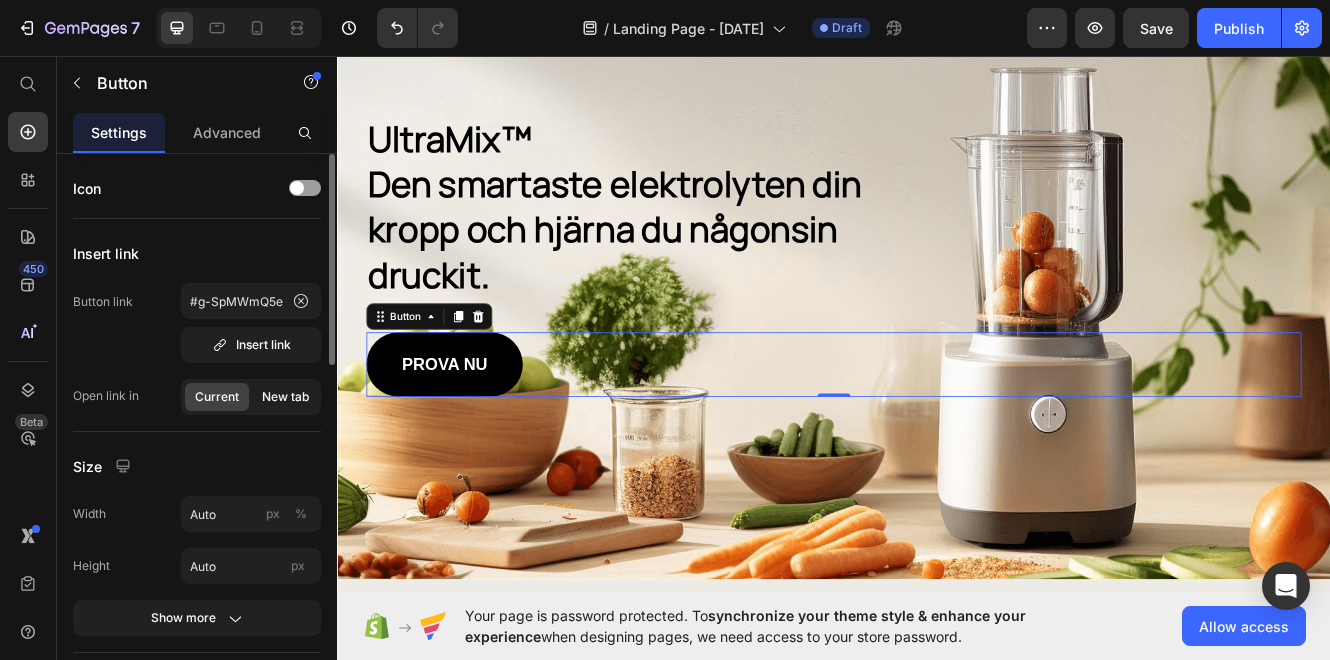 click on "New tab" 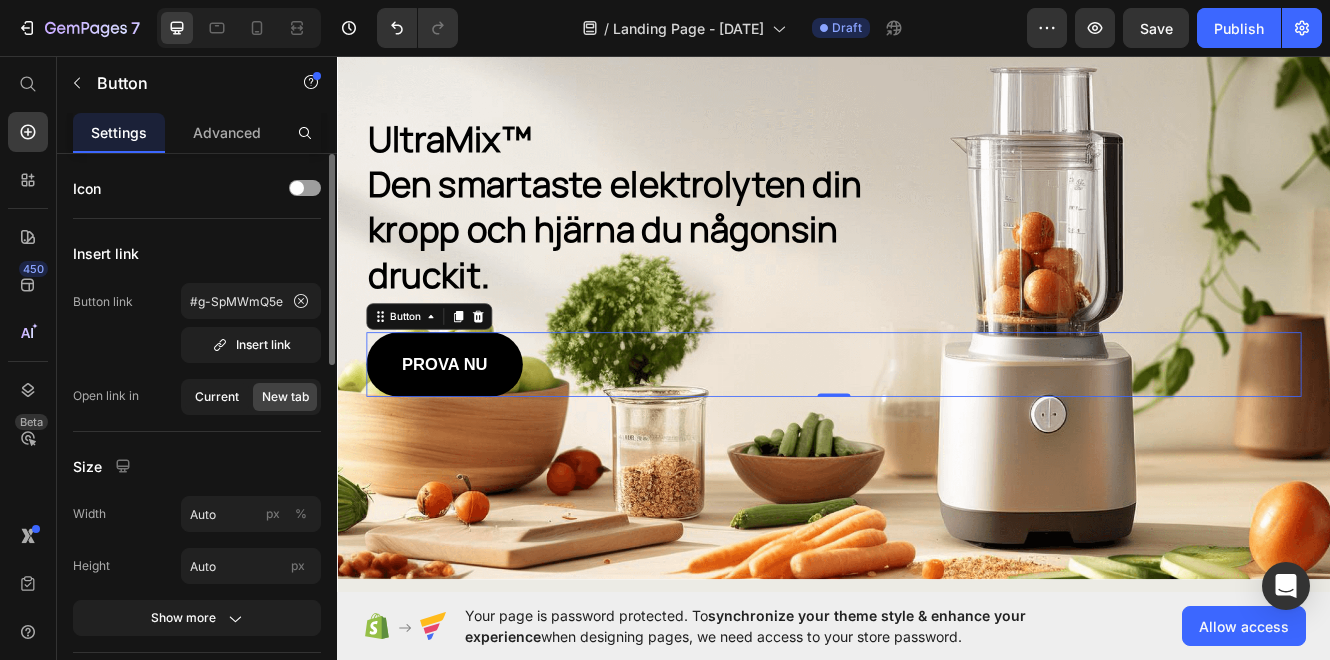 click on "Current" 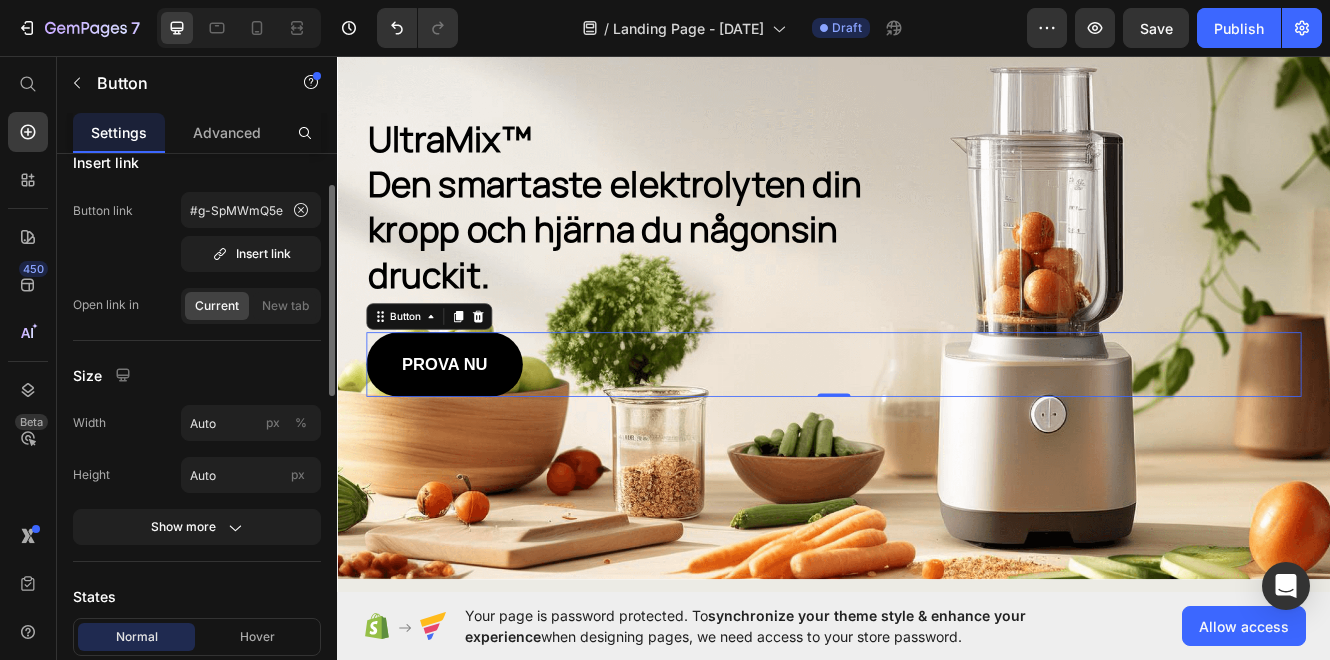 scroll, scrollTop: 93, scrollLeft: 0, axis: vertical 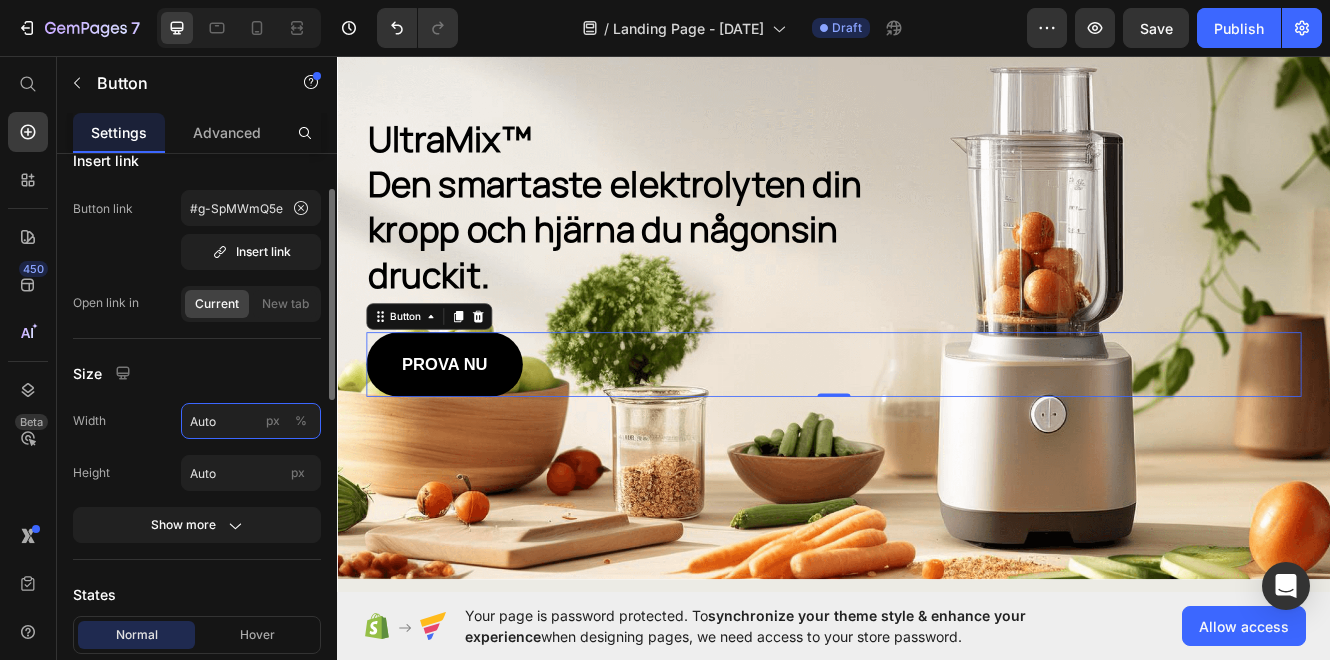 click on "Auto" at bounding box center (251, 421) 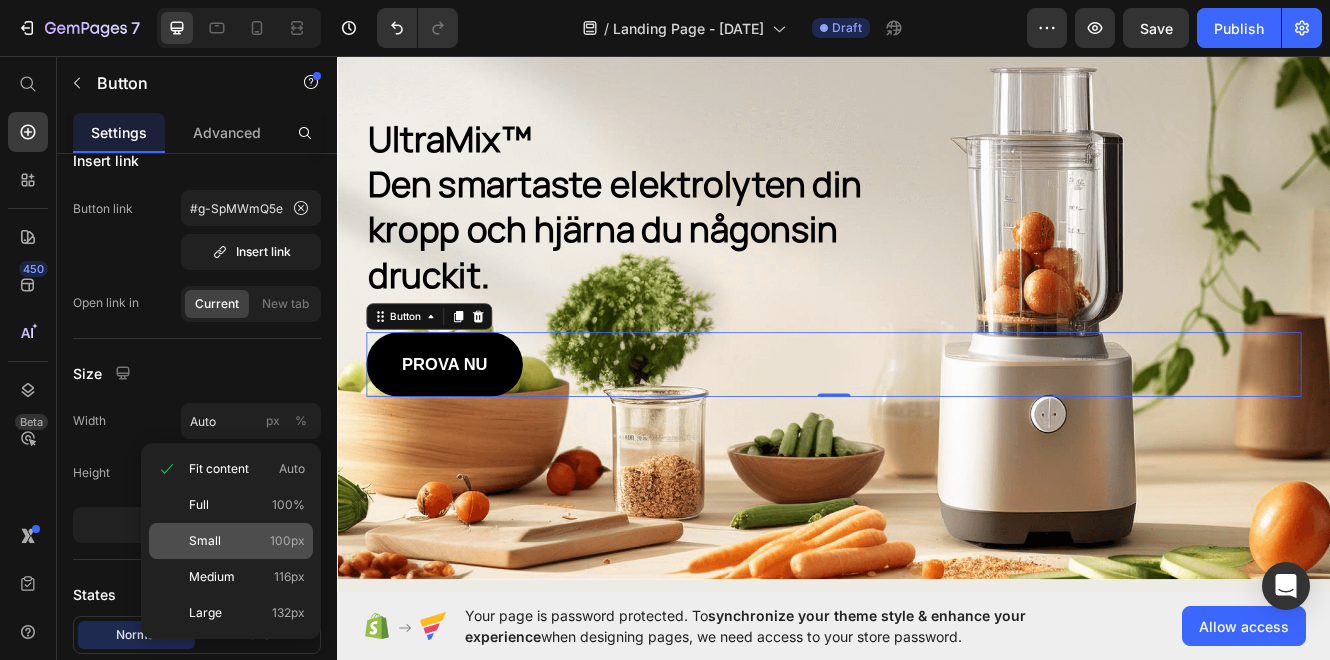 click on "Small 100px" 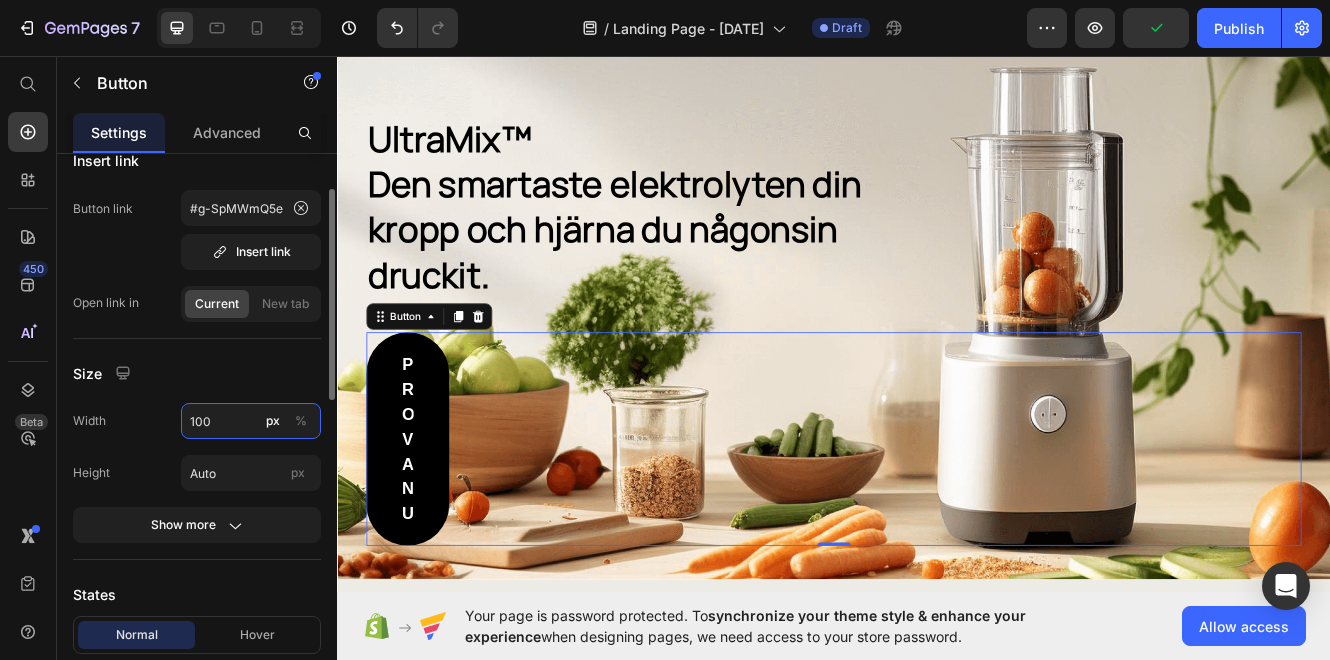 click on "100" at bounding box center [251, 421] 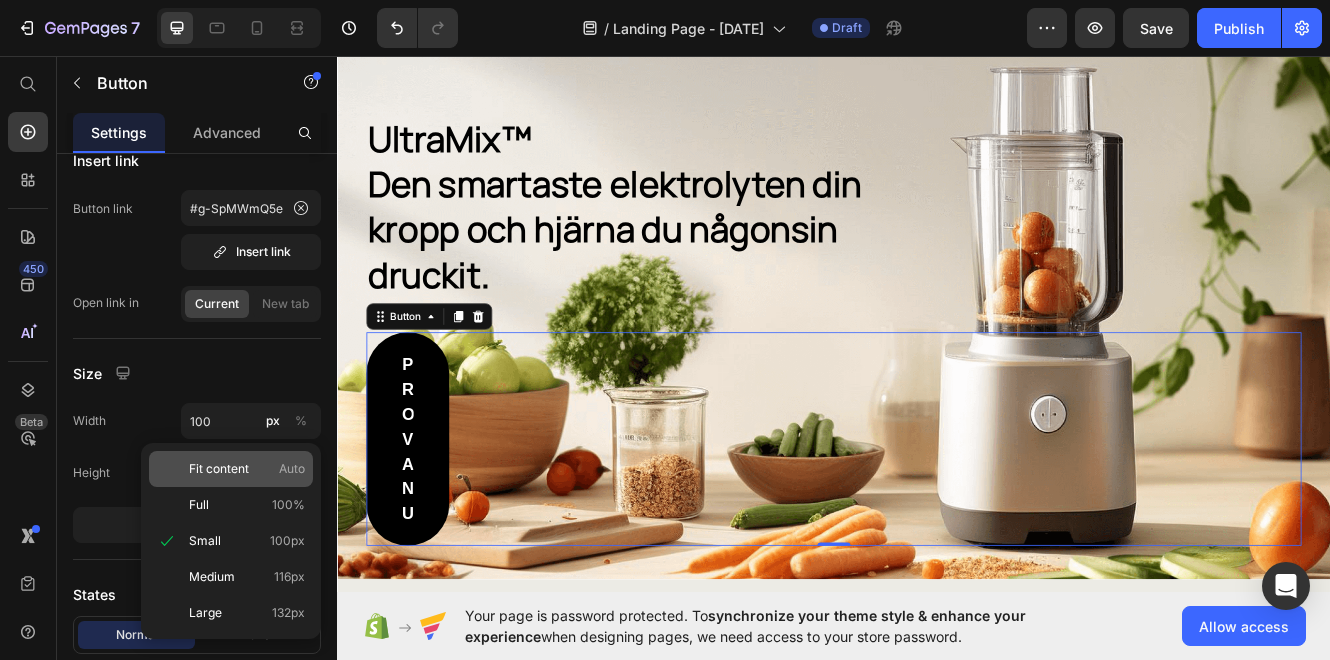 click on "Fit content" at bounding box center [219, 469] 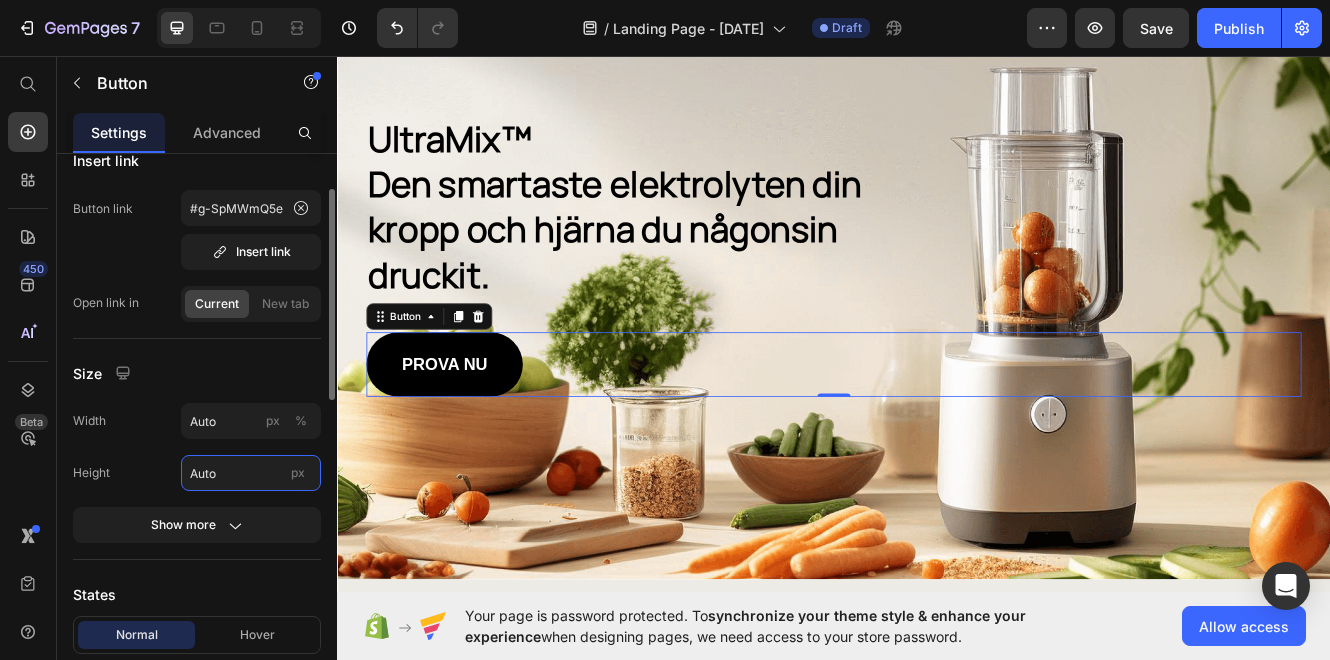 click on "Auto" at bounding box center [251, 473] 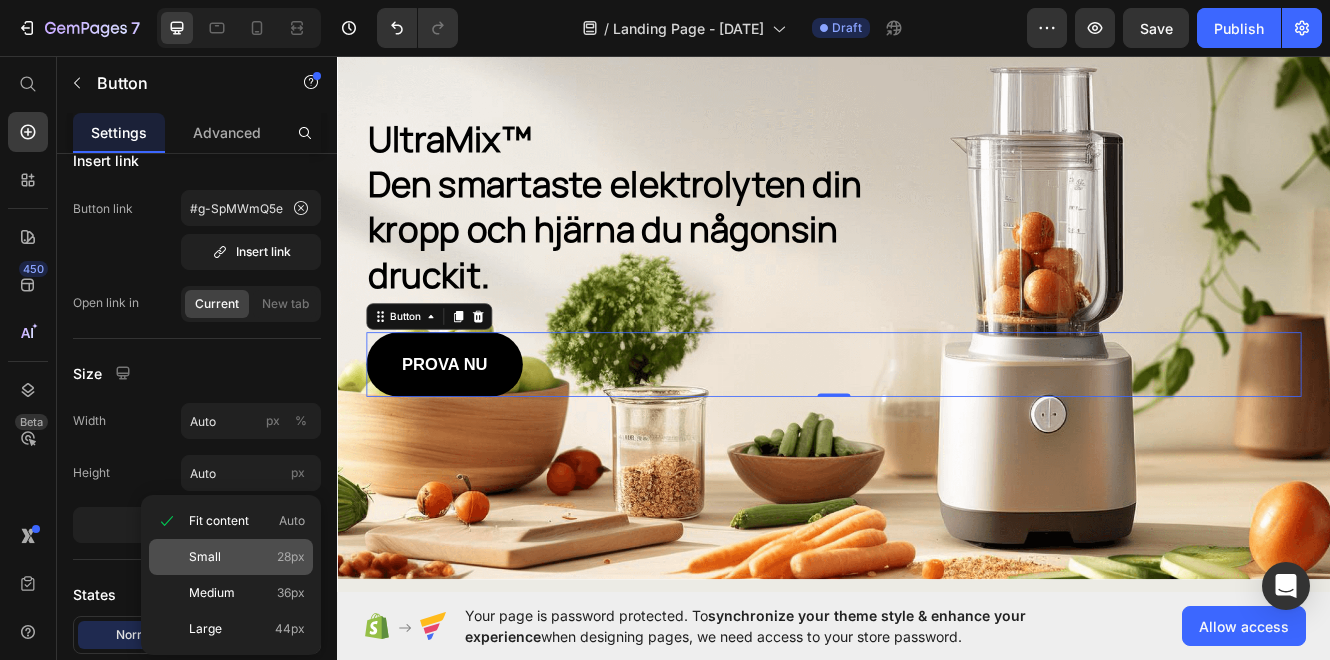 click on "Small" at bounding box center (205, 557) 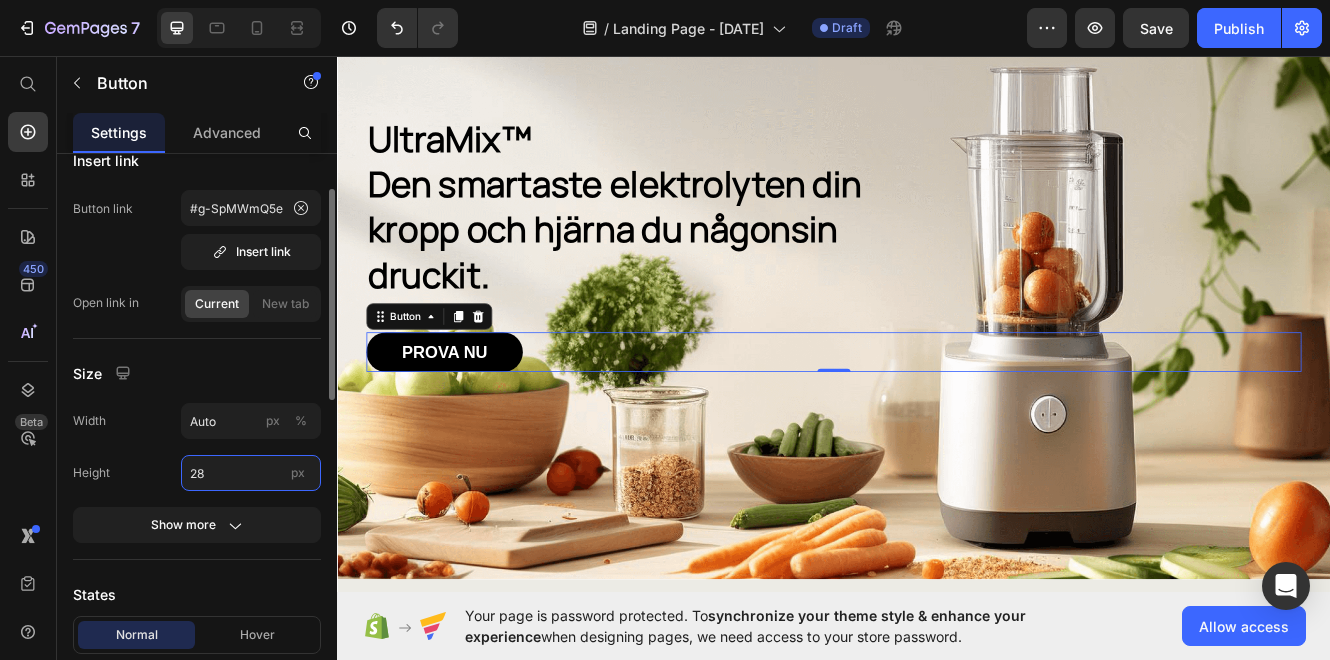 click on "28" at bounding box center [251, 473] 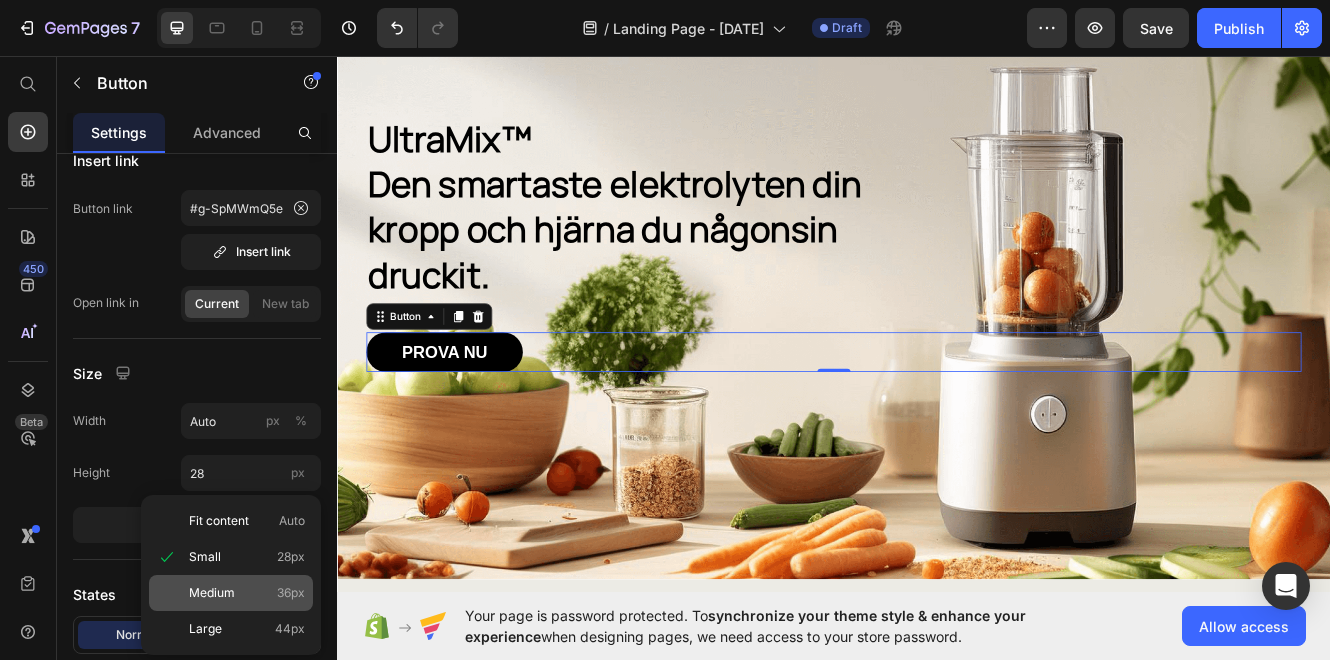 click on "Medium" at bounding box center (212, 593) 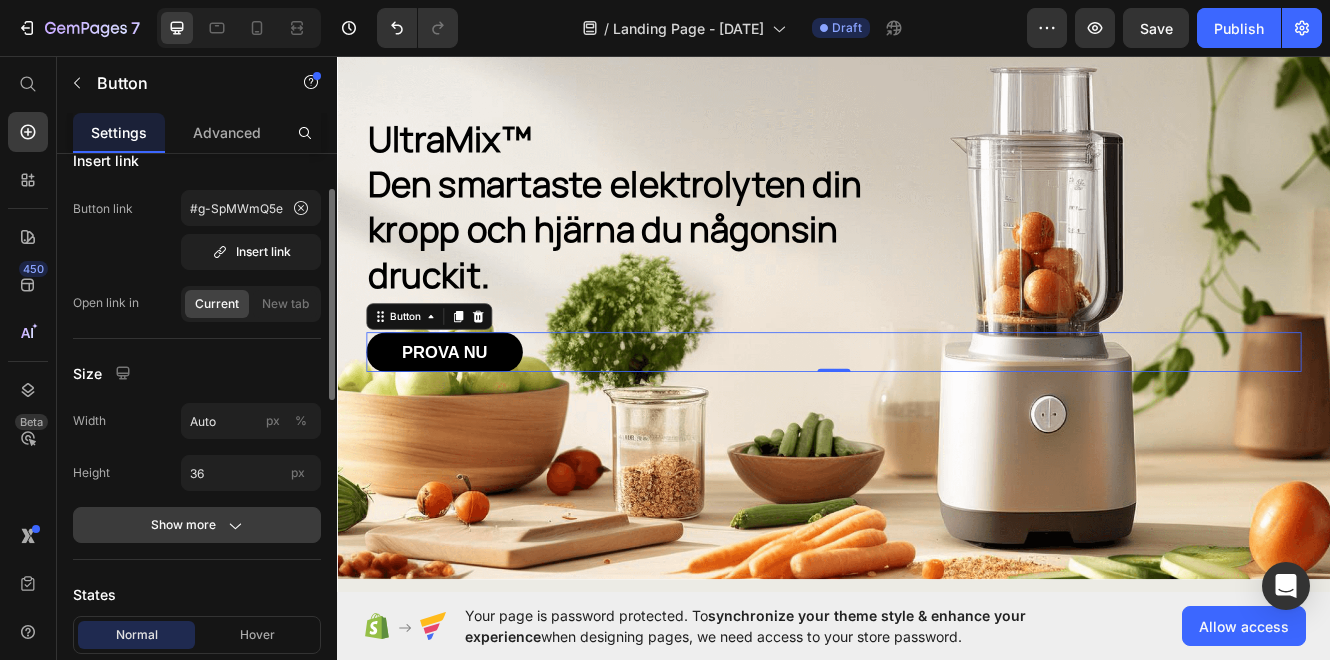 click 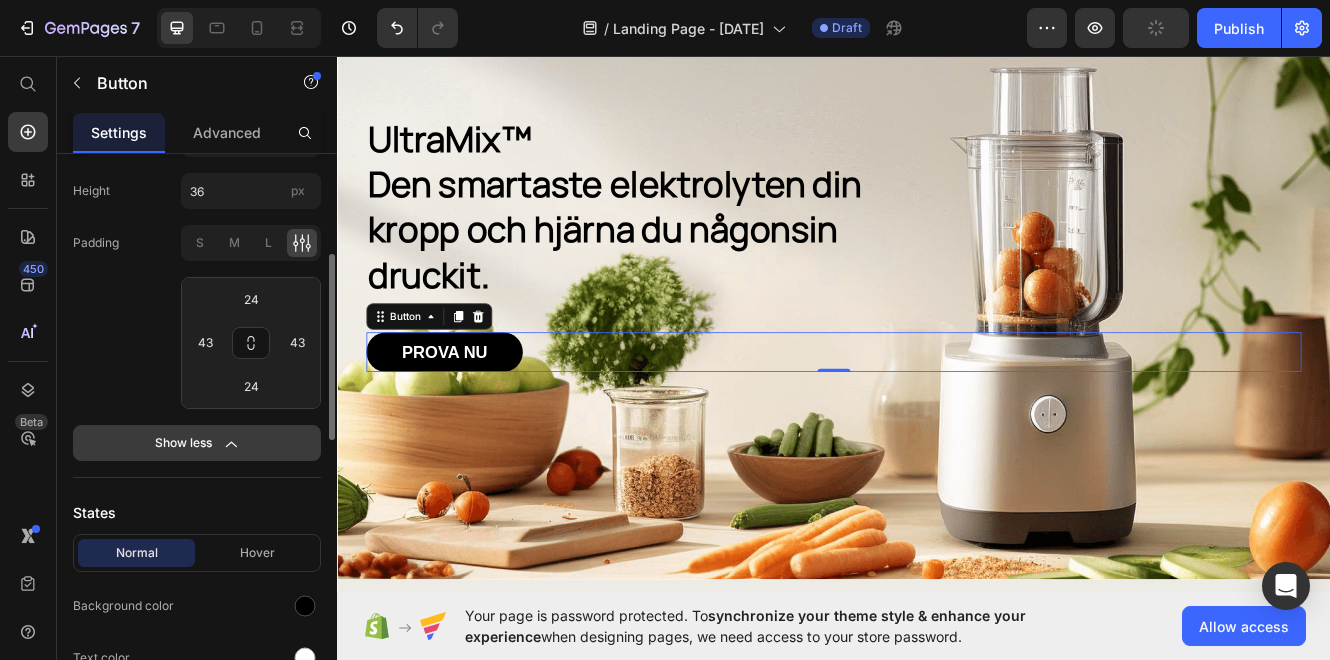 scroll, scrollTop: 379, scrollLeft: 0, axis: vertical 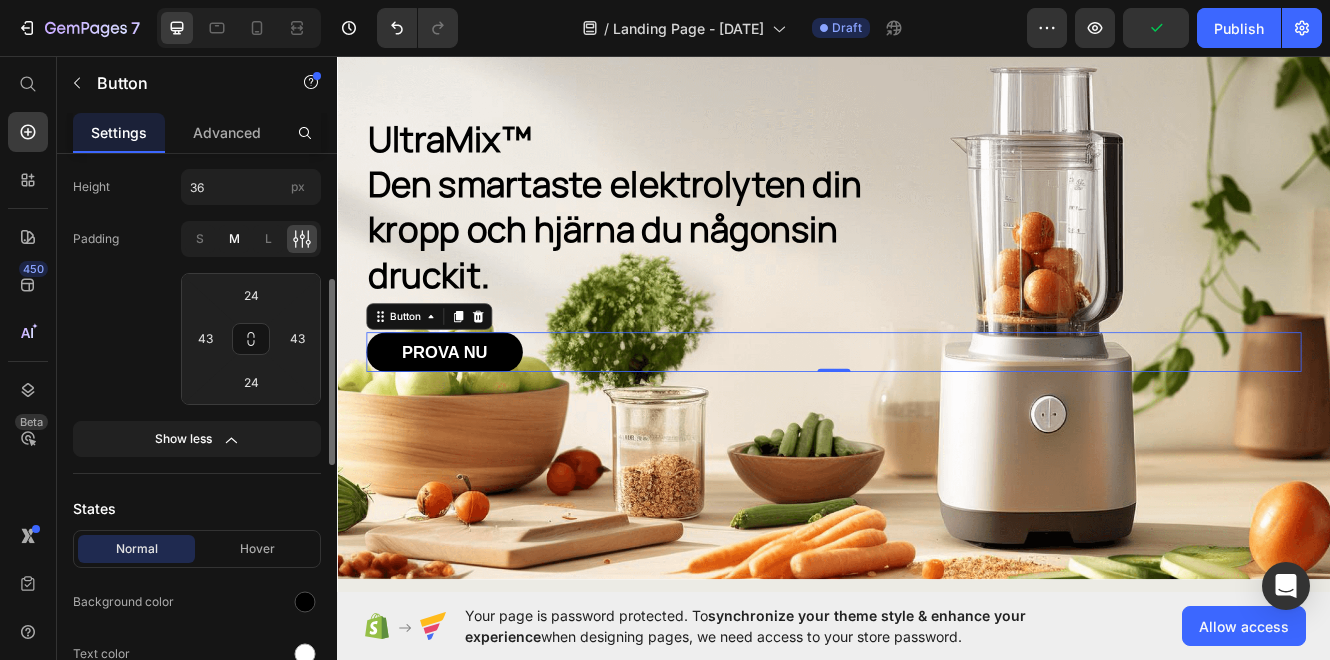 click on "M" 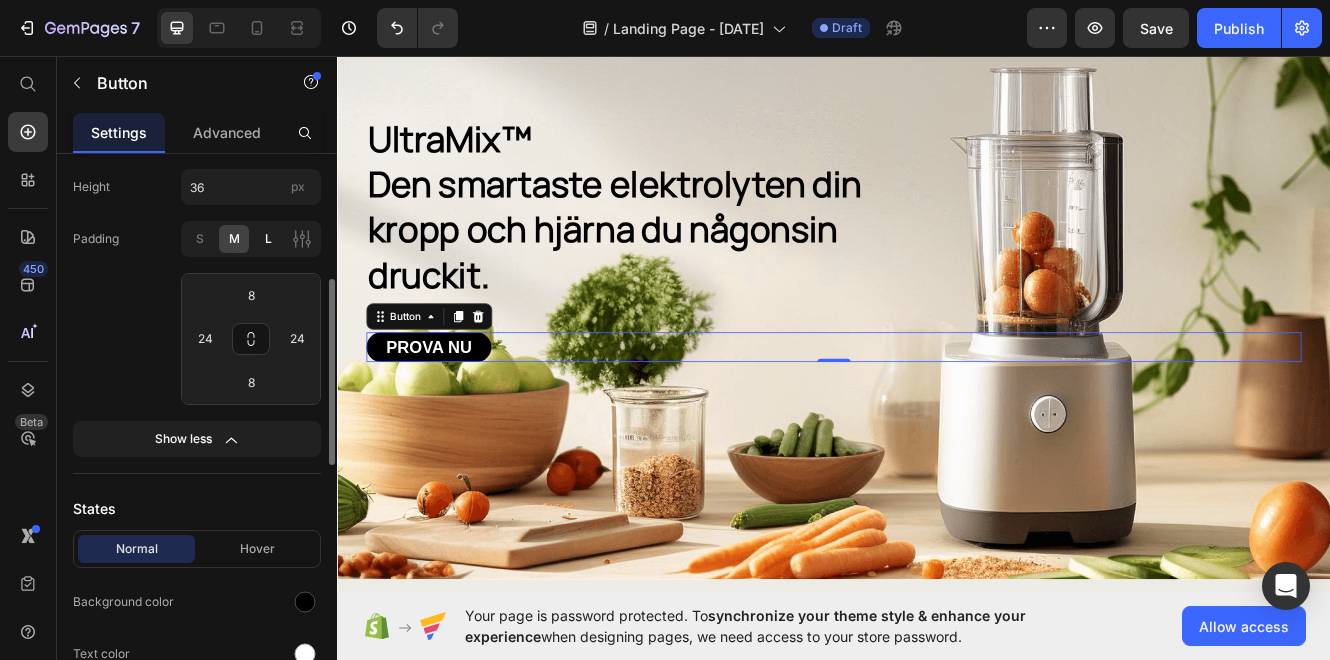 click on "L" 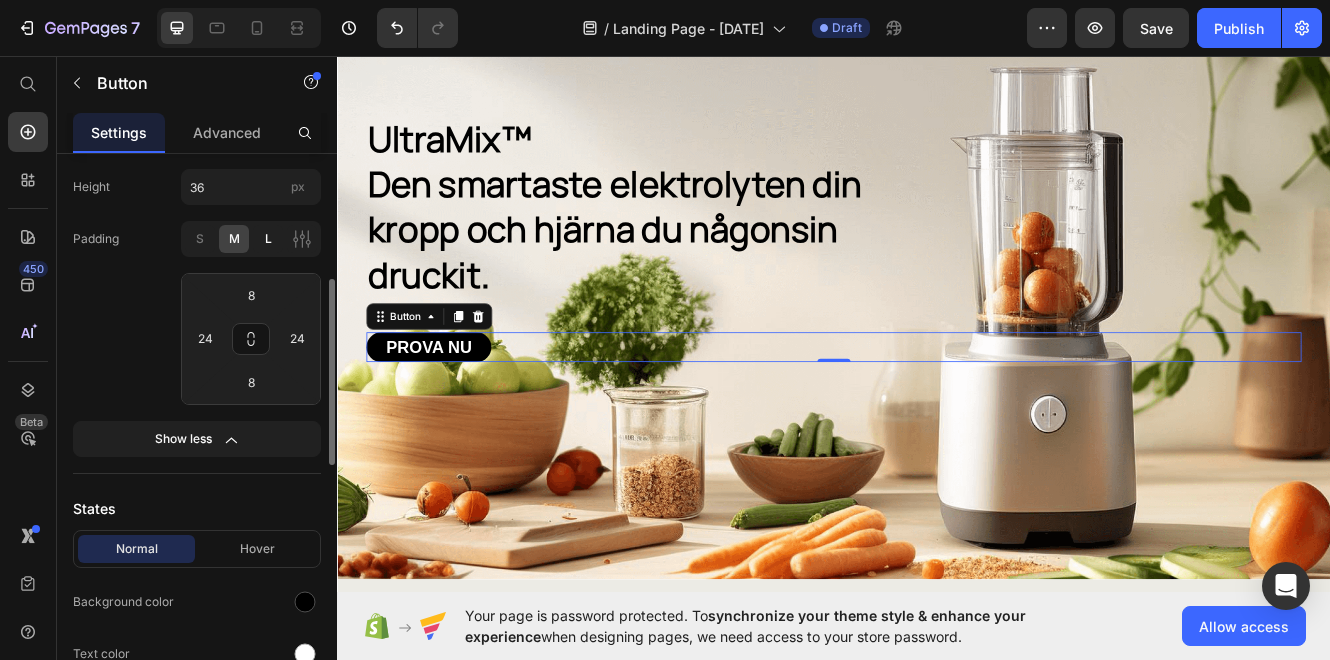 type on "12" 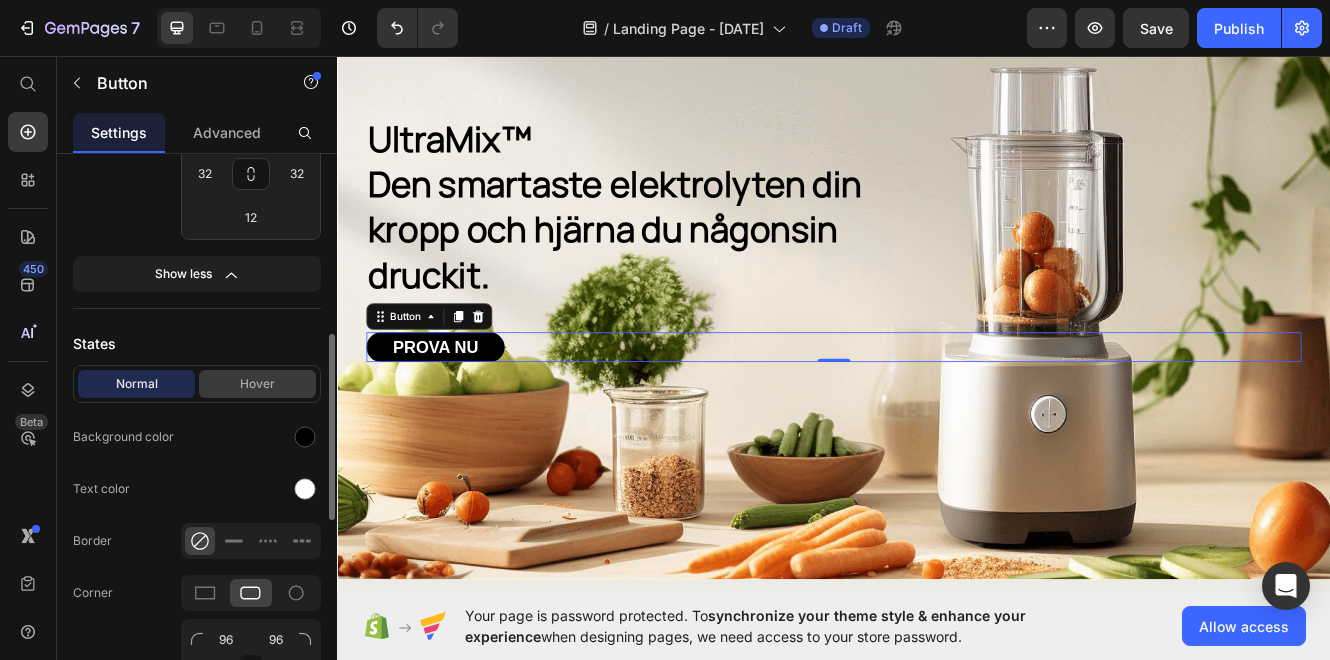 scroll, scrollTop: 545, scrollLeft: 0, axis: vertical 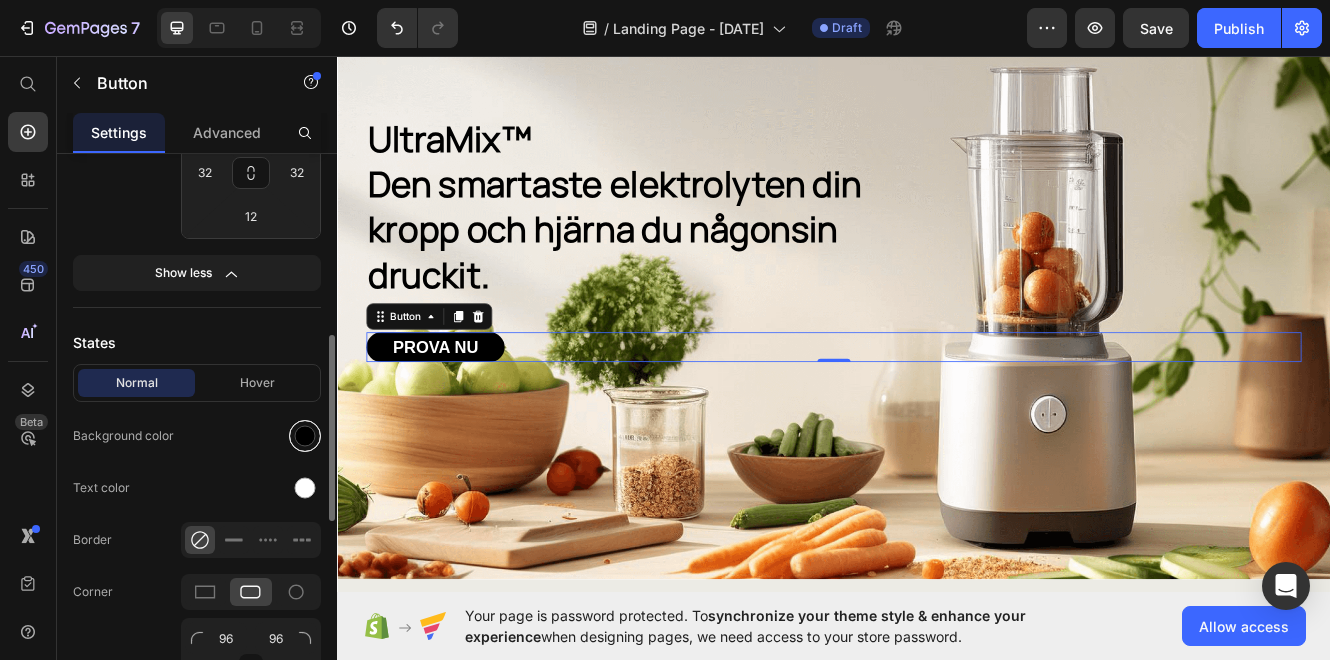 click at bounding box center [305, 436] 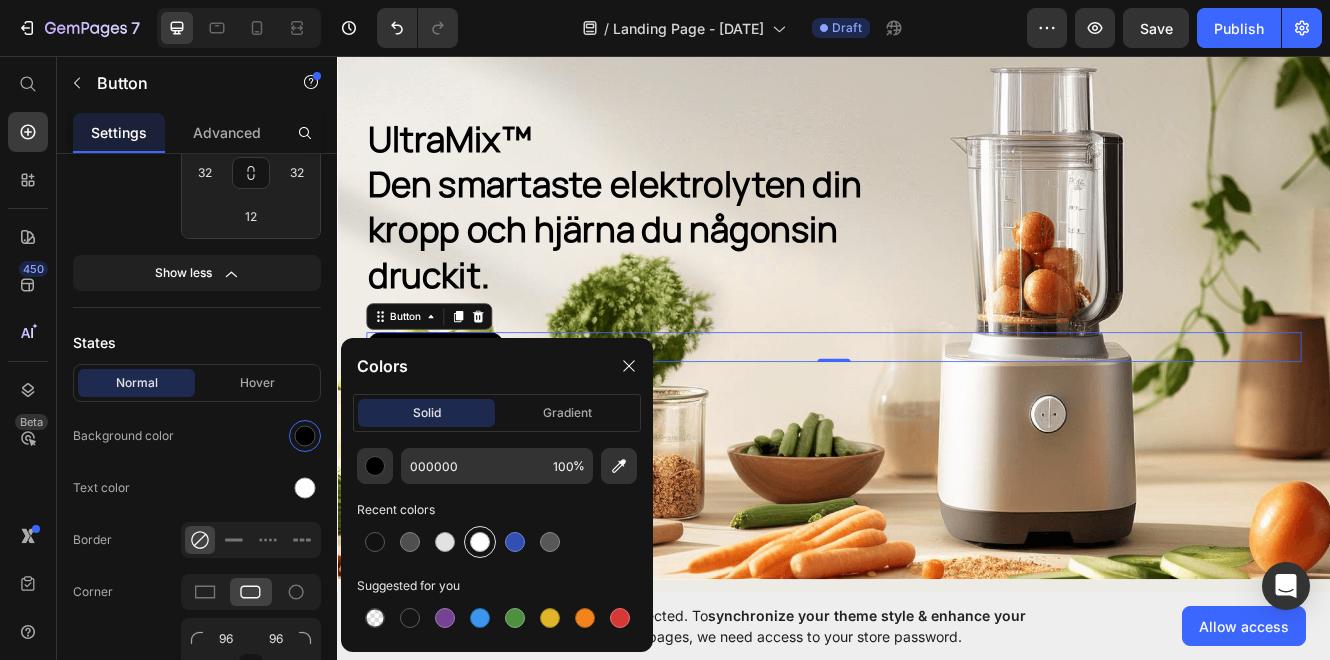click at bounding box center (480, 542) 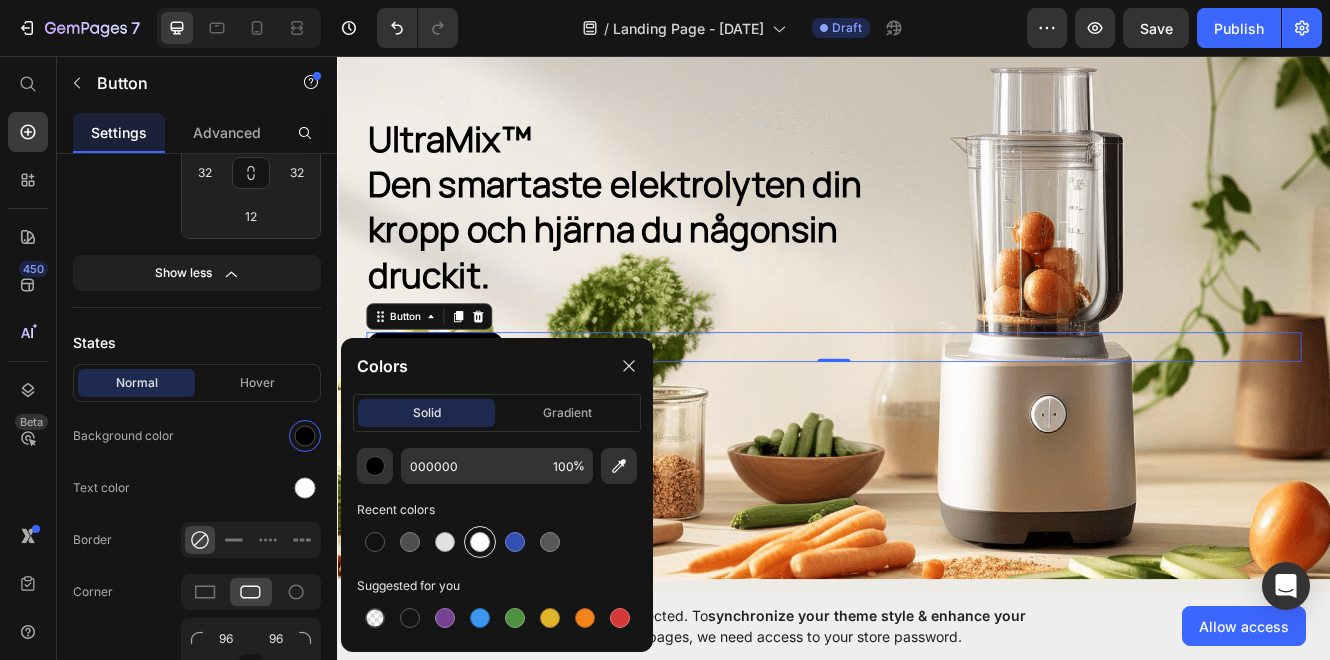 type on "FFFFFF" 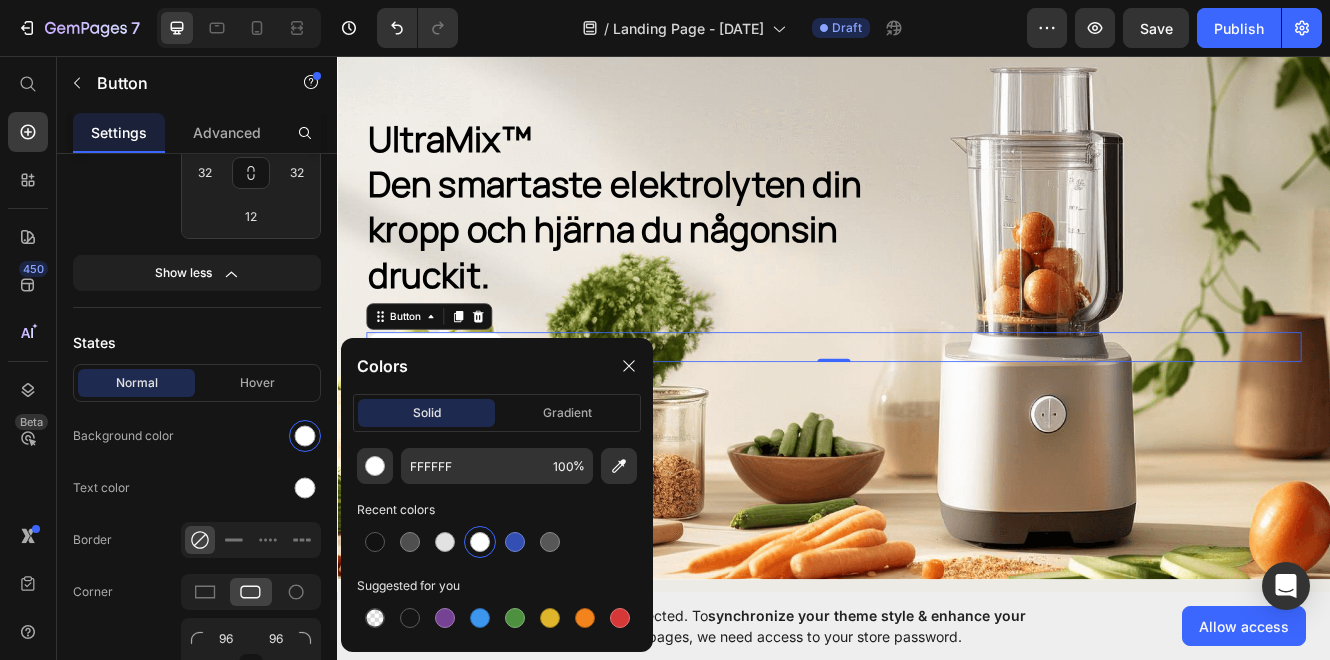 click at bounding box center (937, 313) 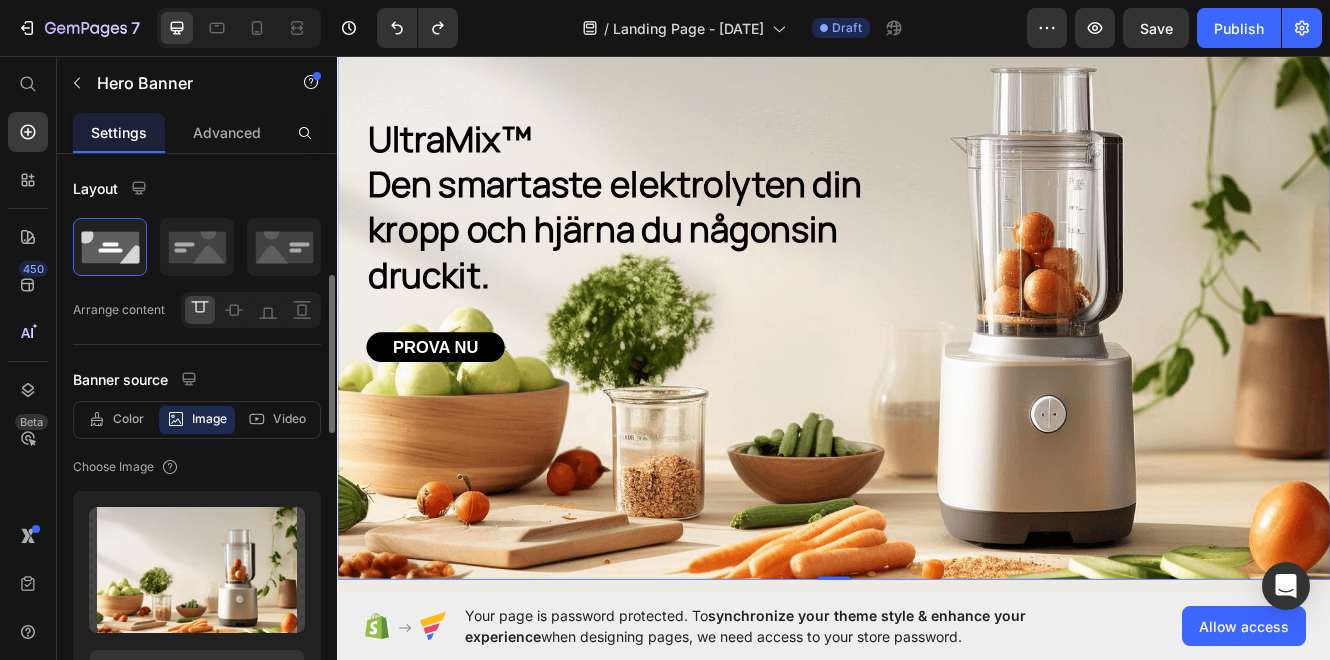 scroll, scrollTop: 157, scrollLeft: 0, axis: vertical 